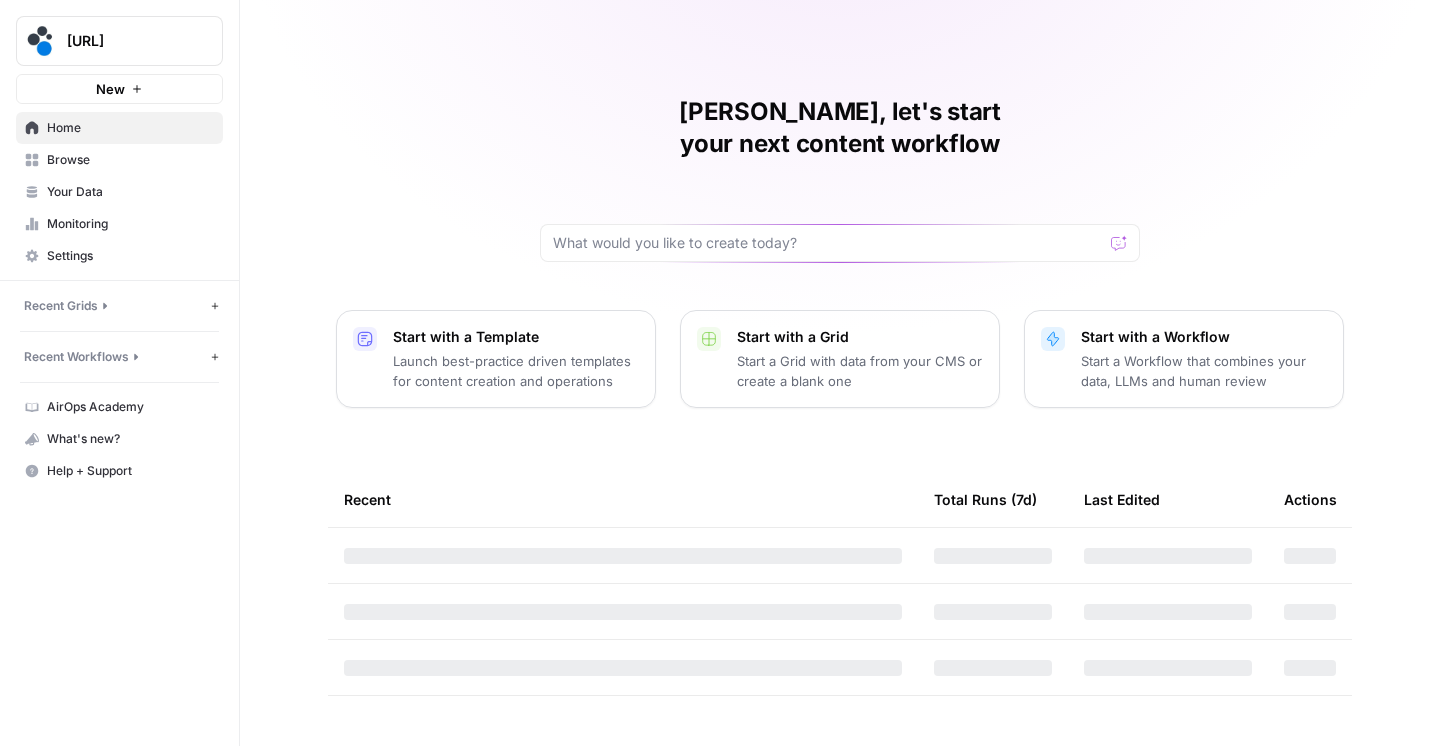 scroll, scrollTop: 0, scrollLeft: 0, axis: both 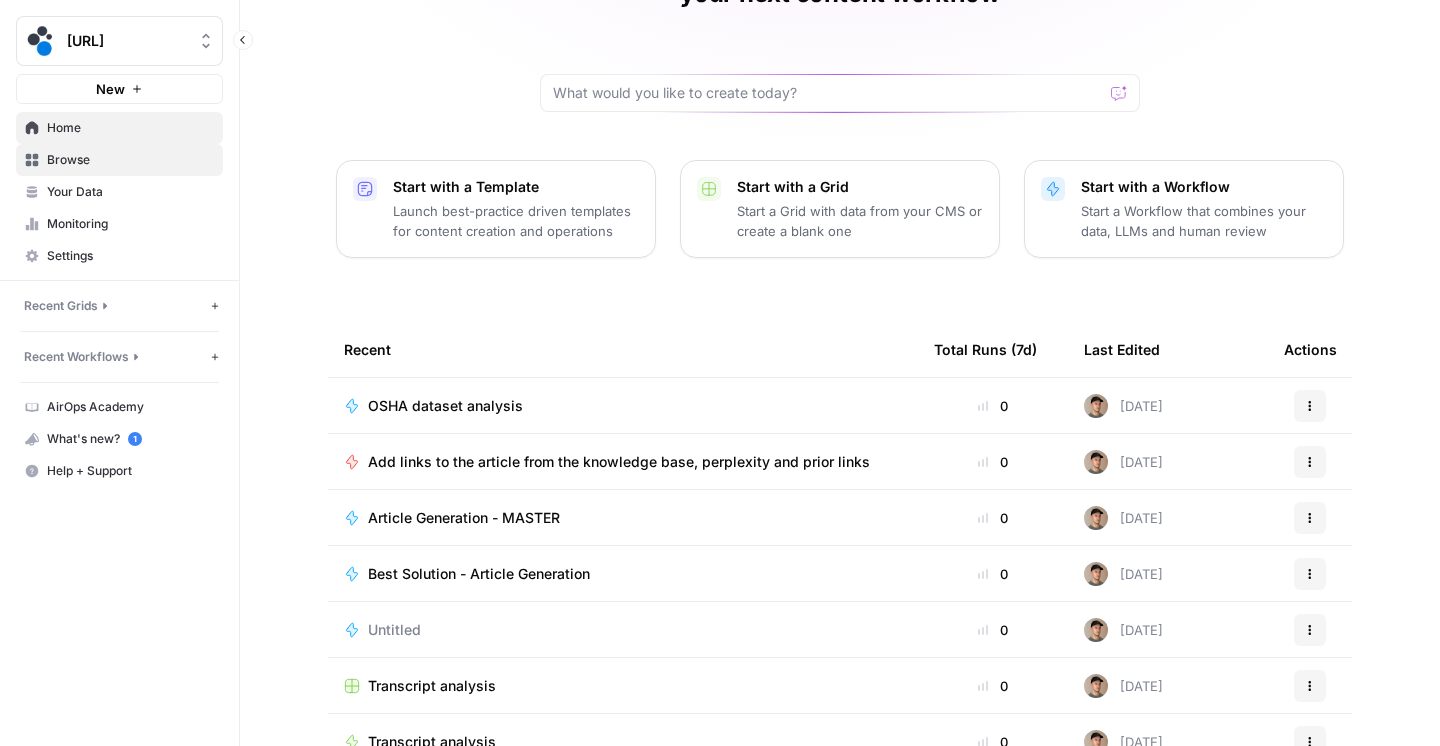 click on "Browse" at bounding box center (119, 160) 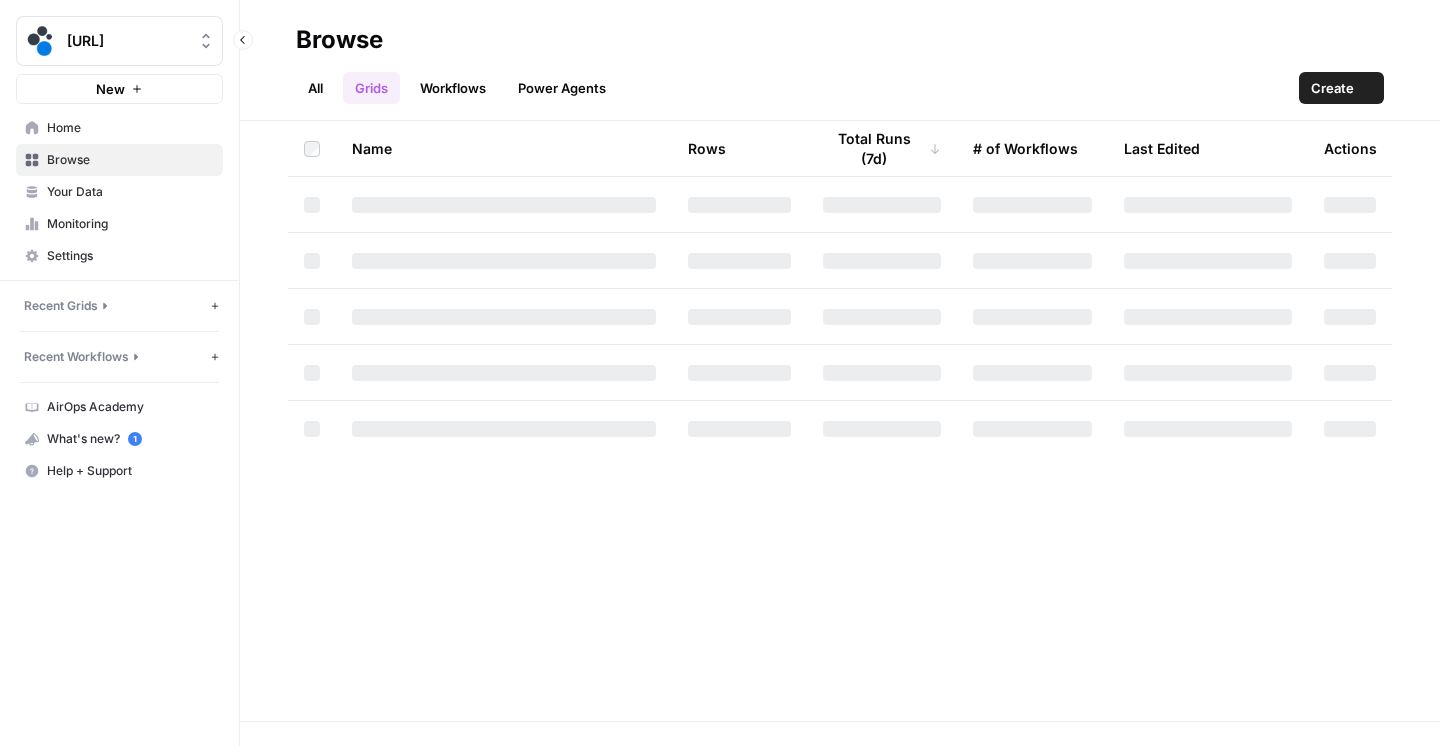 scroll, scrollTop: 0, scrollLeft: 0, axis: both 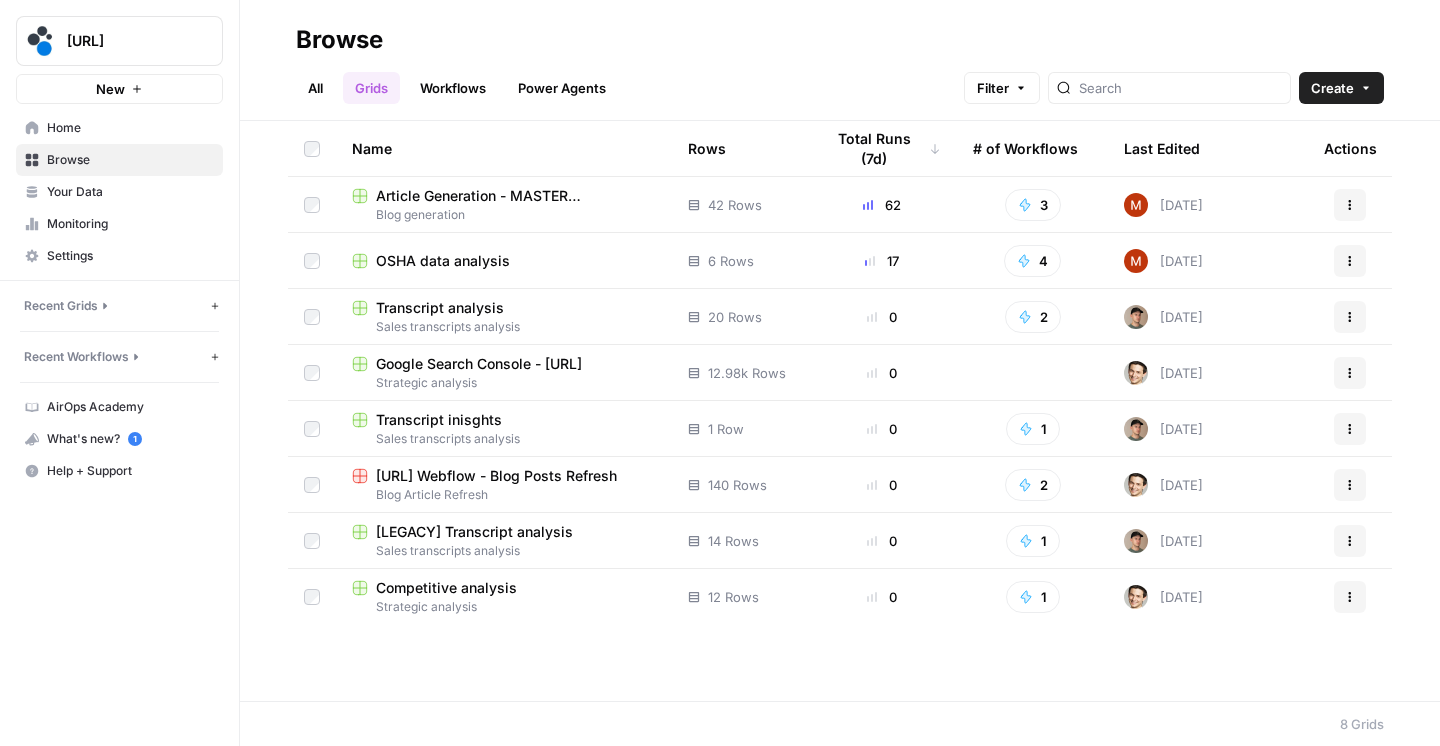 click on "Article Generation - MASTER [PERSON_NAME]" at bounding box center [516, 196] 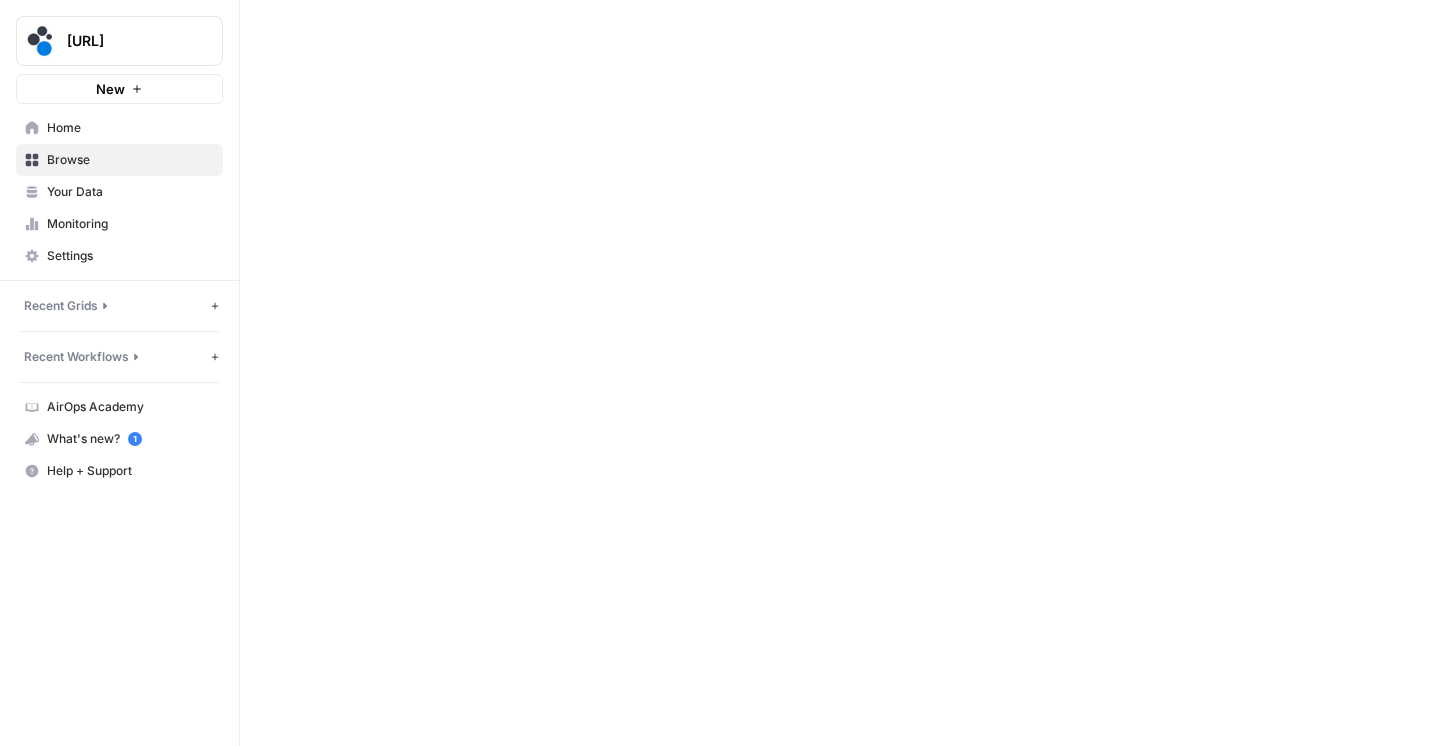 click at bounding box center [840, 373] 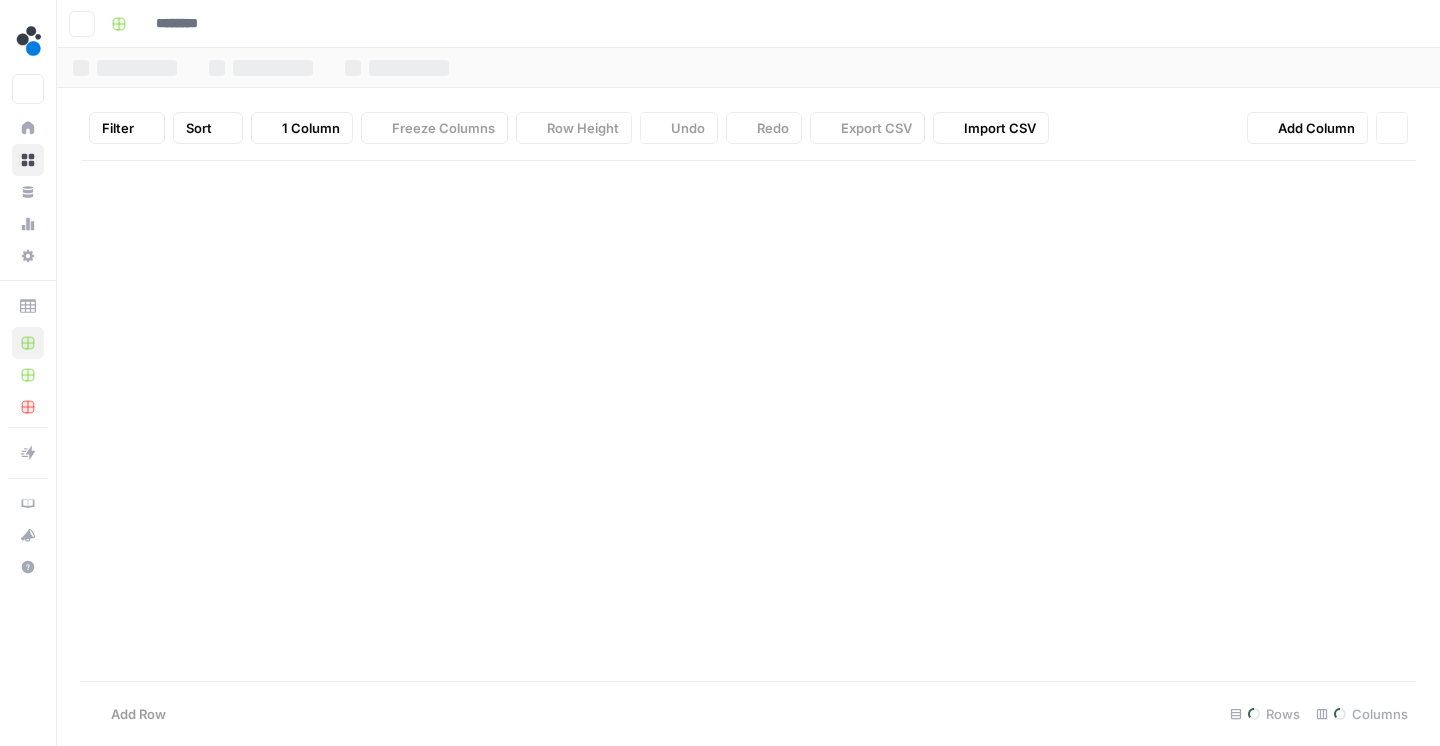 type on "**********" 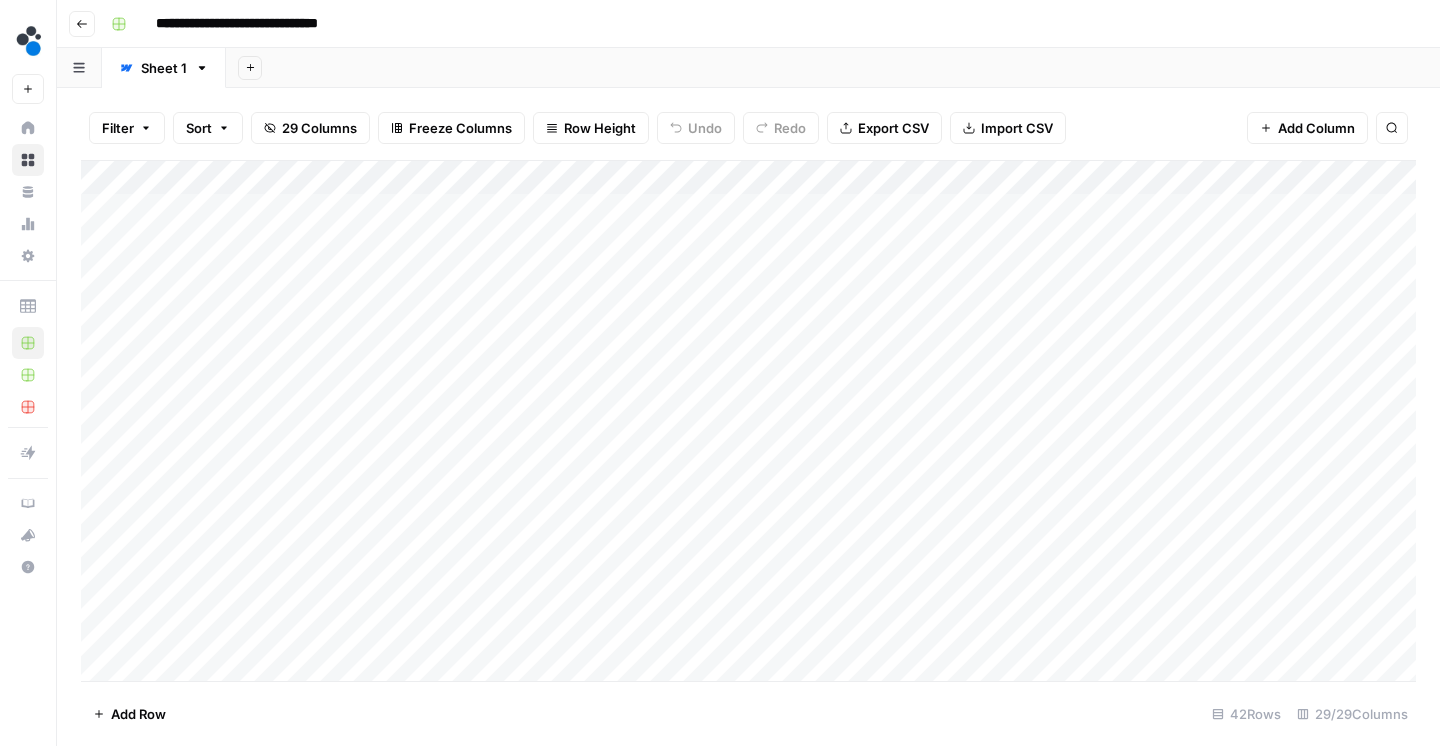 click on "Add Column" at bounding box center (748, 424) 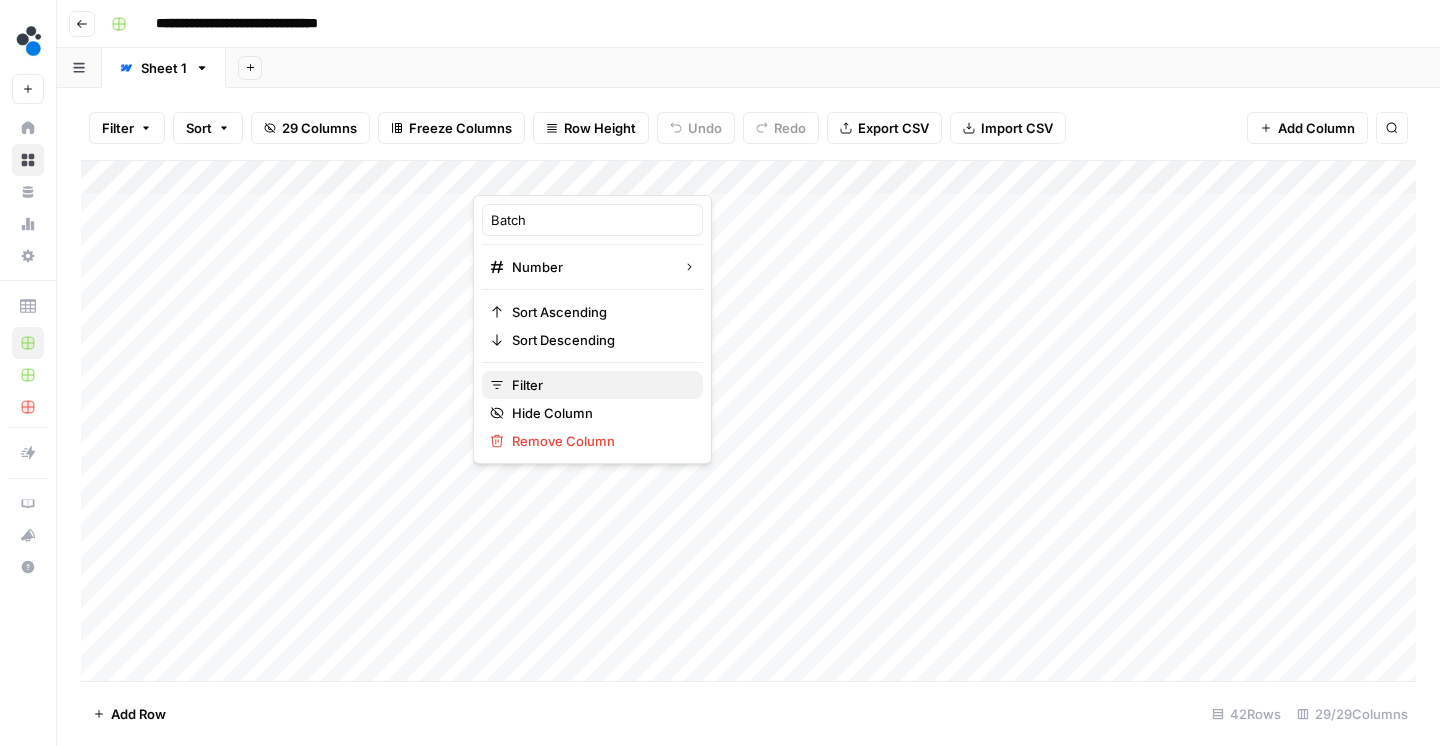 click on "Filter" at bounding box center (592, 385) 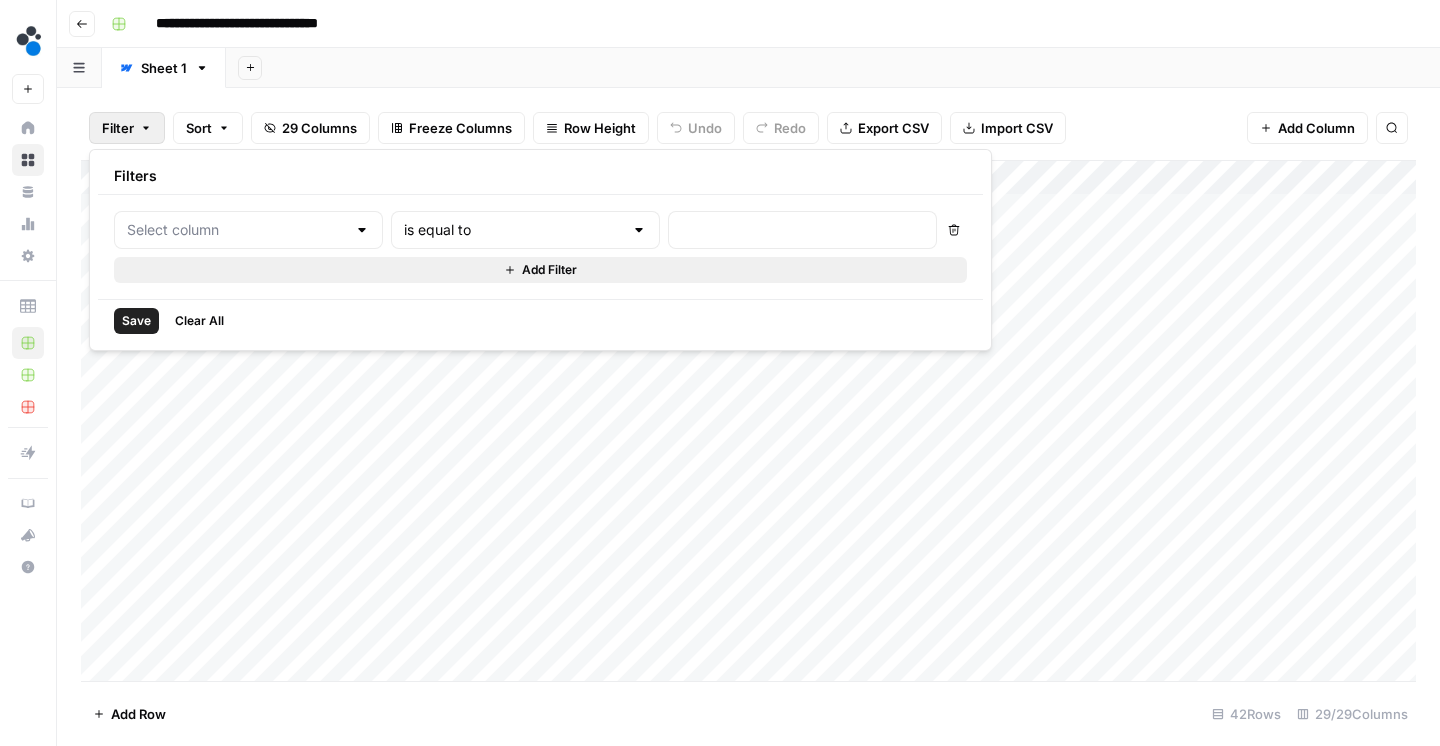 type on "Batch" 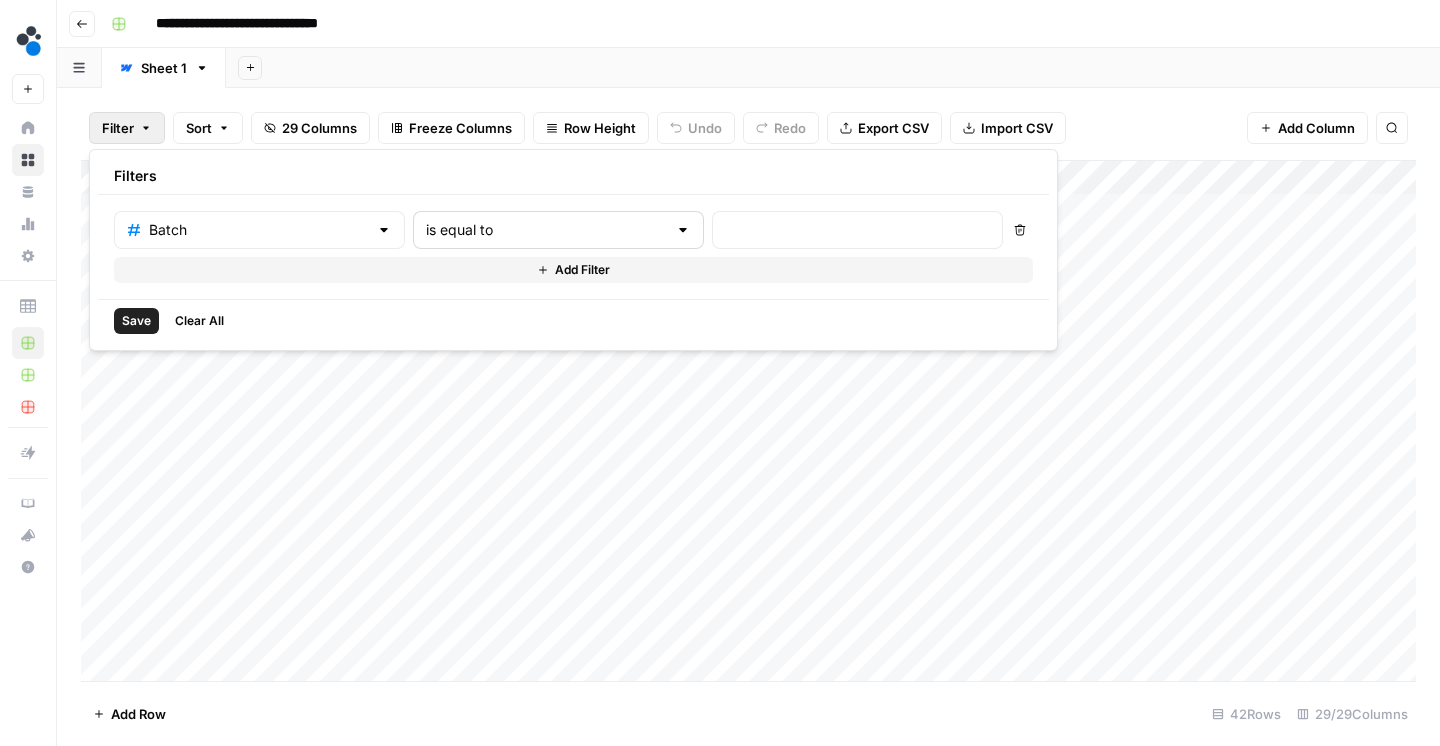 click on "is equal to" at bounding box center [558, 230] 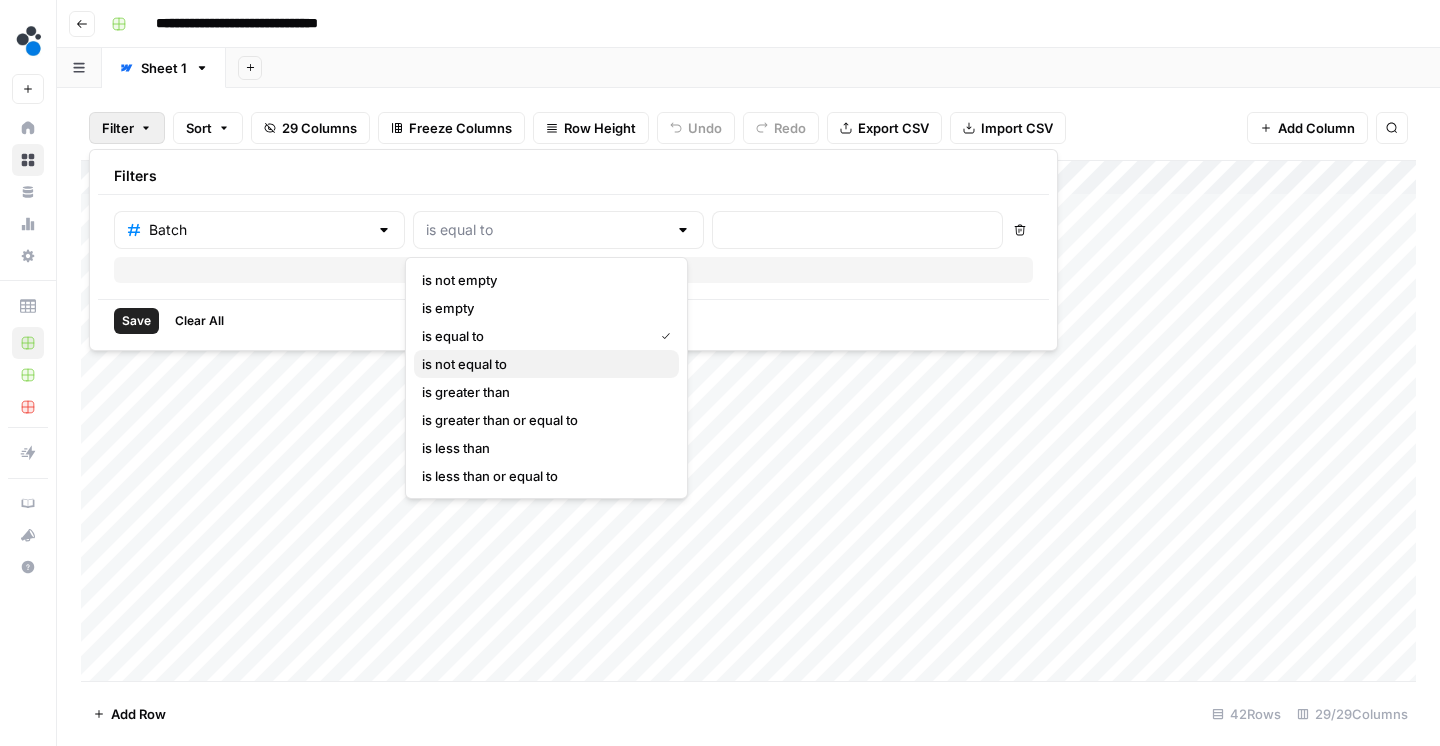 click on "is not equal to" at bounding box center (546, 364) 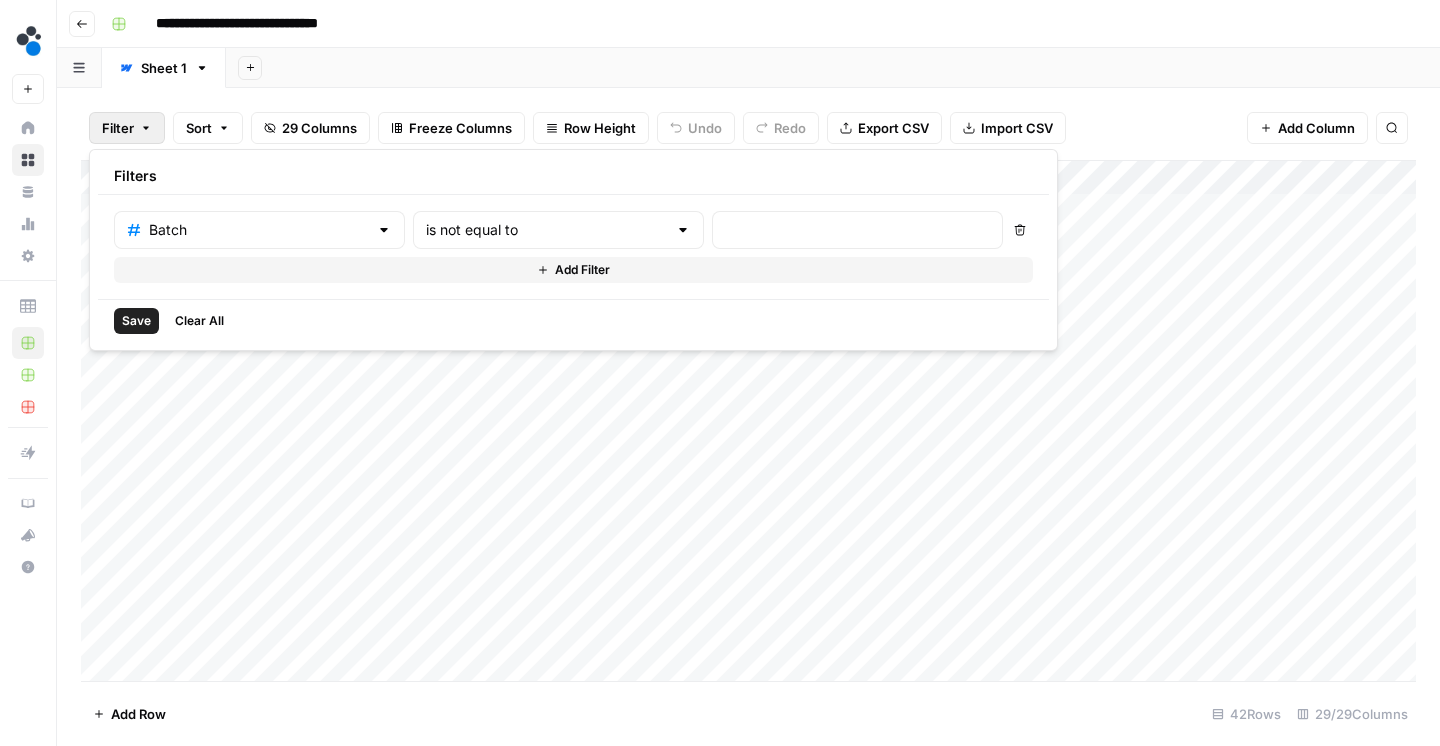 click on "Batch is not equal to Delete Add Filter" at bounding box center [573, 247] 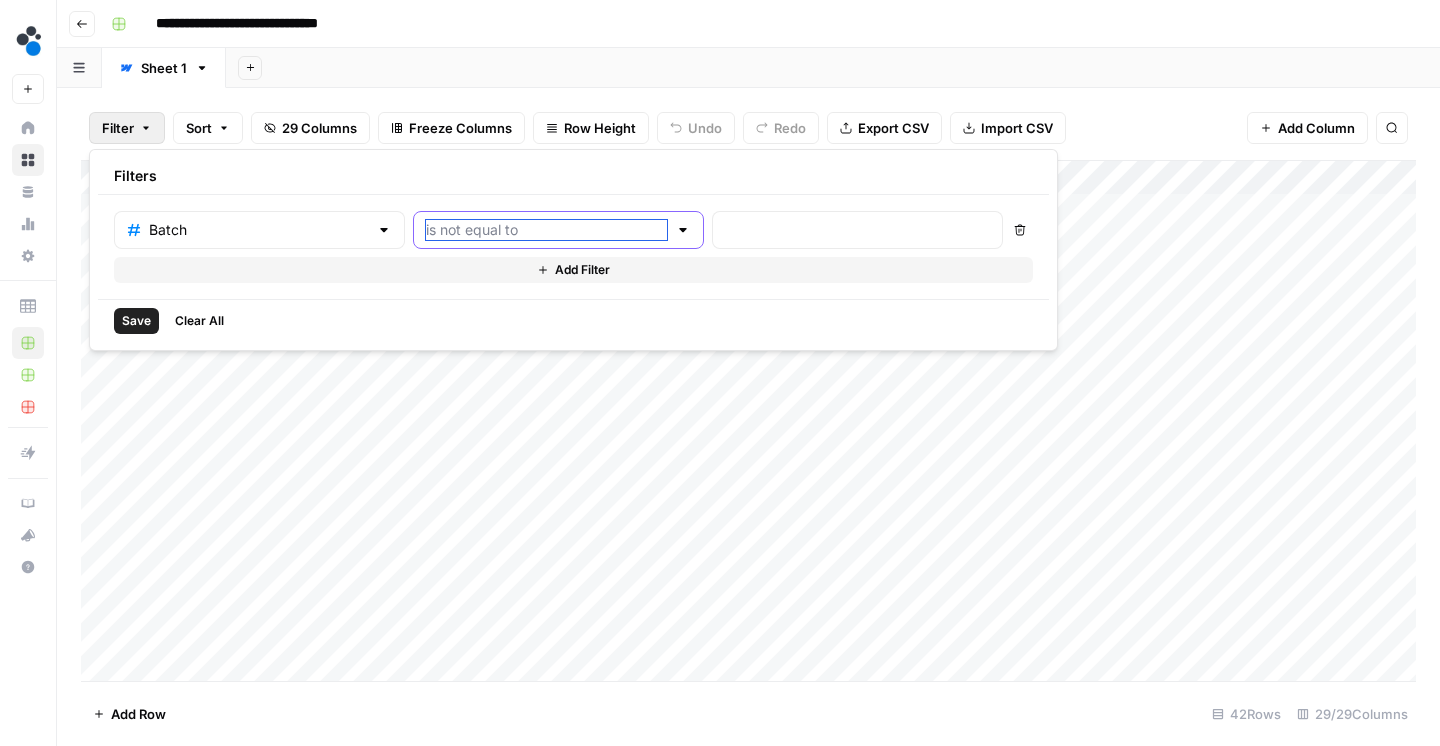 click at bounding box center [546, 230] 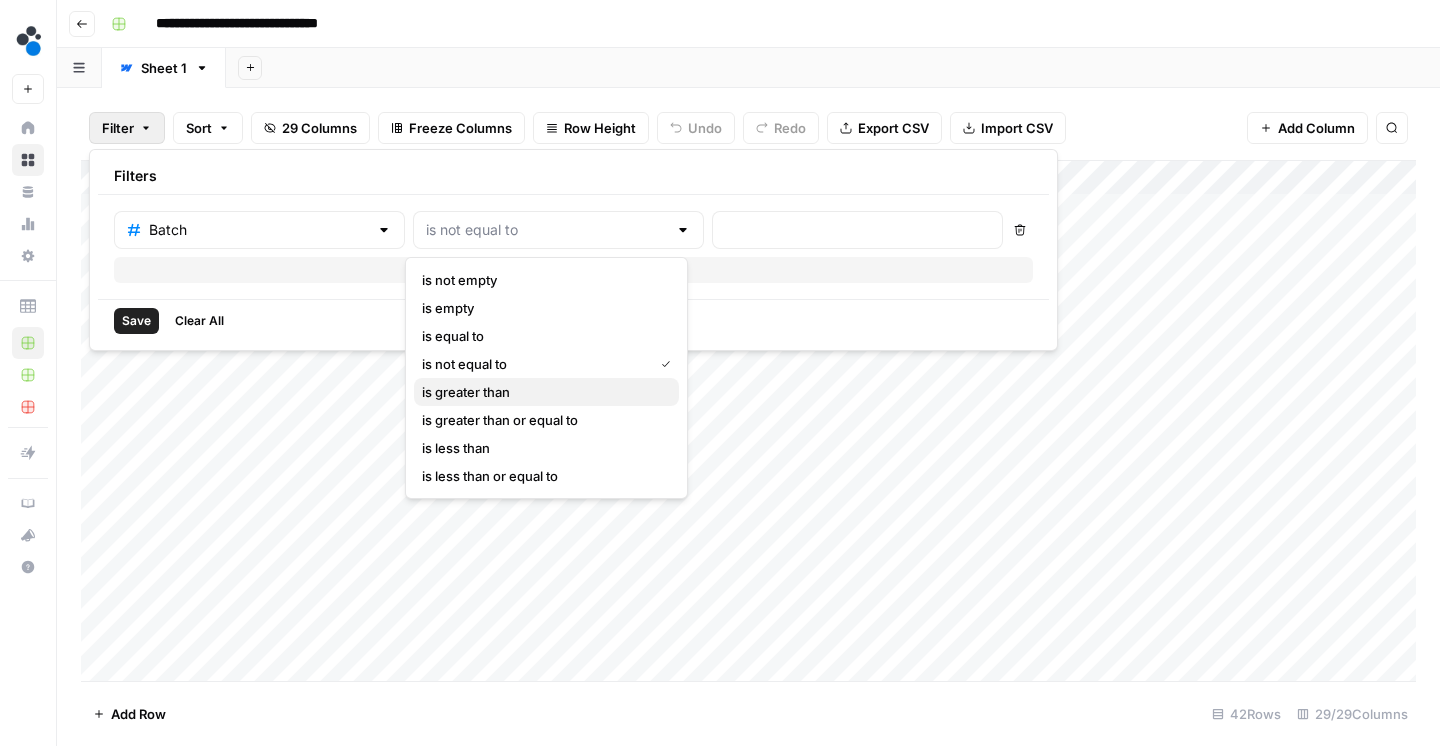 click on "is greater than" at bounding box center [546, 392] 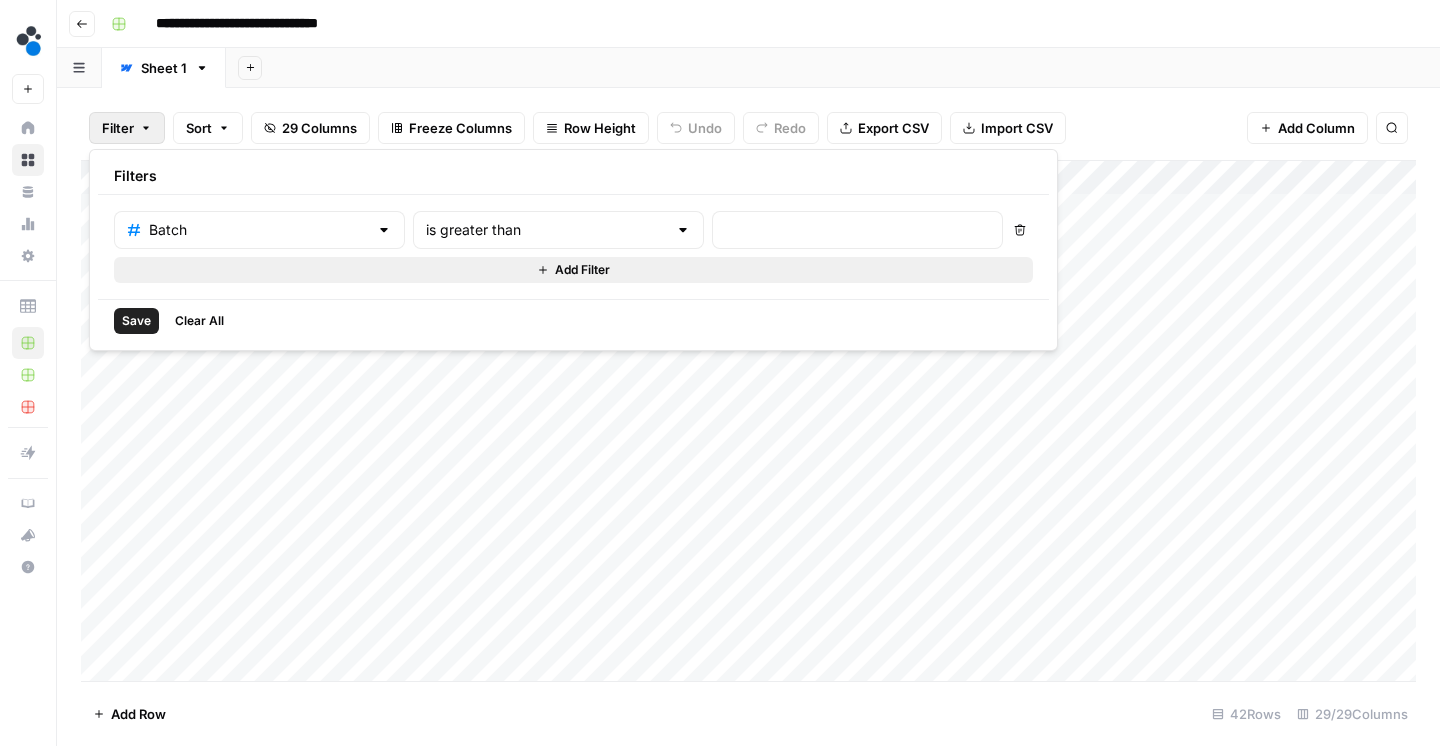 click on "Add Filter" at bounding box center (573, 270) 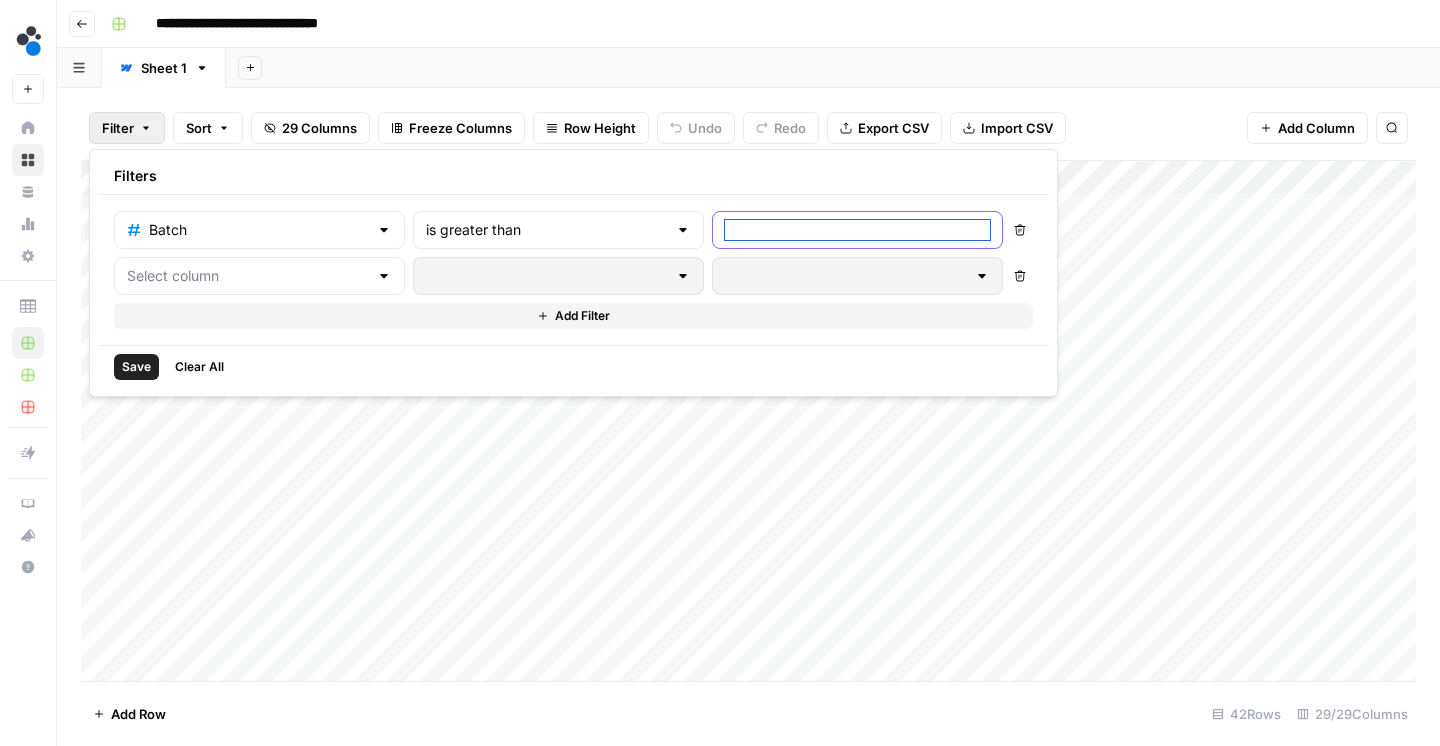 click at bounding box center (857, 230) 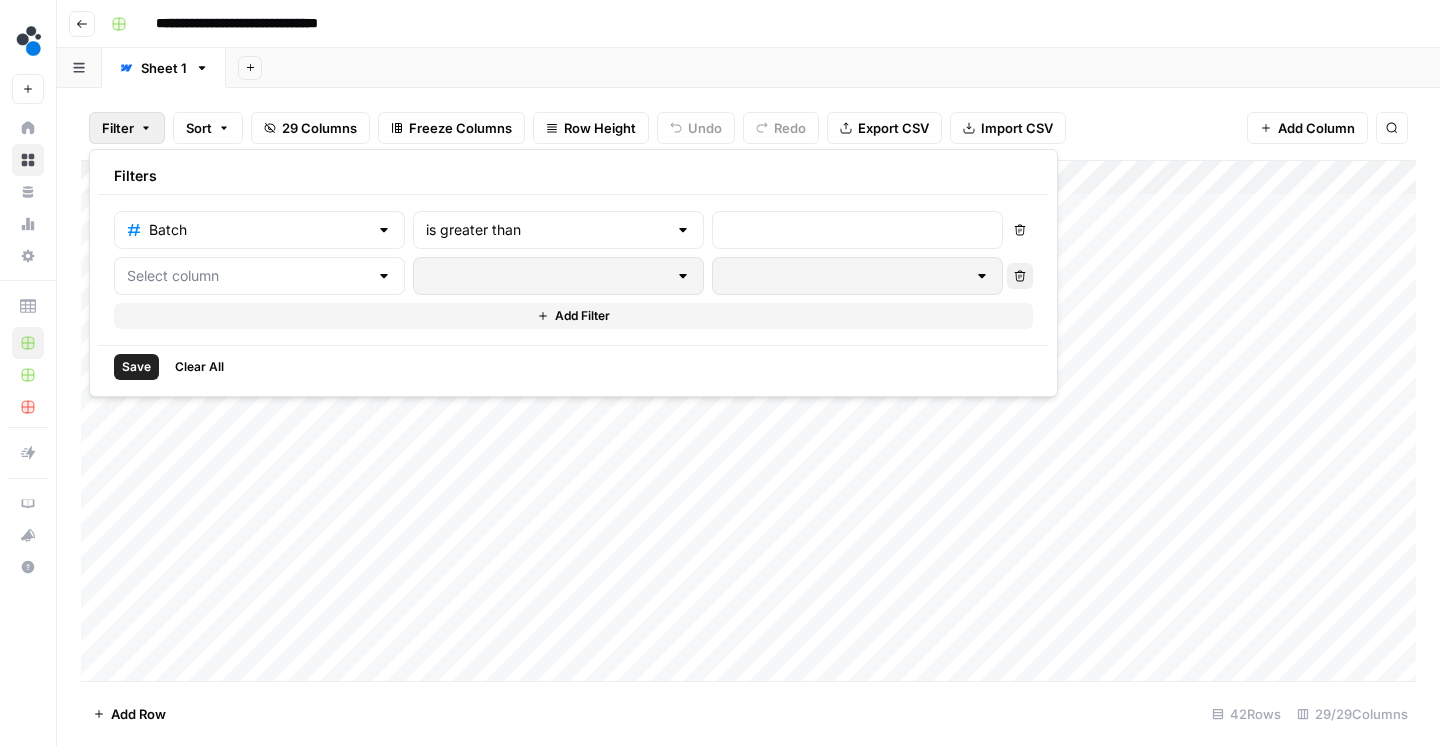 click 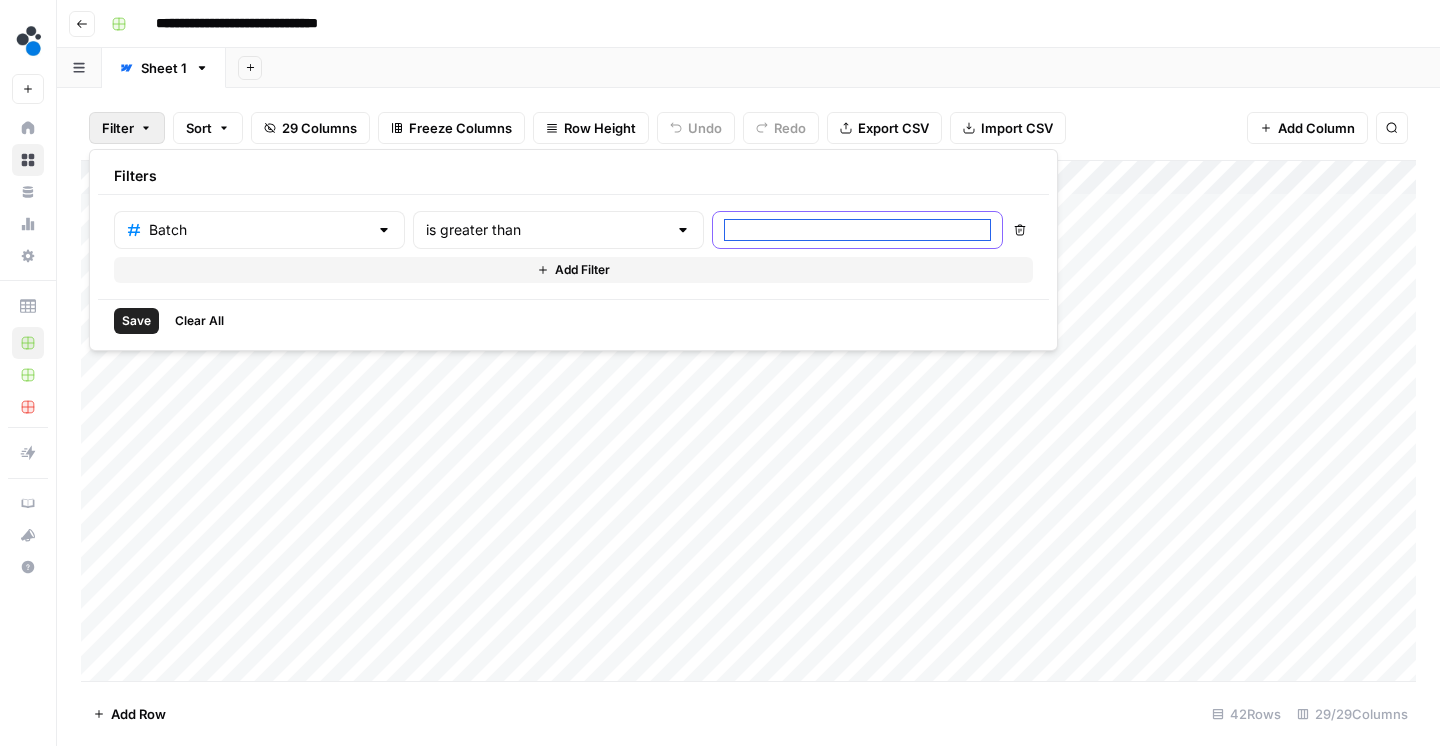 click at bounding box center [857, 230] 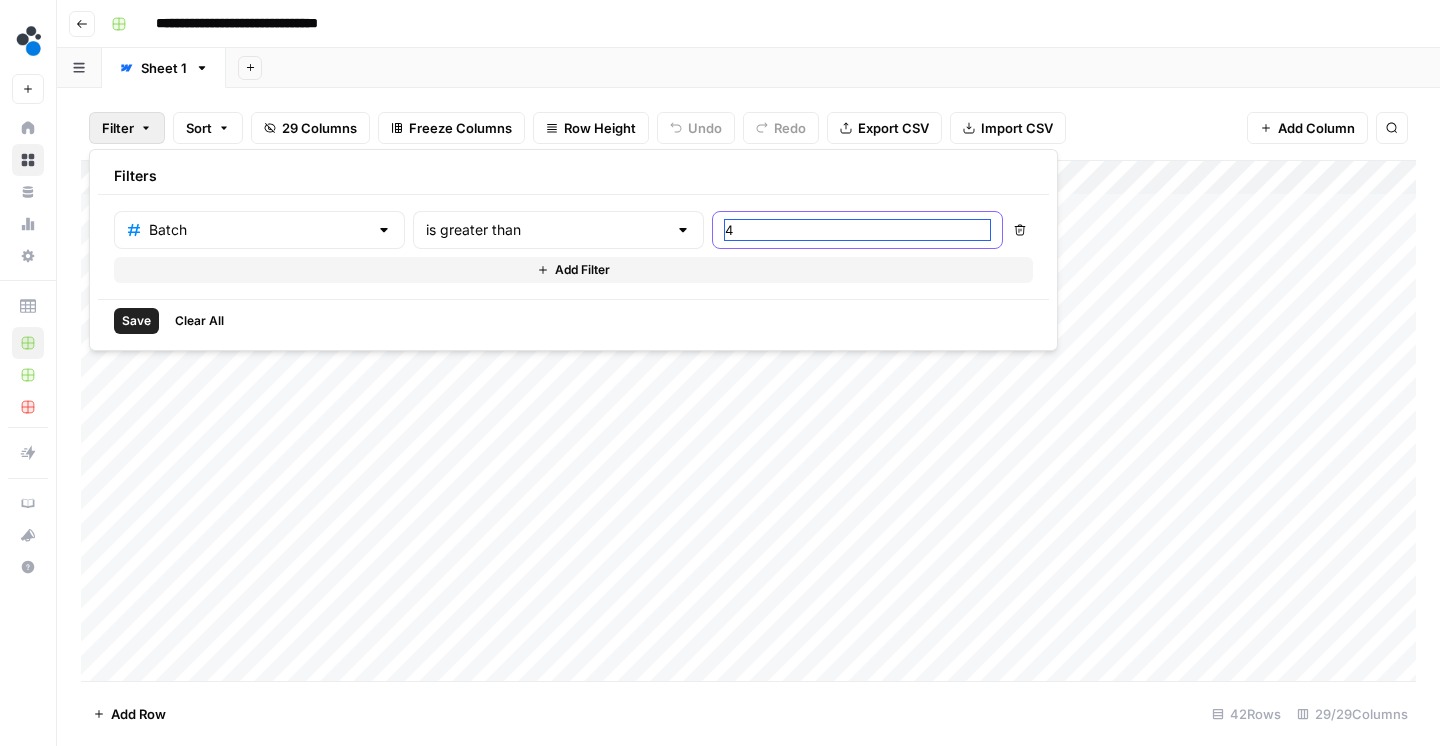 type on "4" 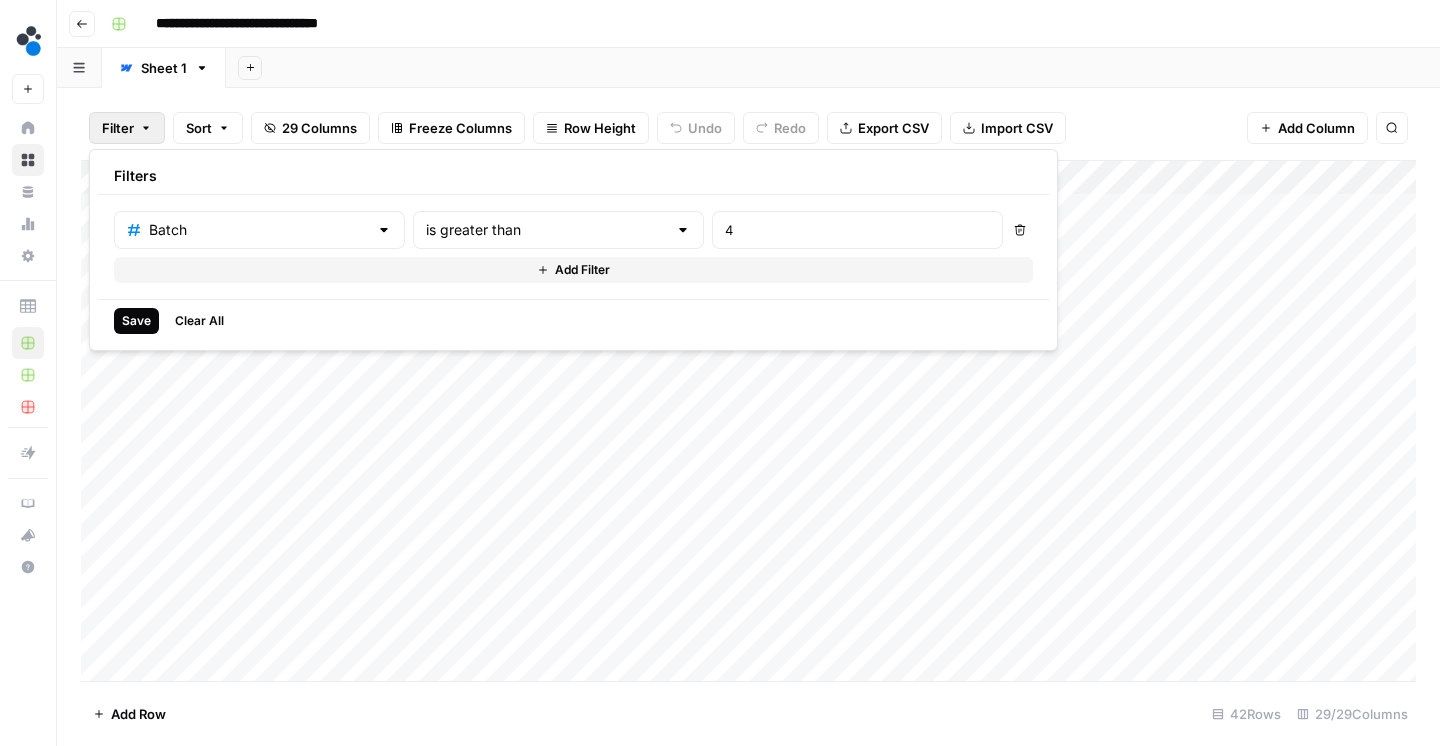 click on "Save" at bounding box center (136, 321) 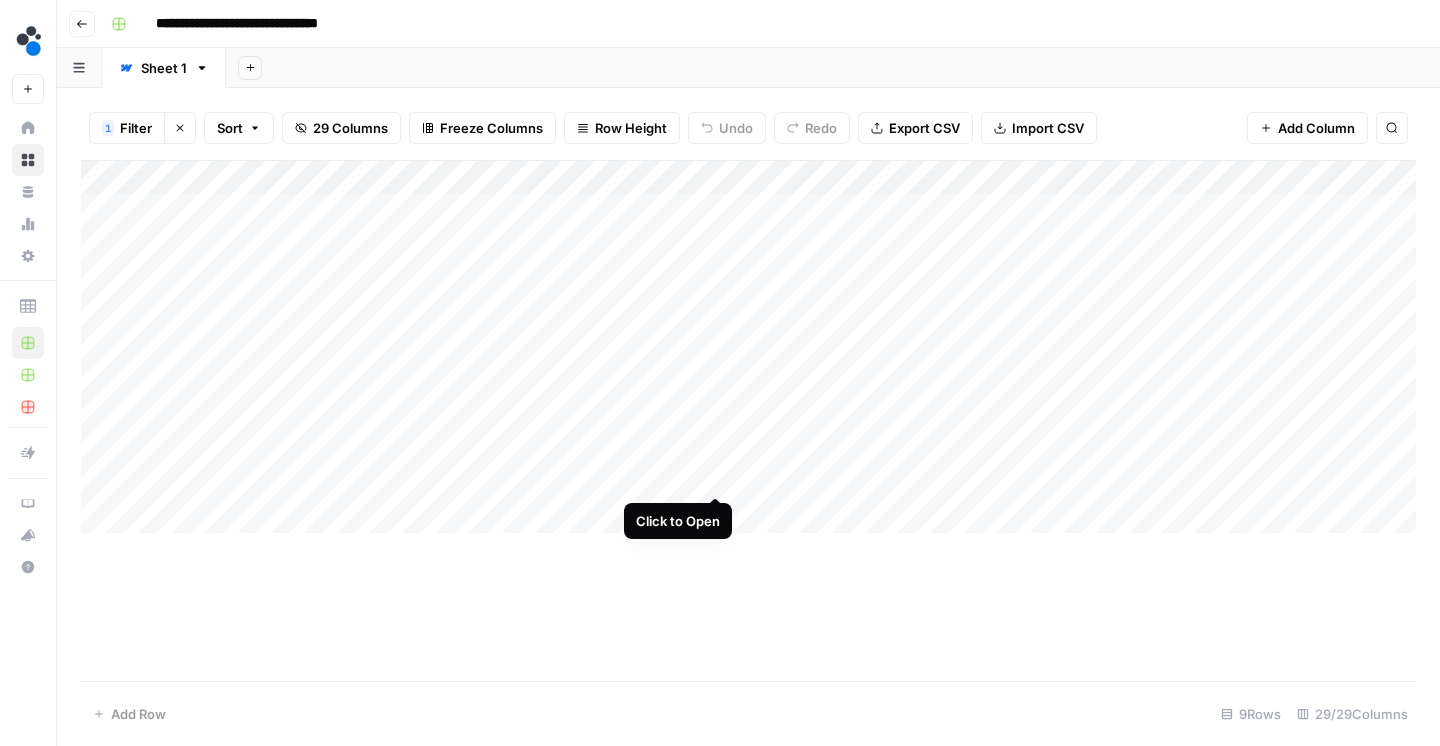 scroll, scrollTop: 0, scrollLeft: 0, axis: both 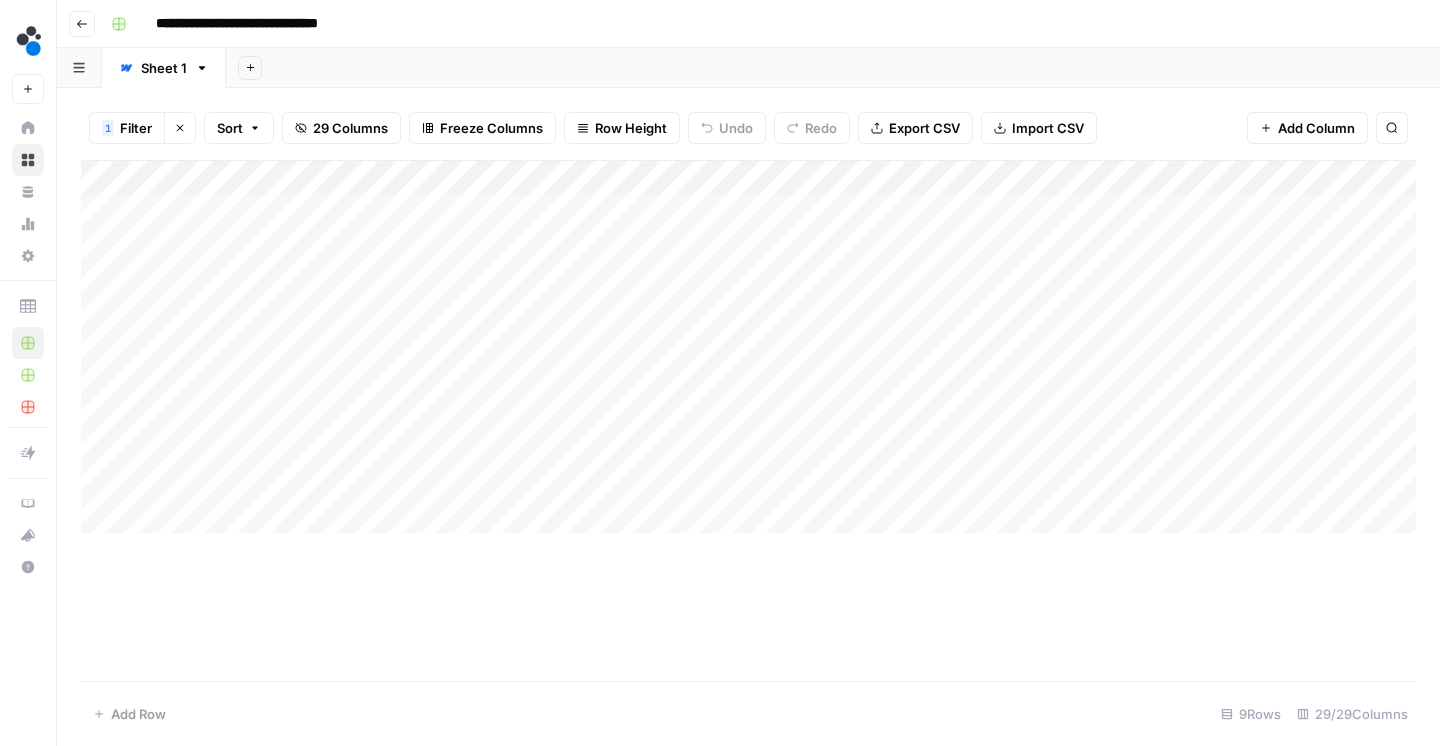click on "Add Column" at bounding box center (748, 347) 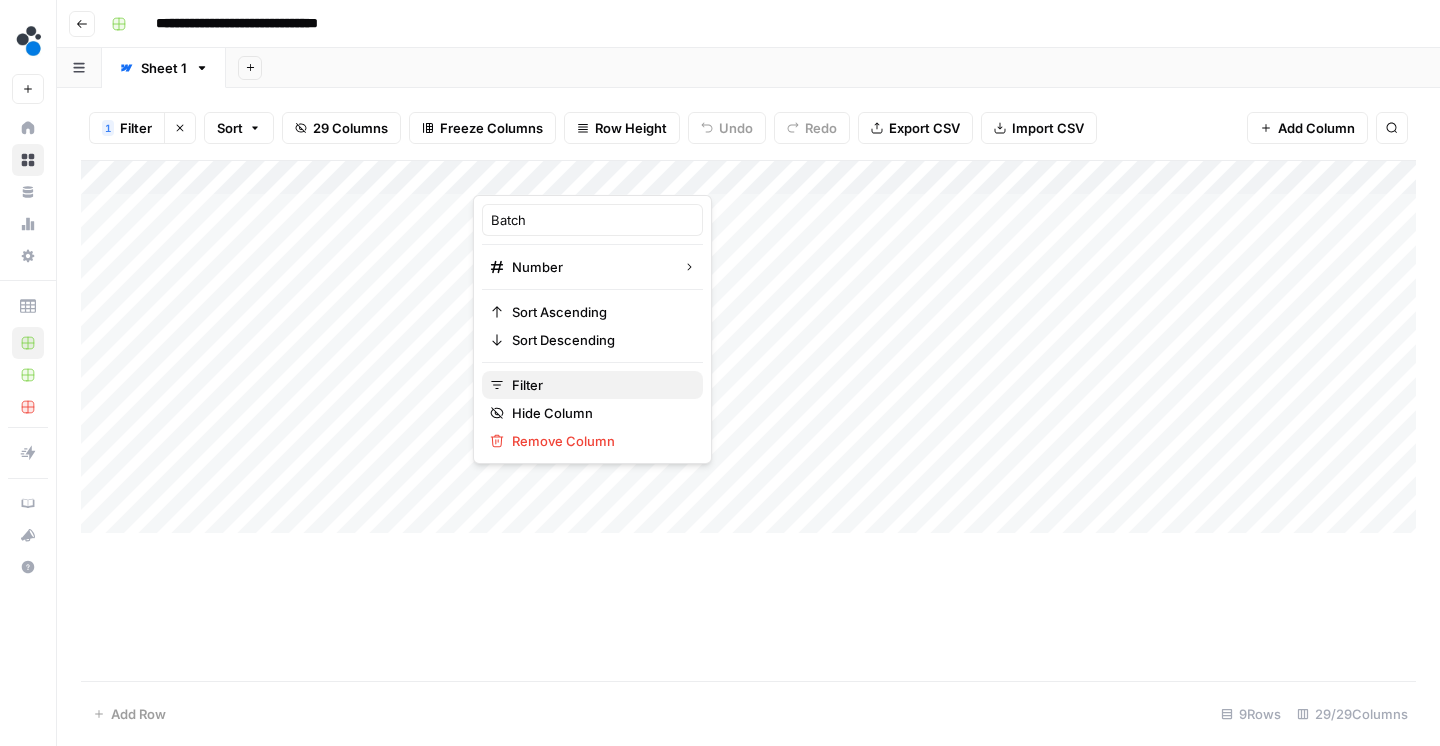 click on "Filter" at bounding box center (592, 385) 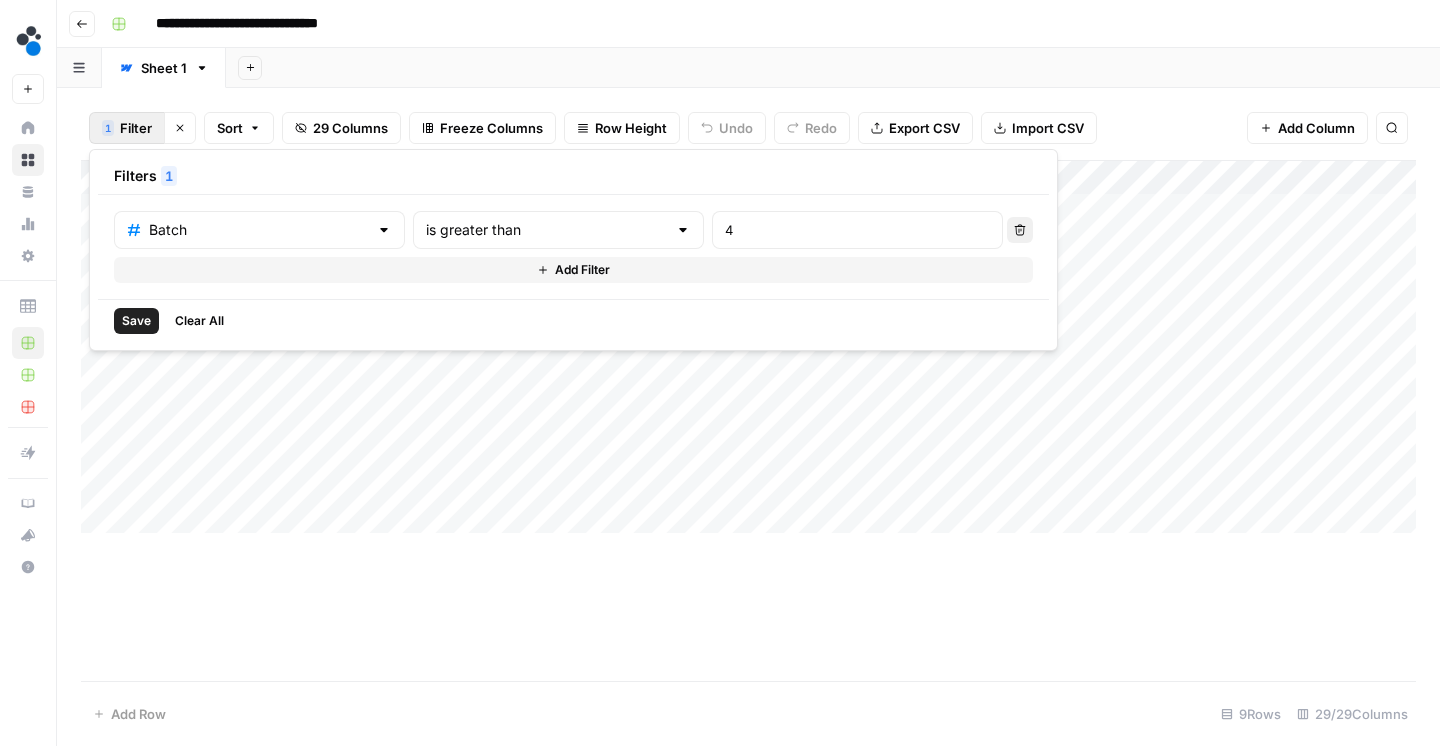 click 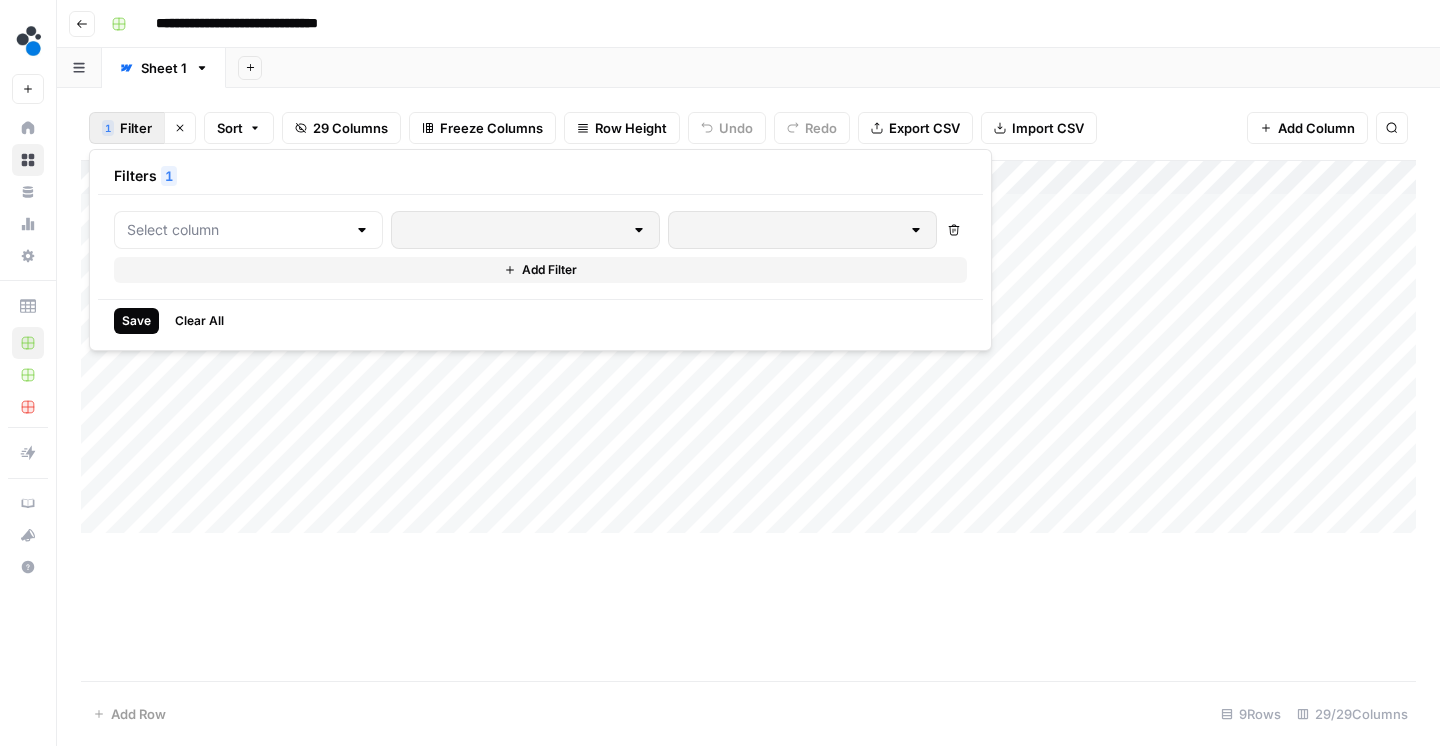 click on "Save" at bounding box center (136, 321) 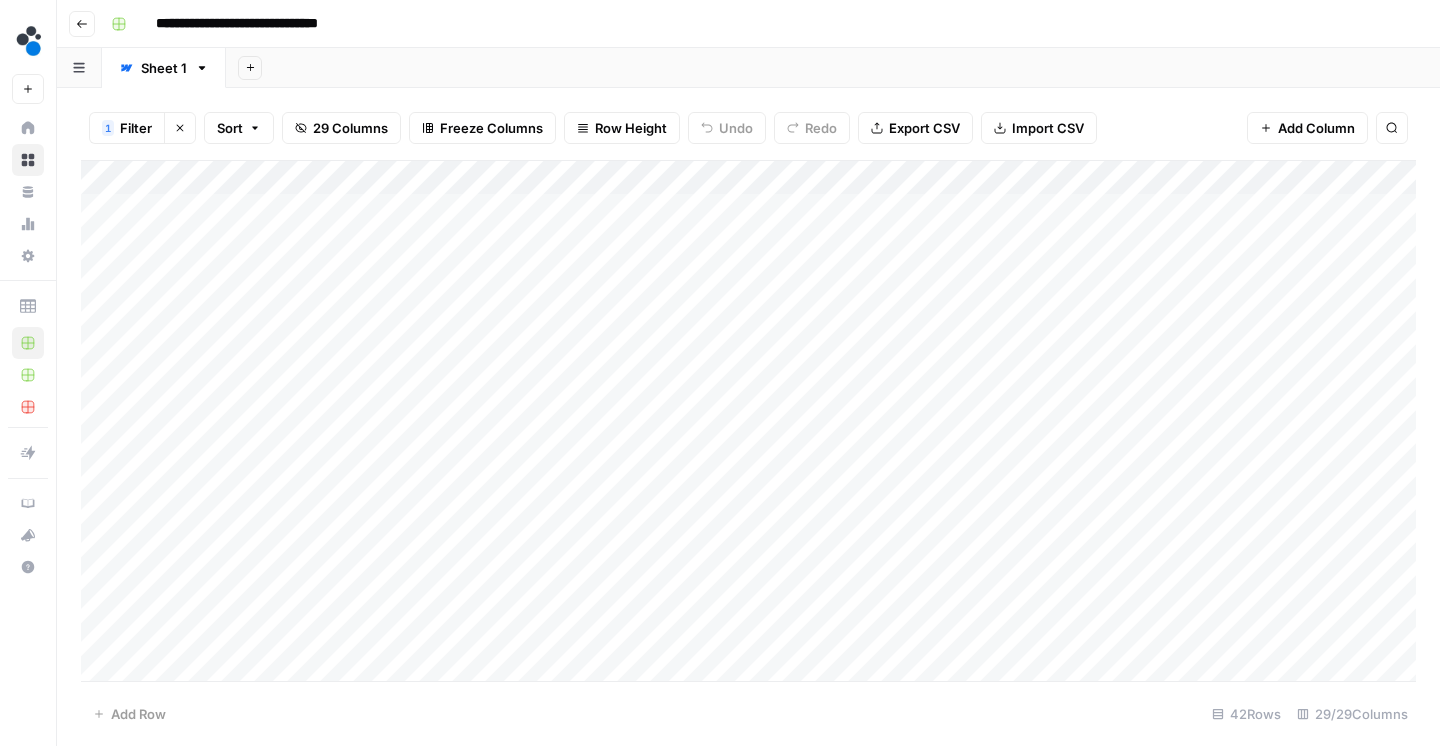 click on "Add Column" at bounding box center (748, 424) 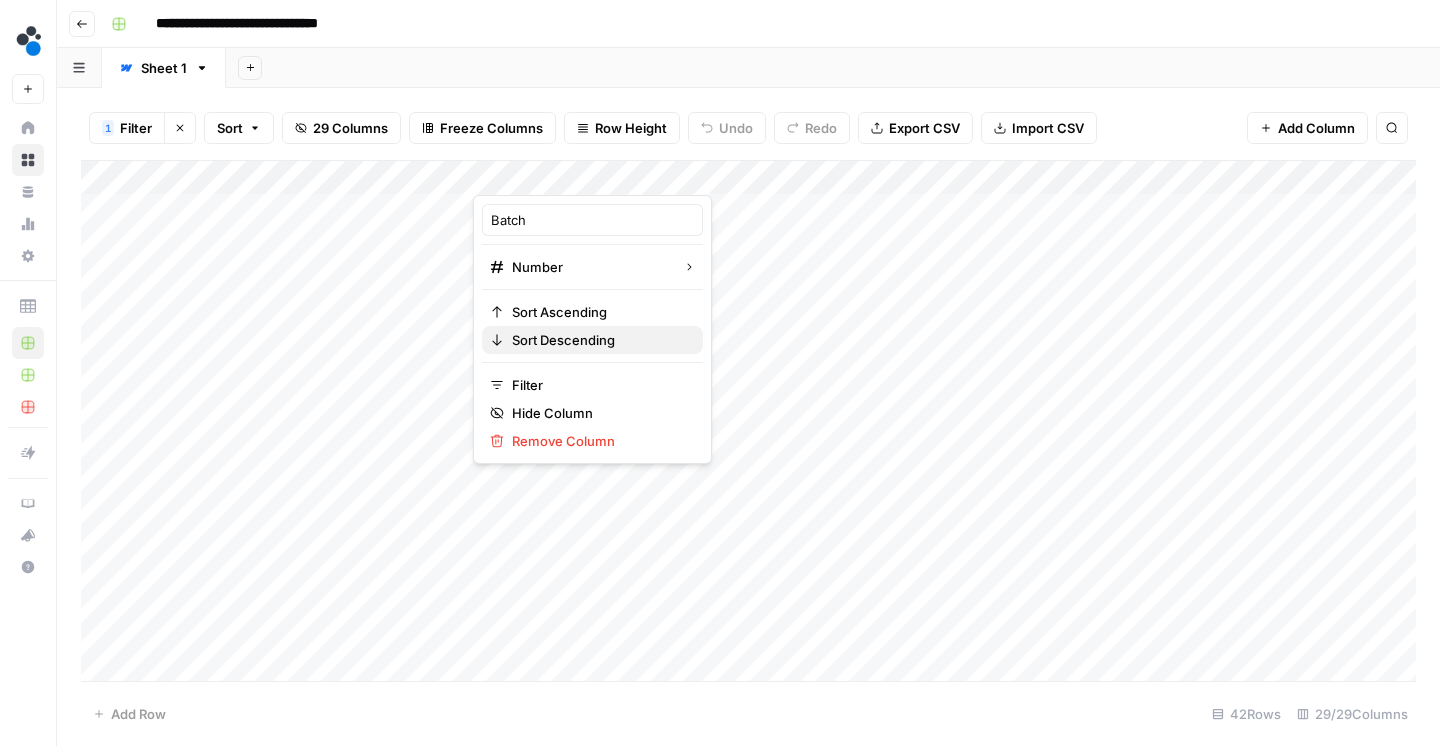 click on "Sort Descending" at bounding box center (563, 340) 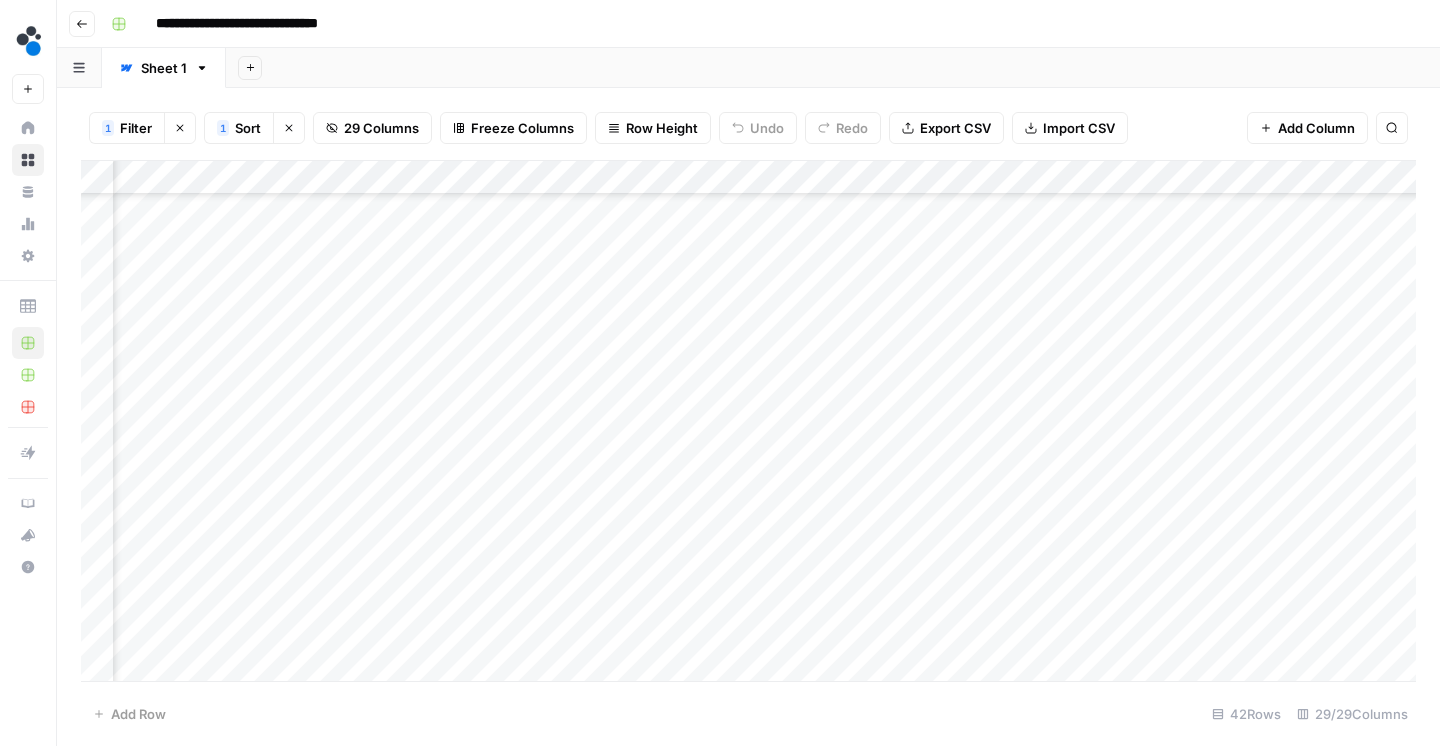 scroll, scrollTop: 934, scrollLeft: 807, axis: both 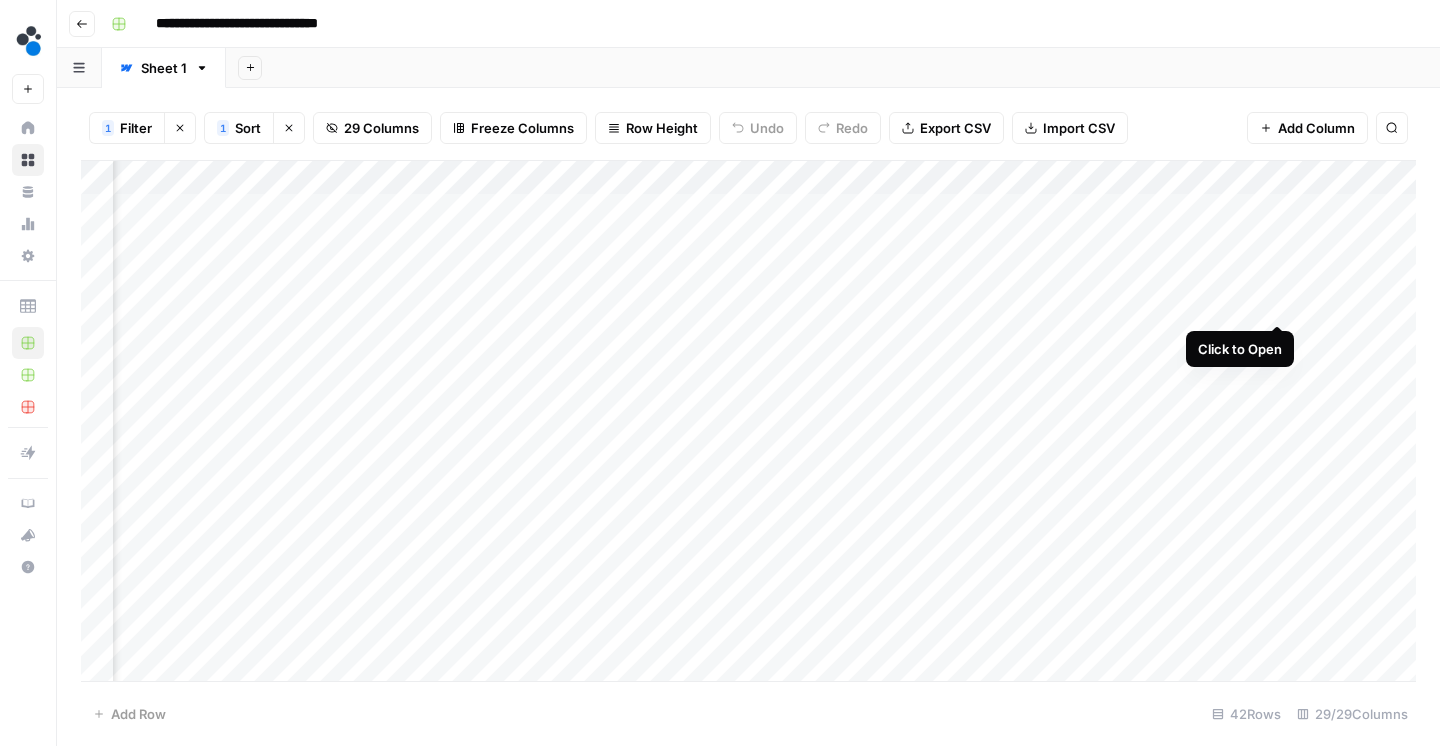 click on "Add Column" at bounding box center (748, 424) 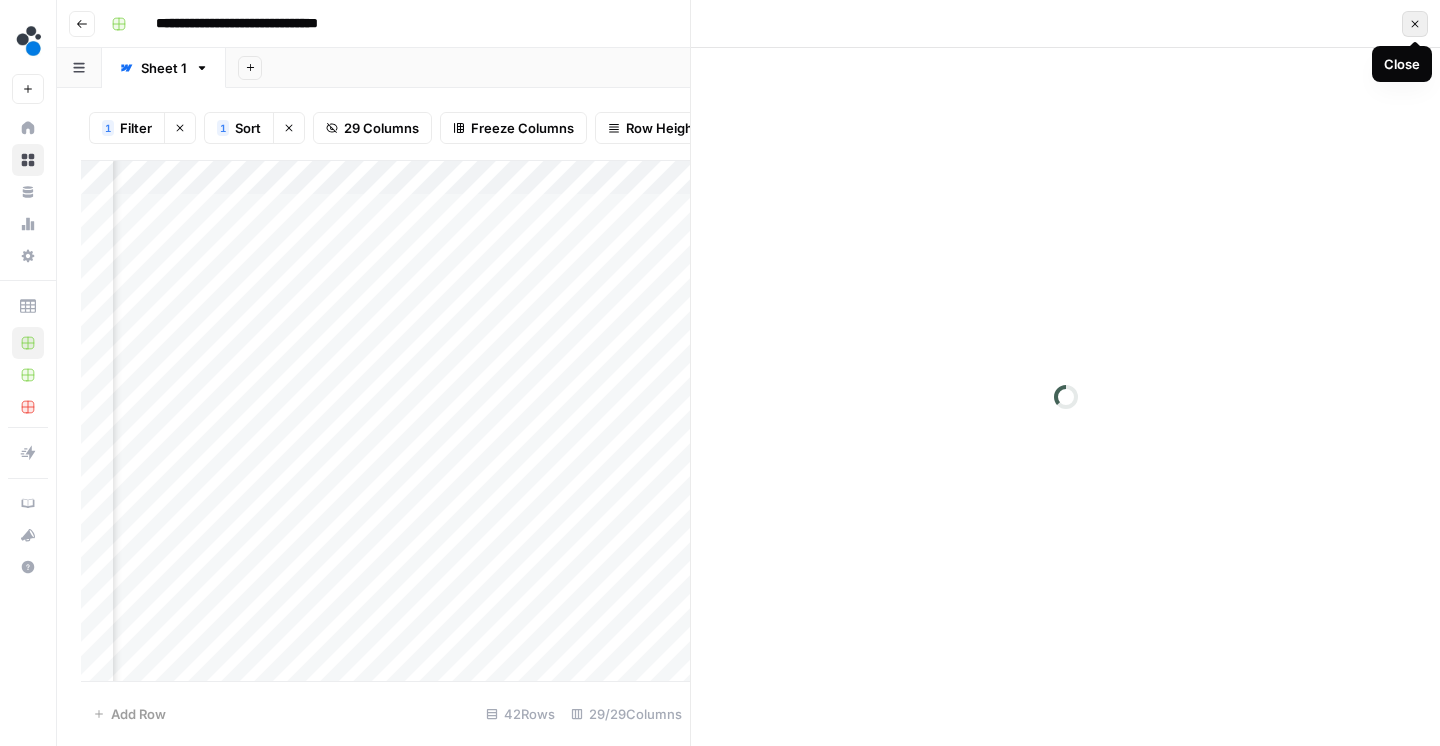 click 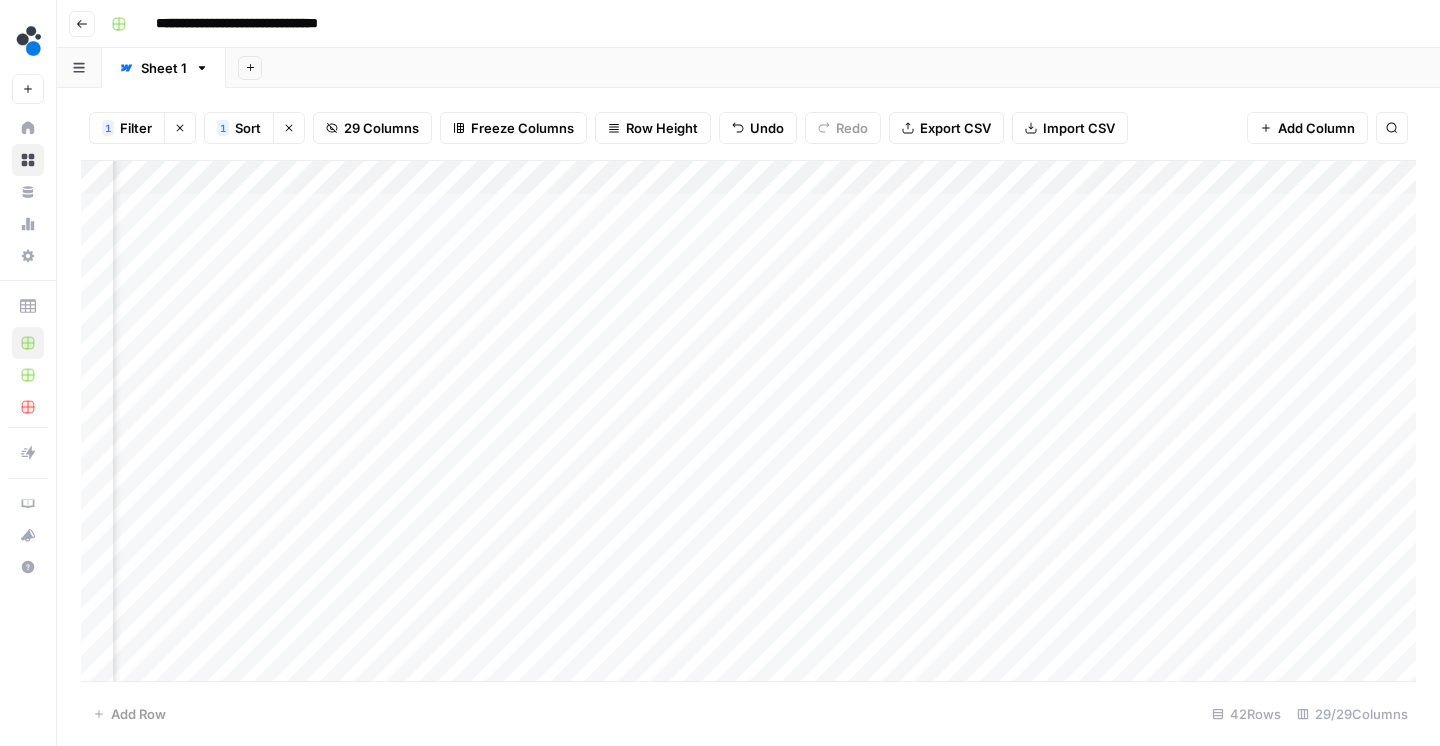 scroll, scrollTop: 2, scrollLeft: 1255, axis: both 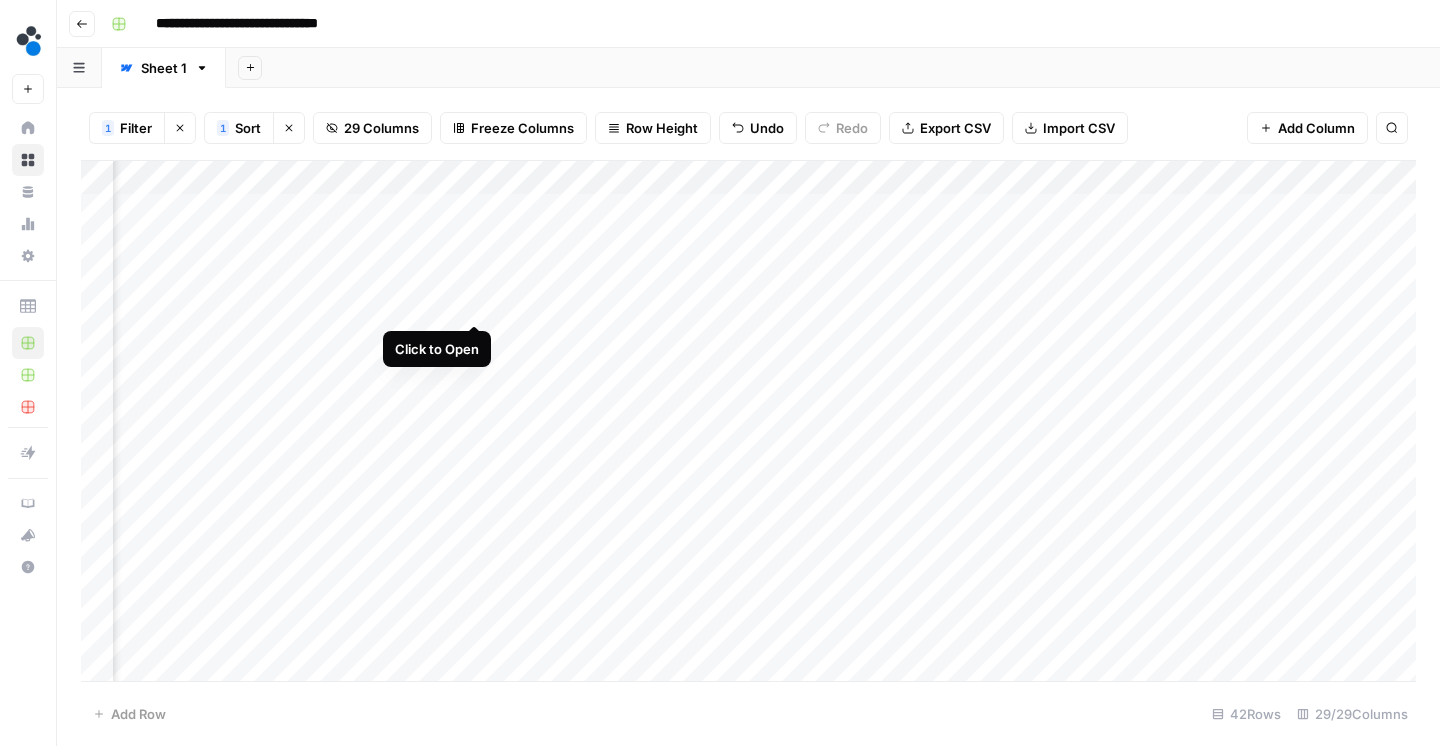 click on "Add Column" at bounding box center (748, 424) 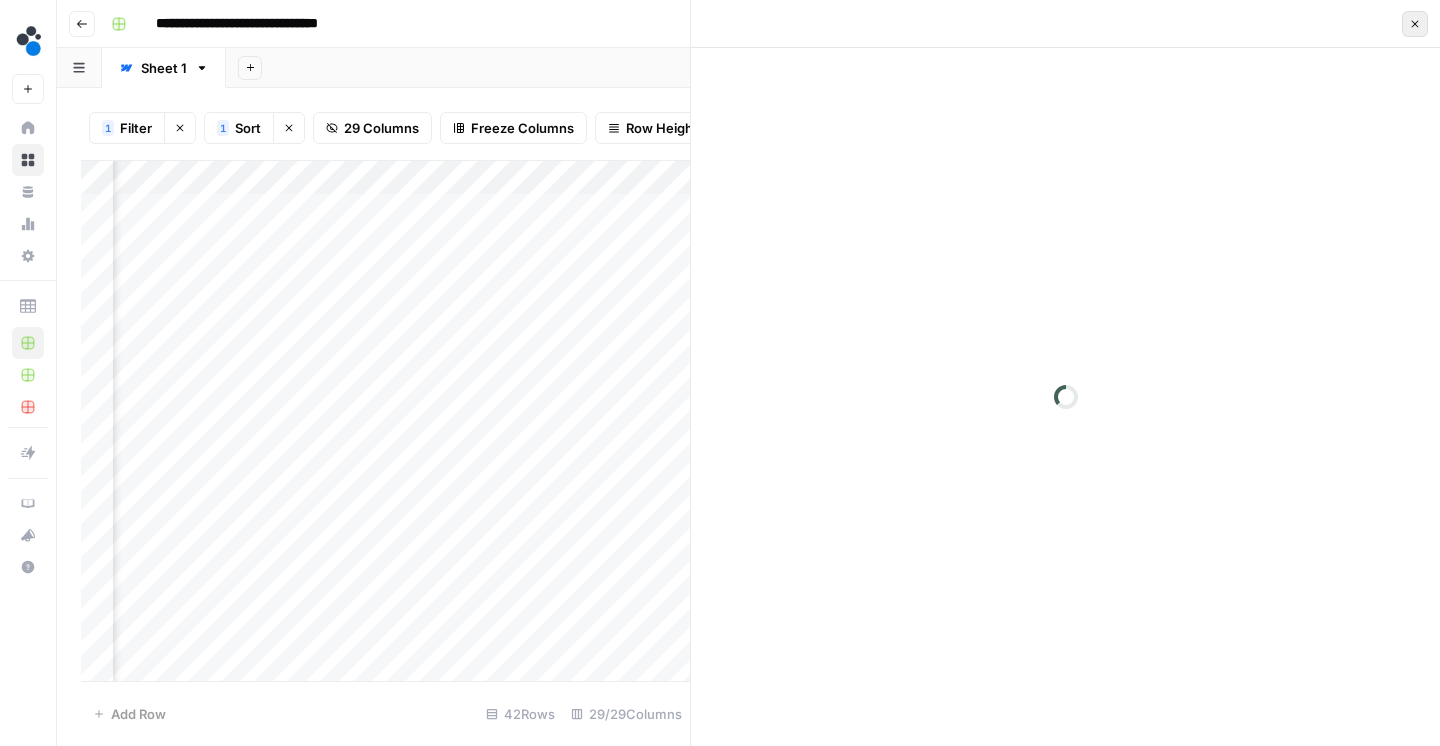 click on "Close" at bounding box center (1415, 24) 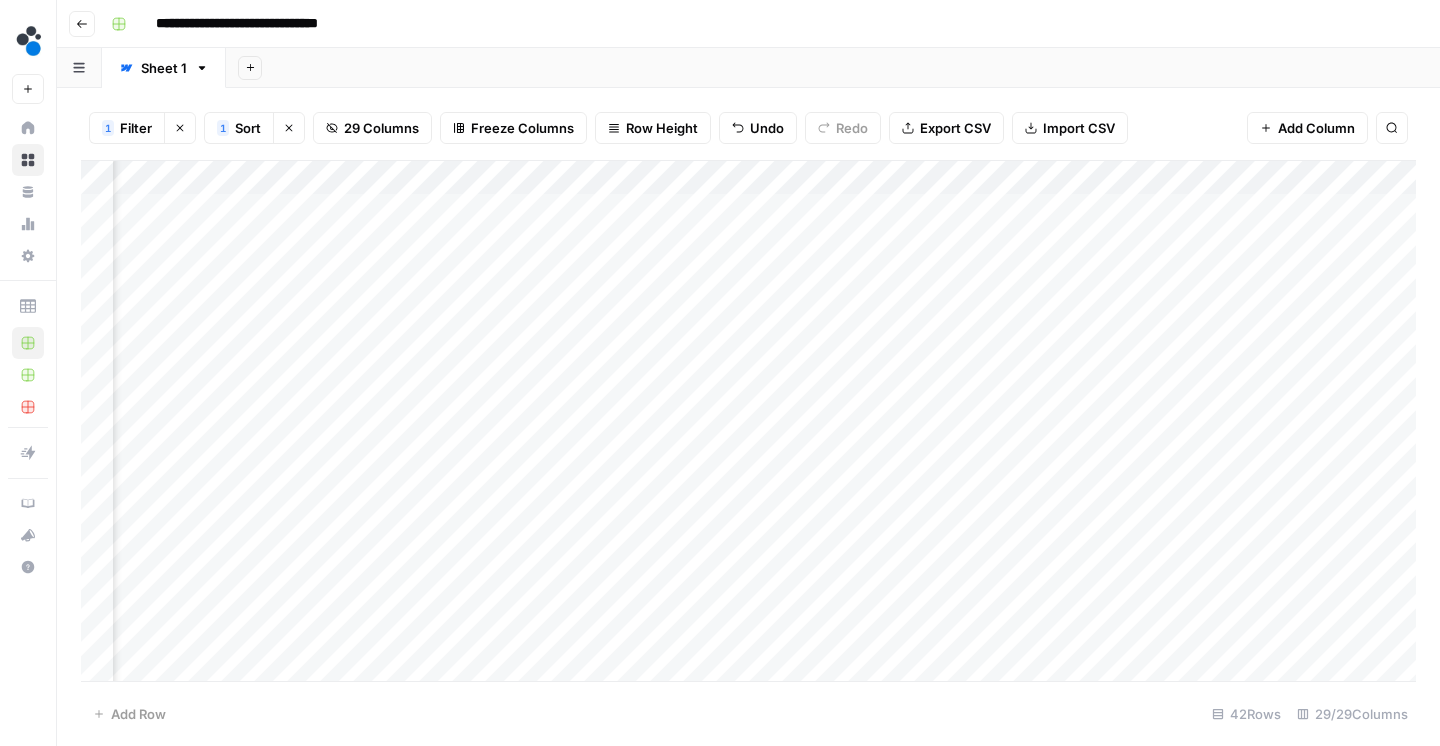 scroll, scrollTop: 0, scrollLeft: 1255, axis: horizontal 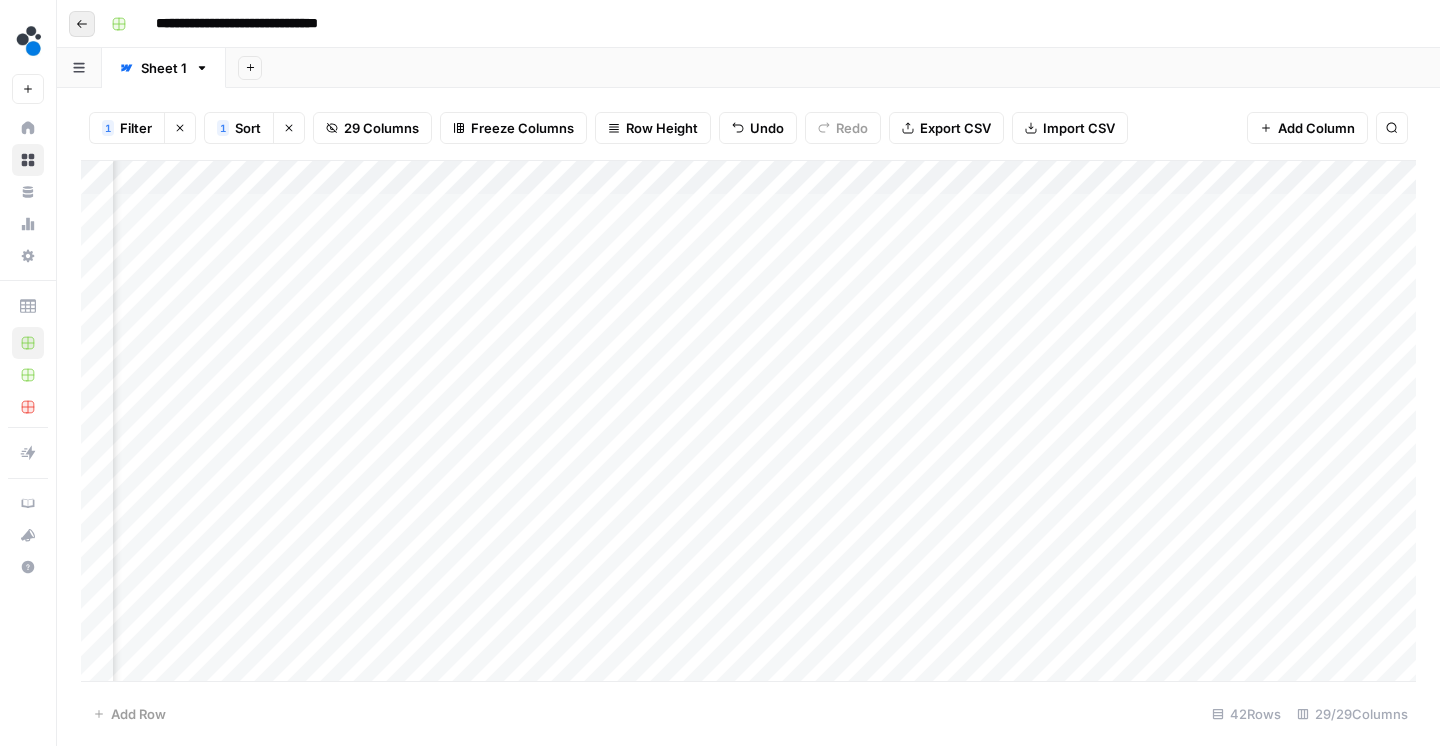 click 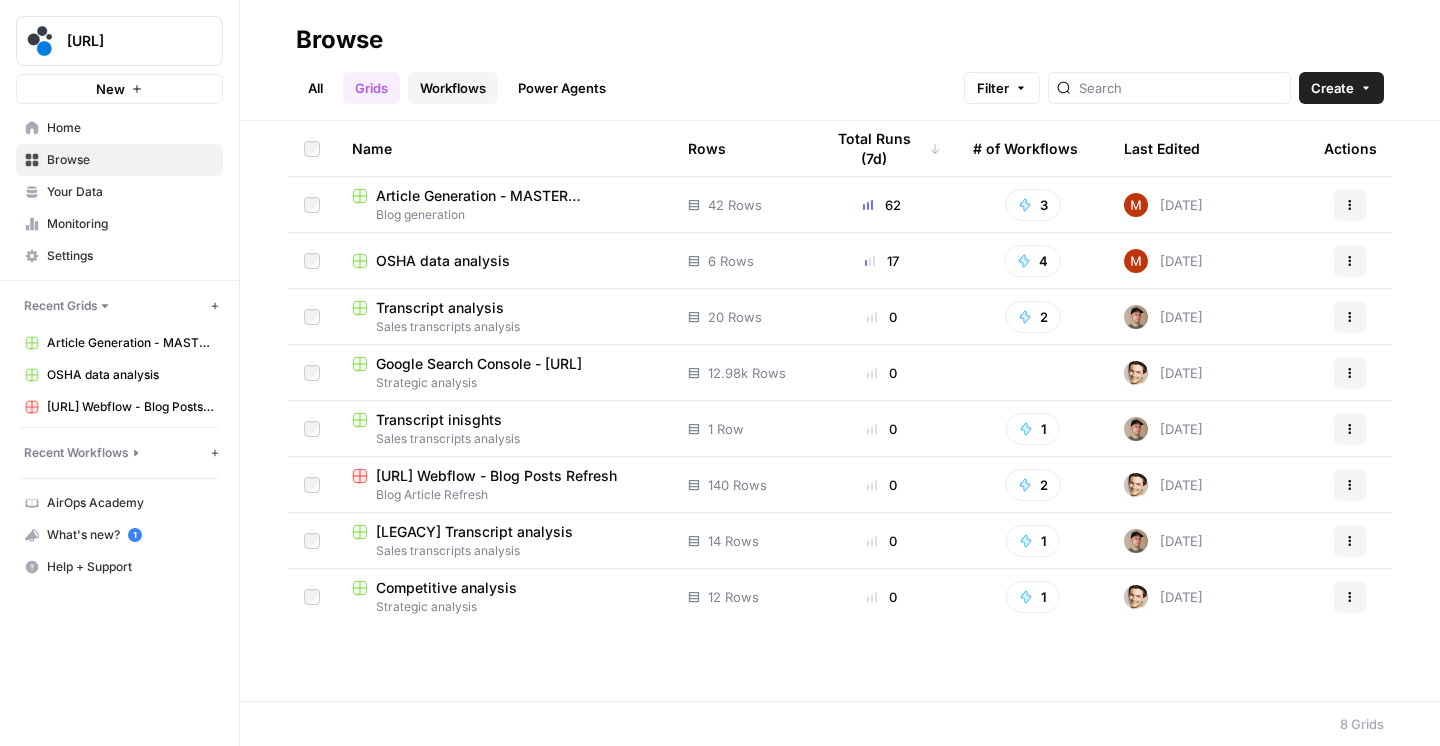 click on "Workflows" at bounding box center [453, 88] 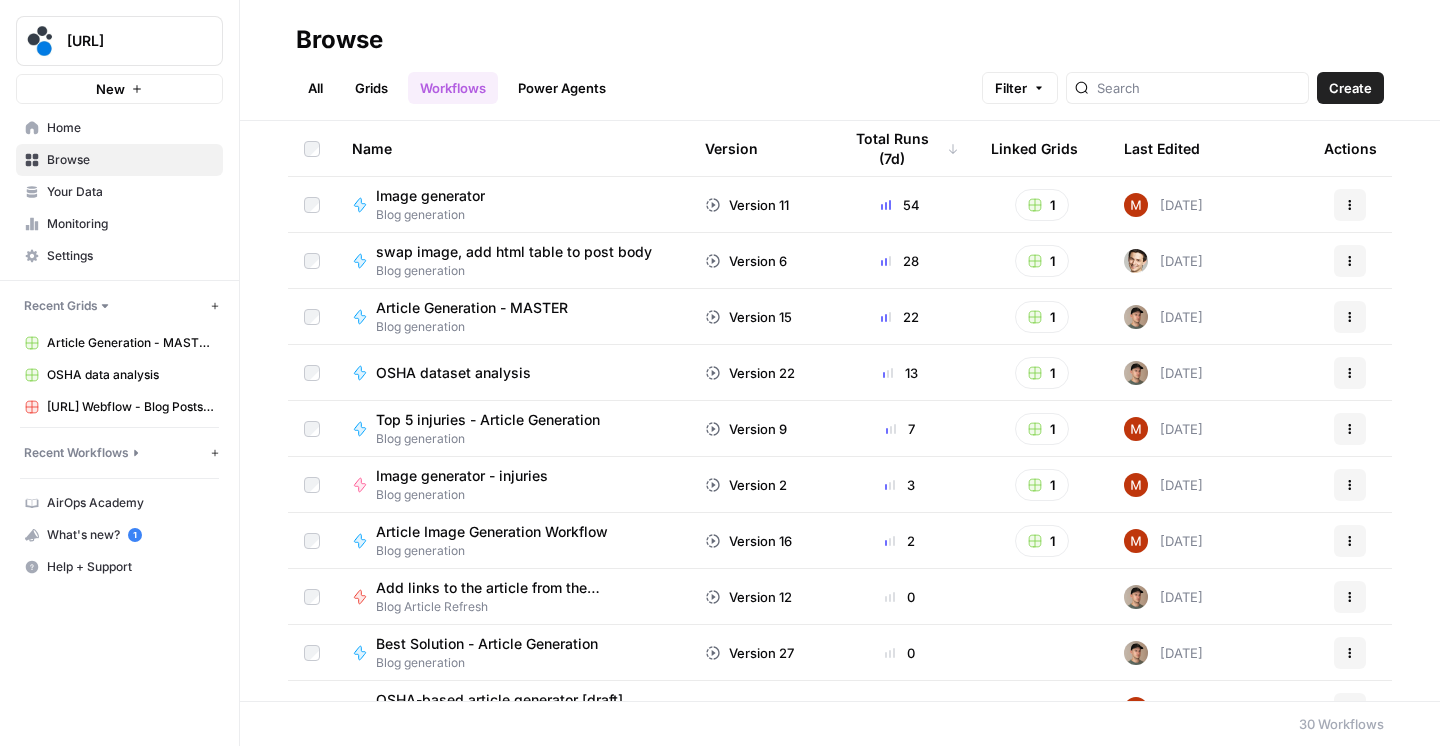click on "OSHA dataset analysis" at bounding box center [453, 373] 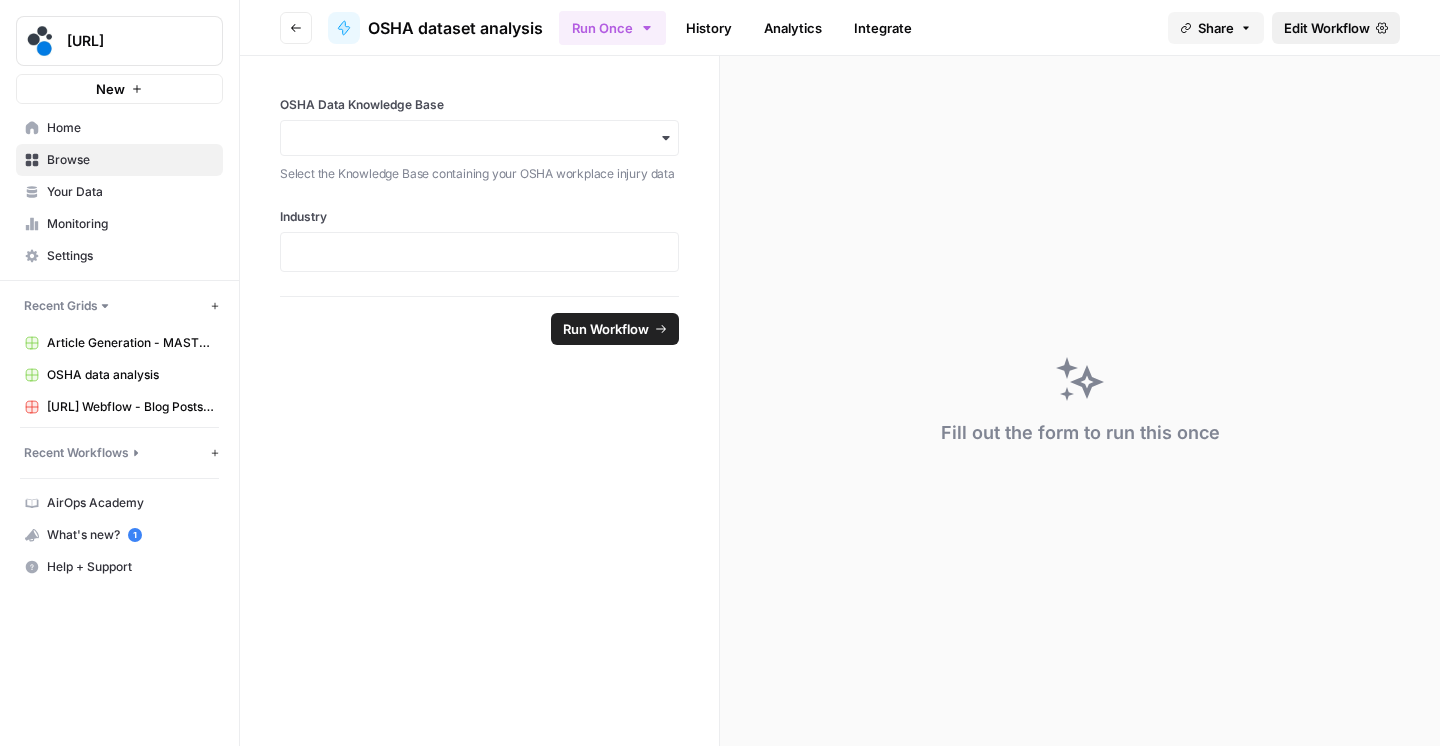 click on "Edit Workflow" at bounding box center [1336, 28] 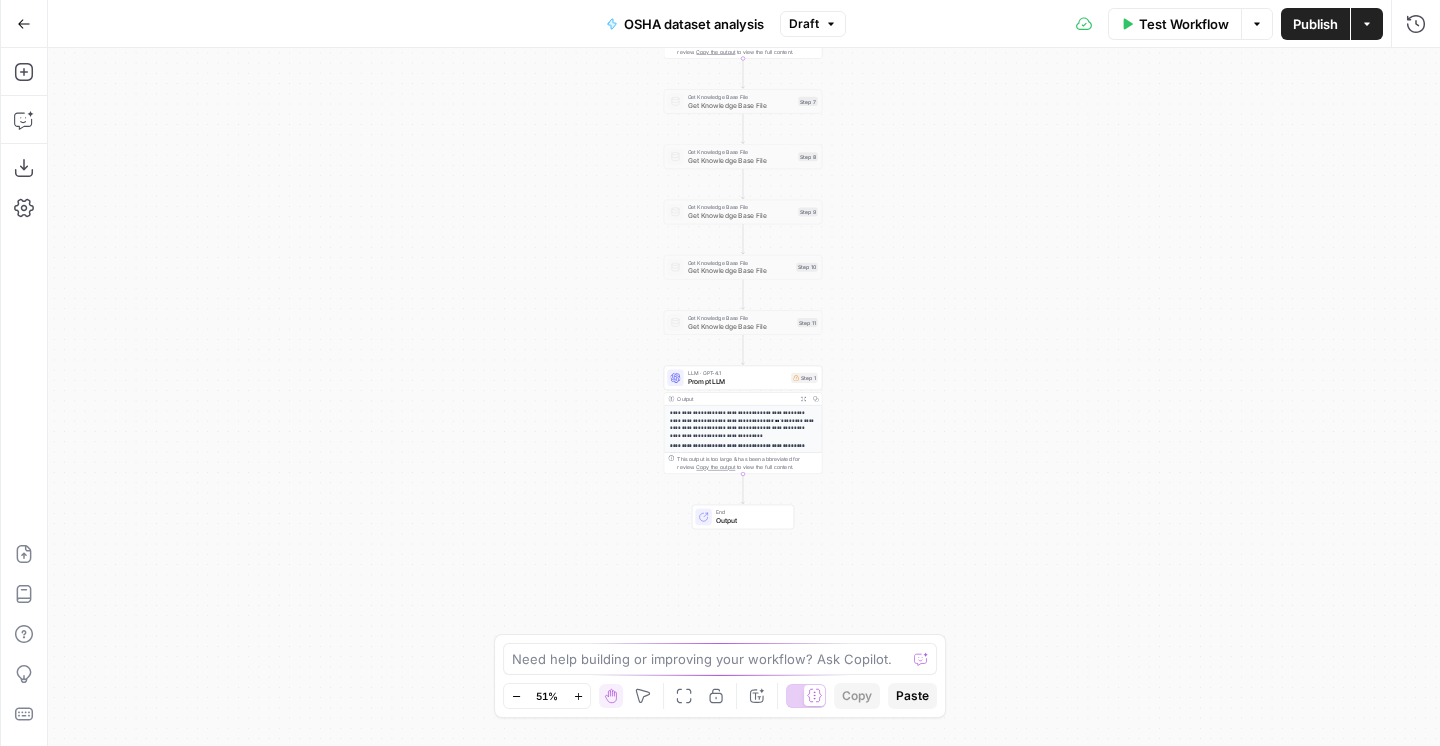drag, startPoint x: 967, startPoint y: 408, endPoint x: 966, endPoint y: 223, distance: 185.0027 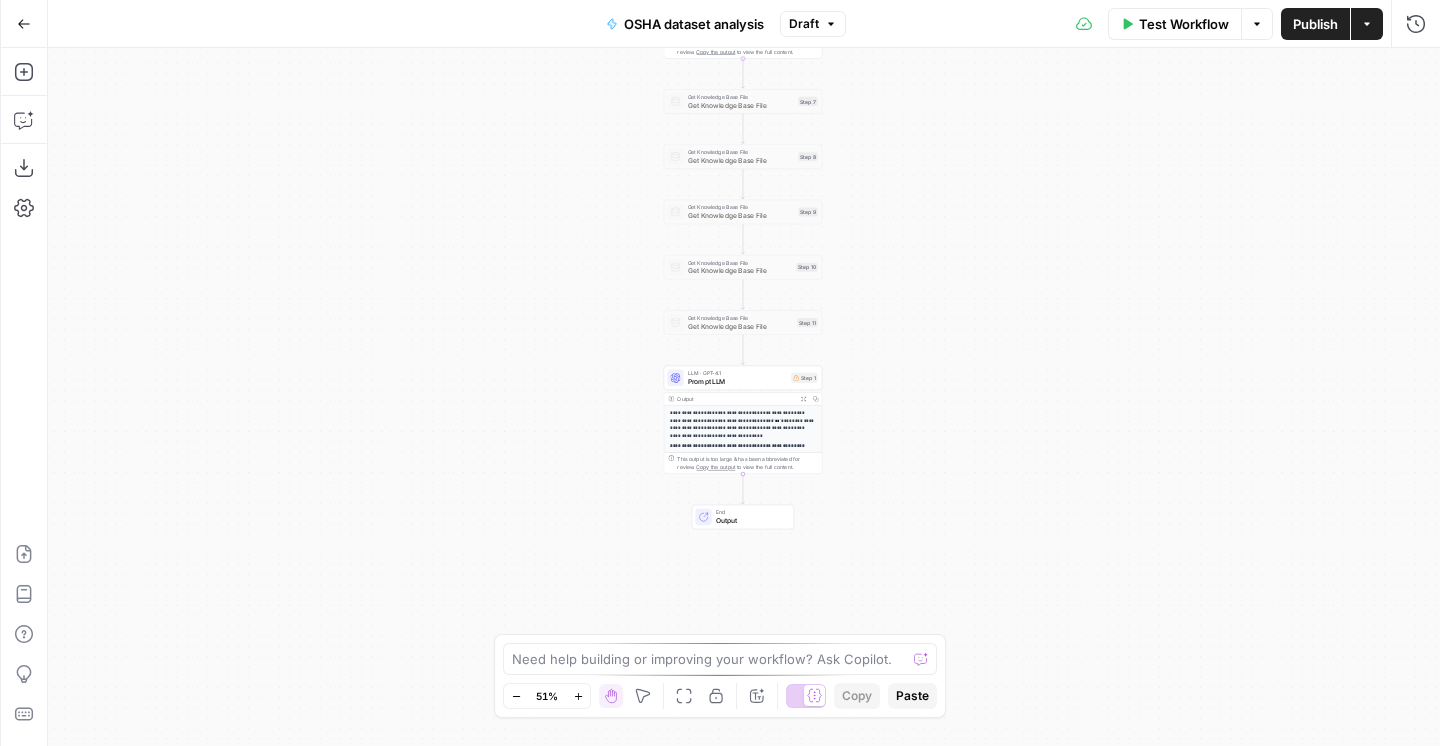 click on "Prompt LLM" at bounding box center [737, 381] 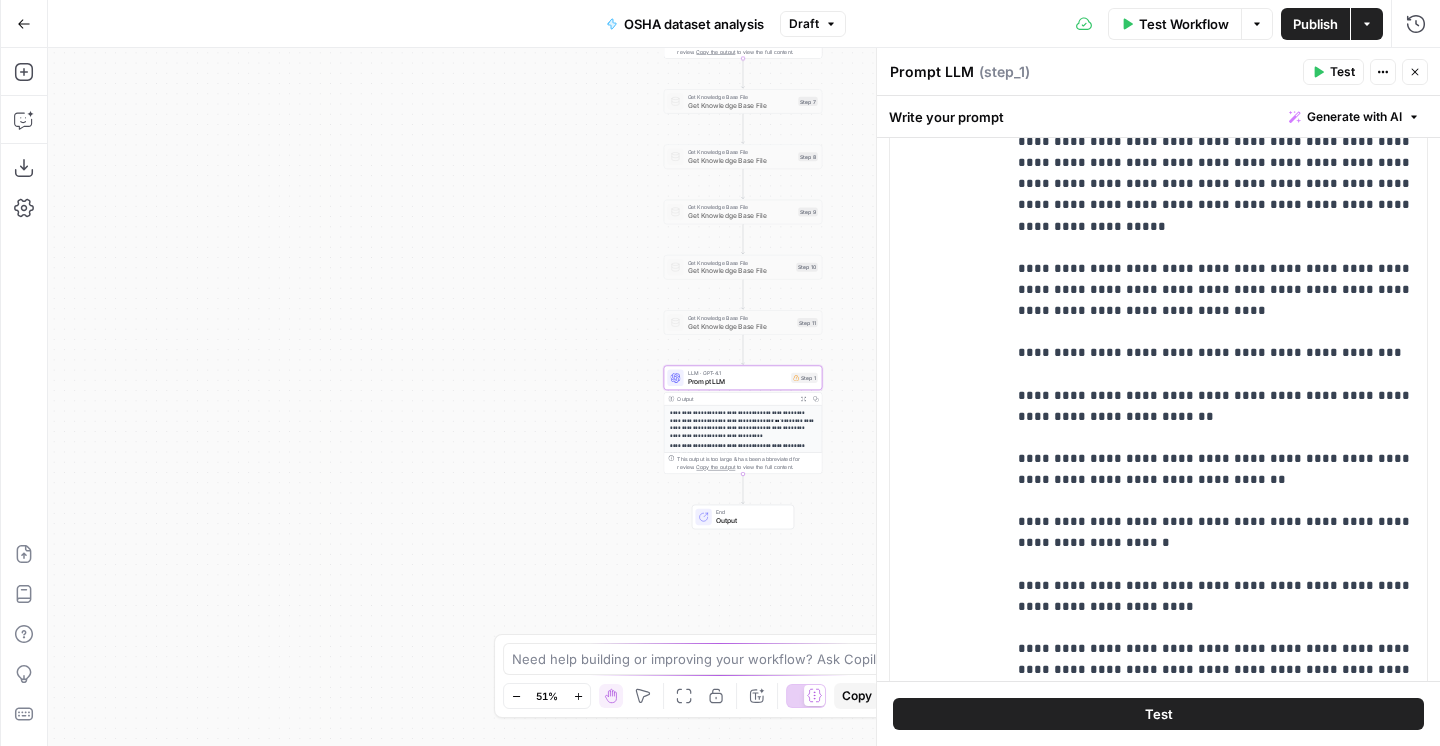 scroll, scrollTop: 664, scrollLeft: 0, axis: vertical 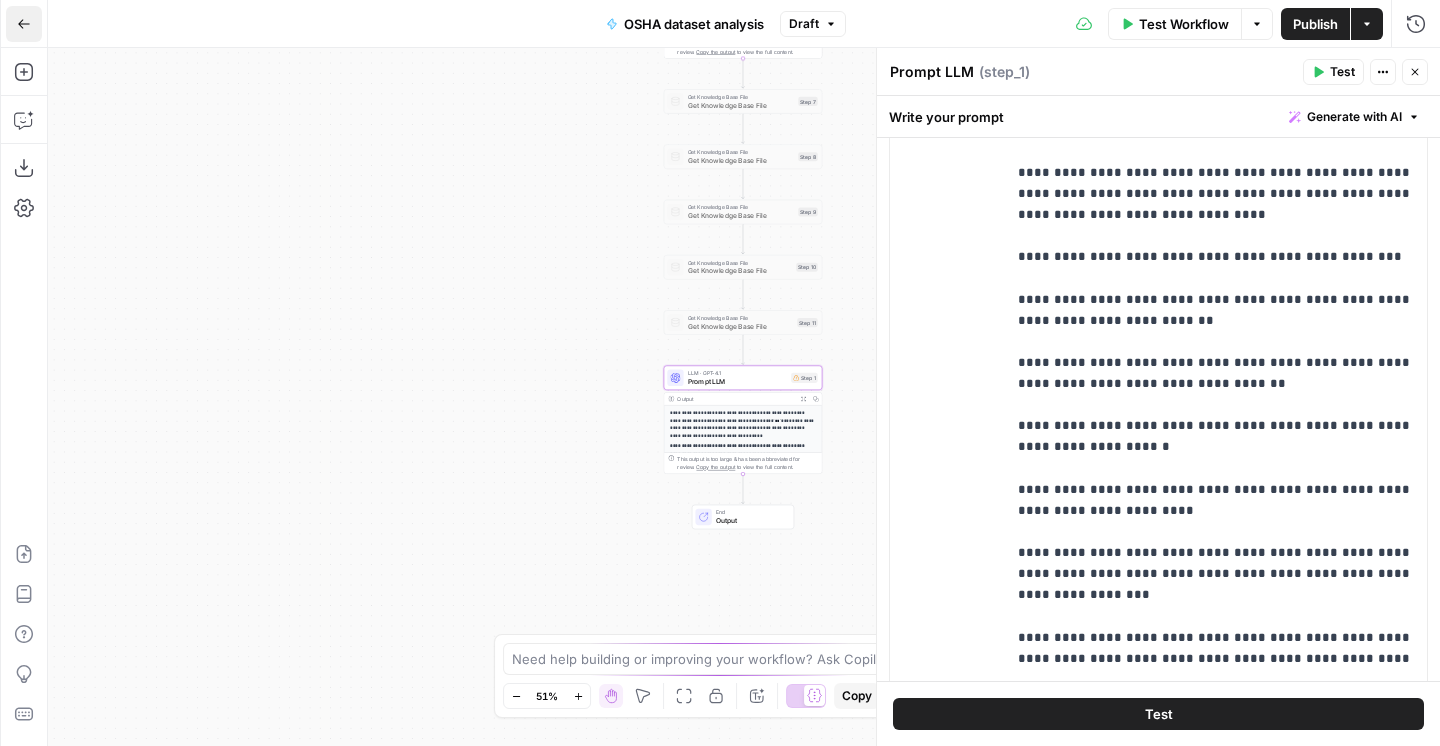 click 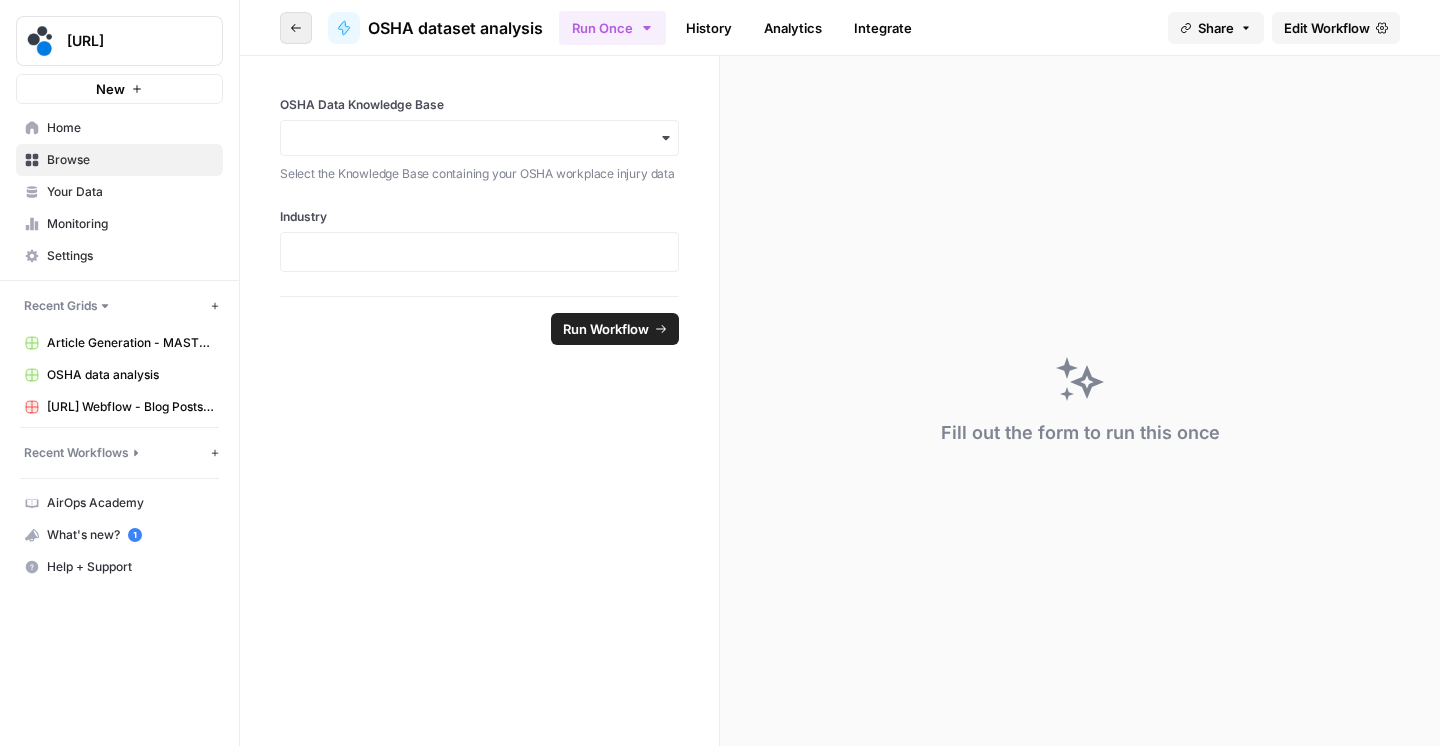 click 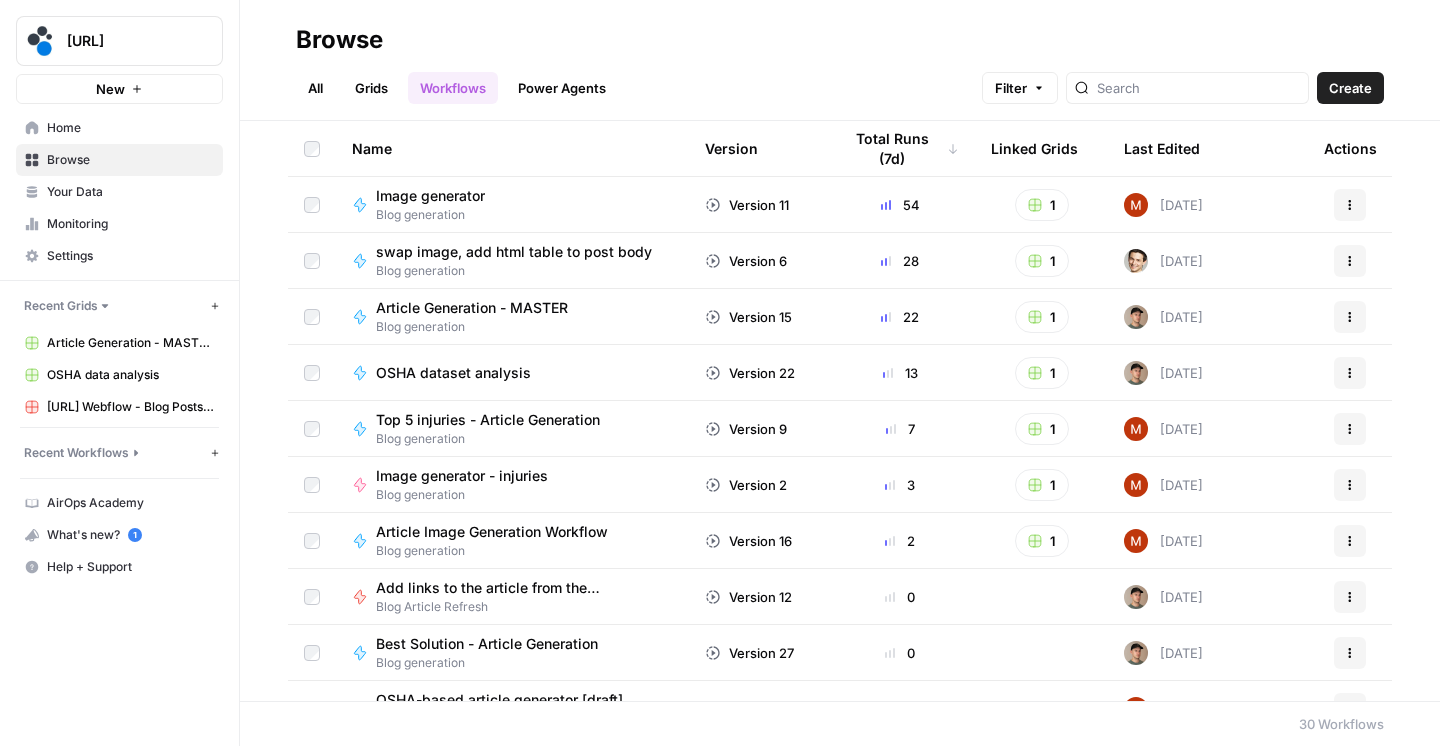 click on "Top 5 injuries - Article Generation" at bounding box center (488, 420) 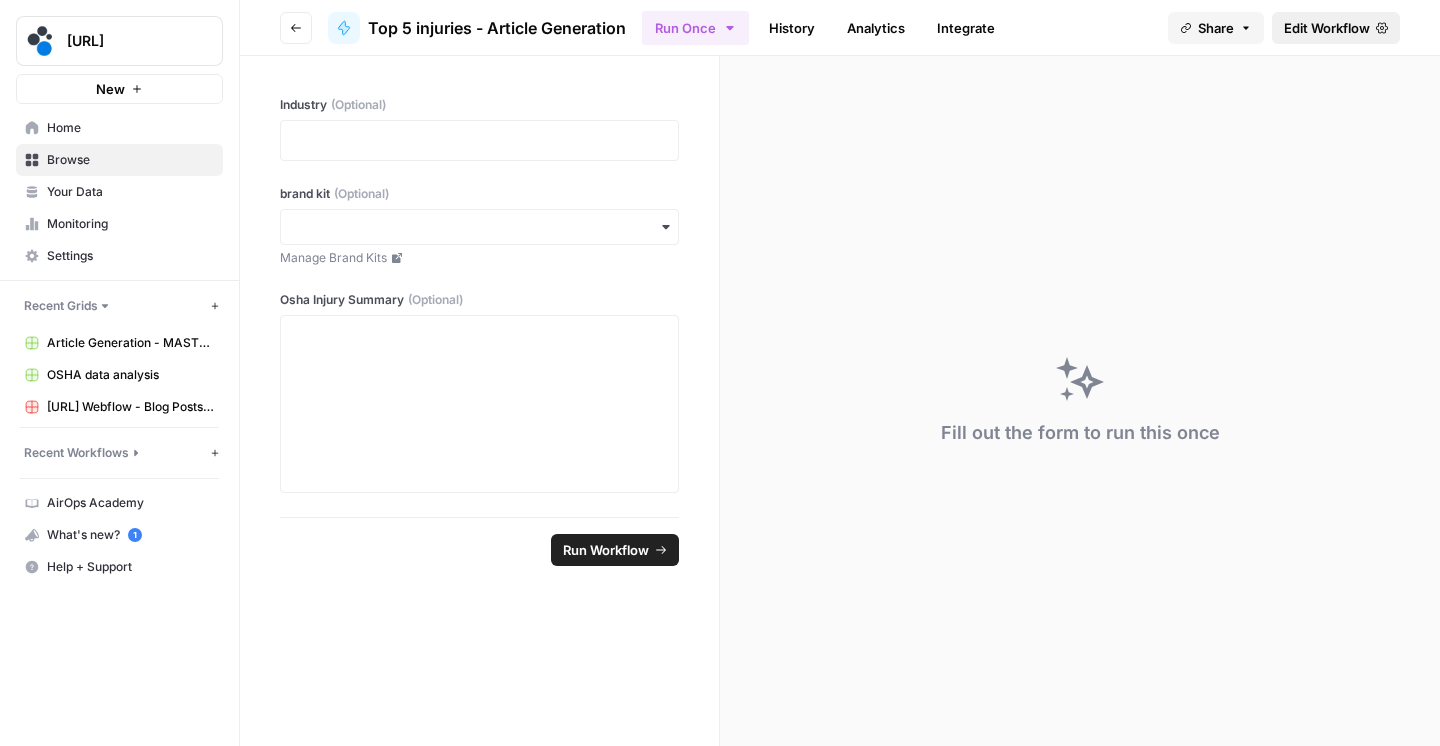click on "Edit Workflow" at bounding box center [1327, 28] 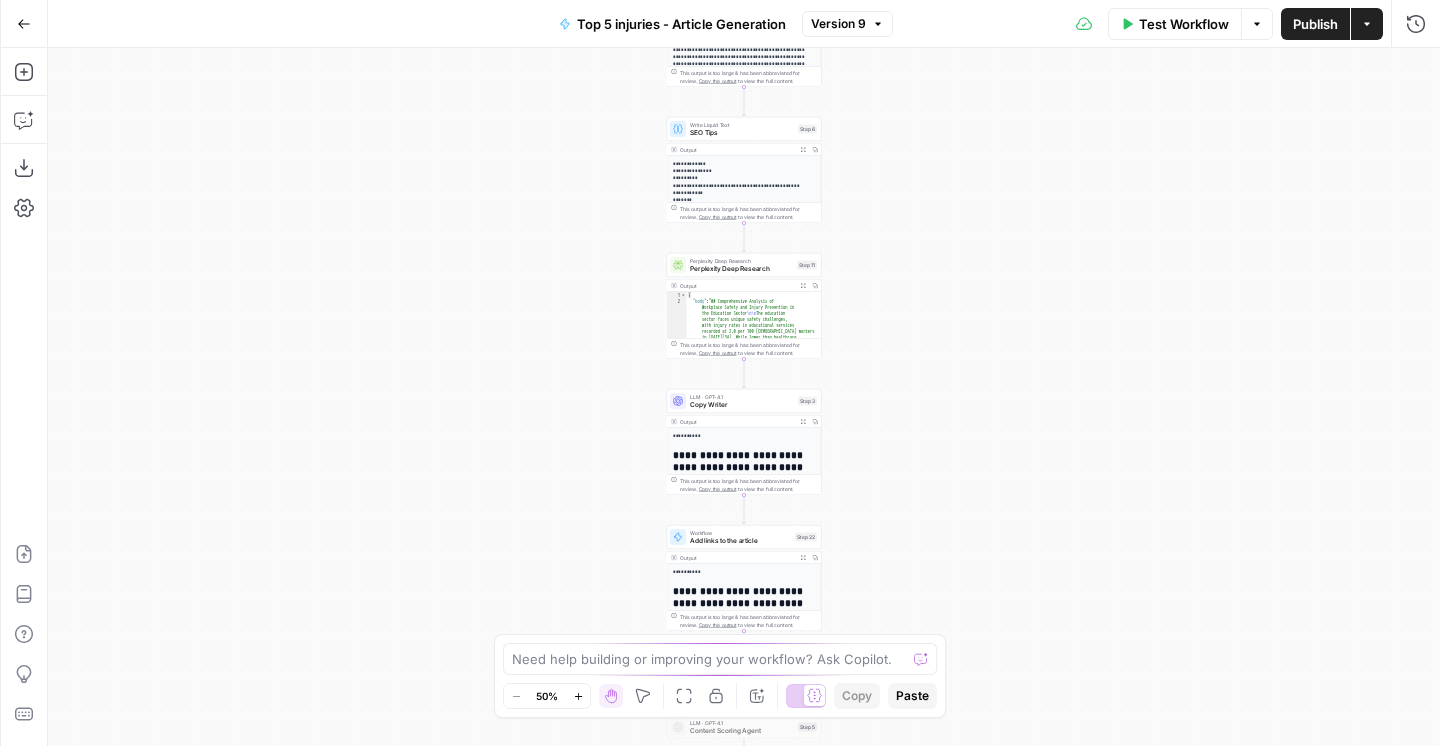 drag, startPoint x: 1005, startPoint y: 216, endPoint x: 1002, endPoint y: 472, distance: 256.01758 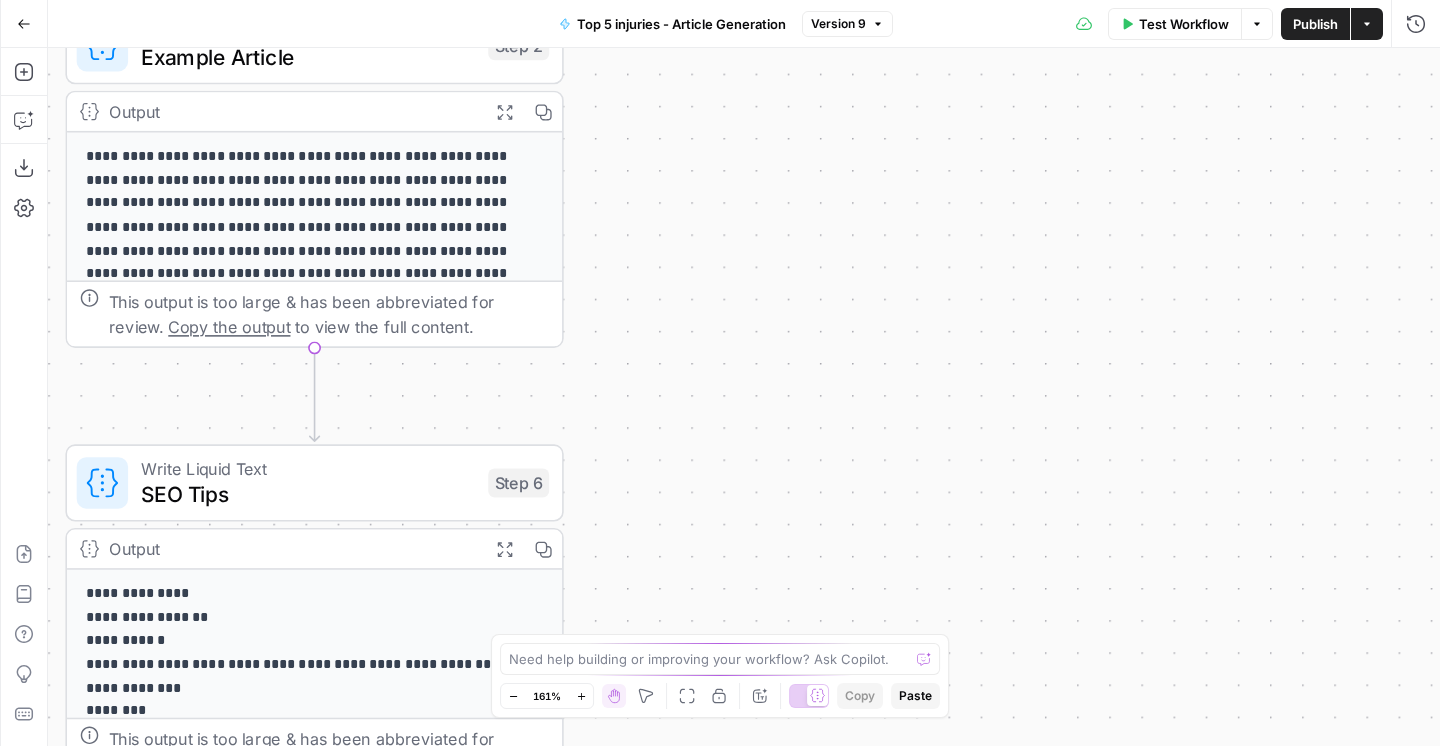 drag, startPoint x: 827, startPoint y: 261, endPoint x: 1028, endPoint y: 388, distance: 237.76038 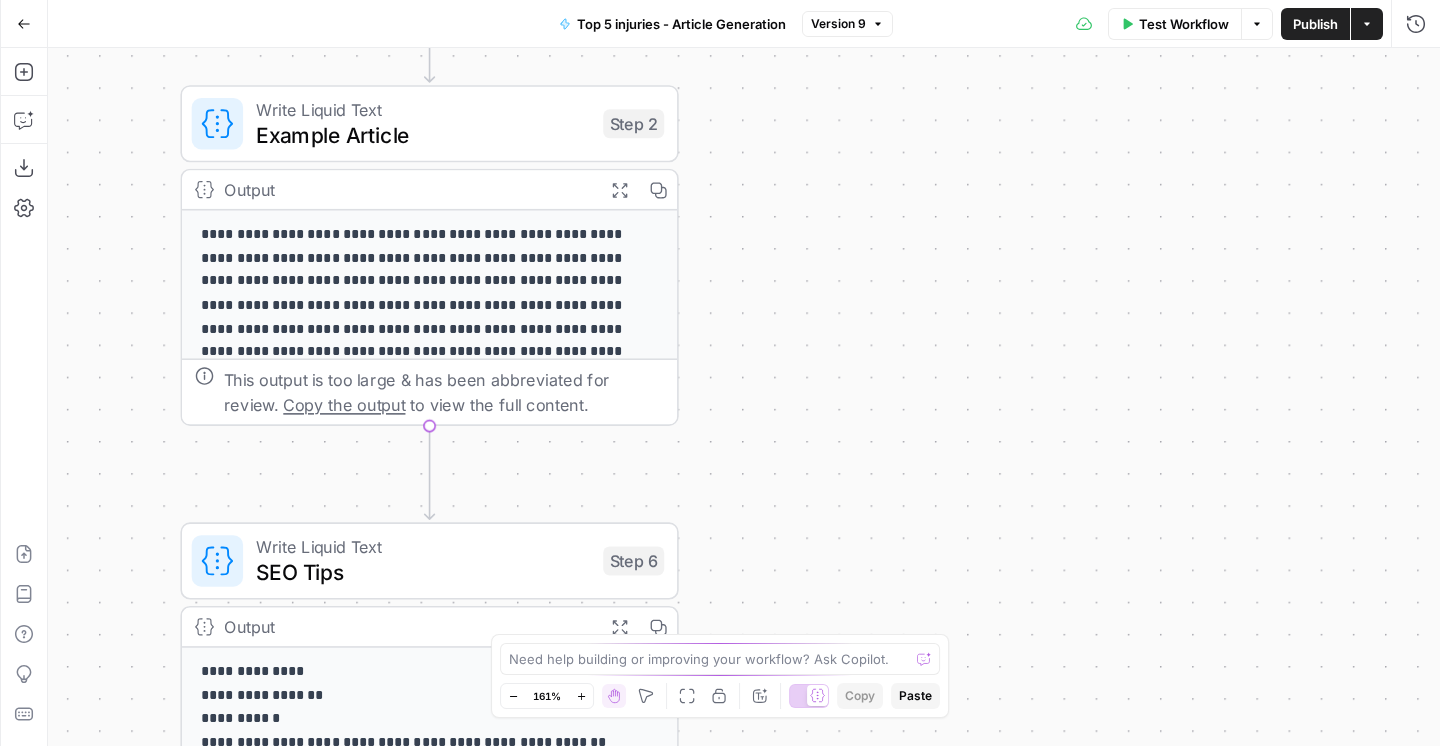 click on "Example Article" at bounding box center (423, 135) 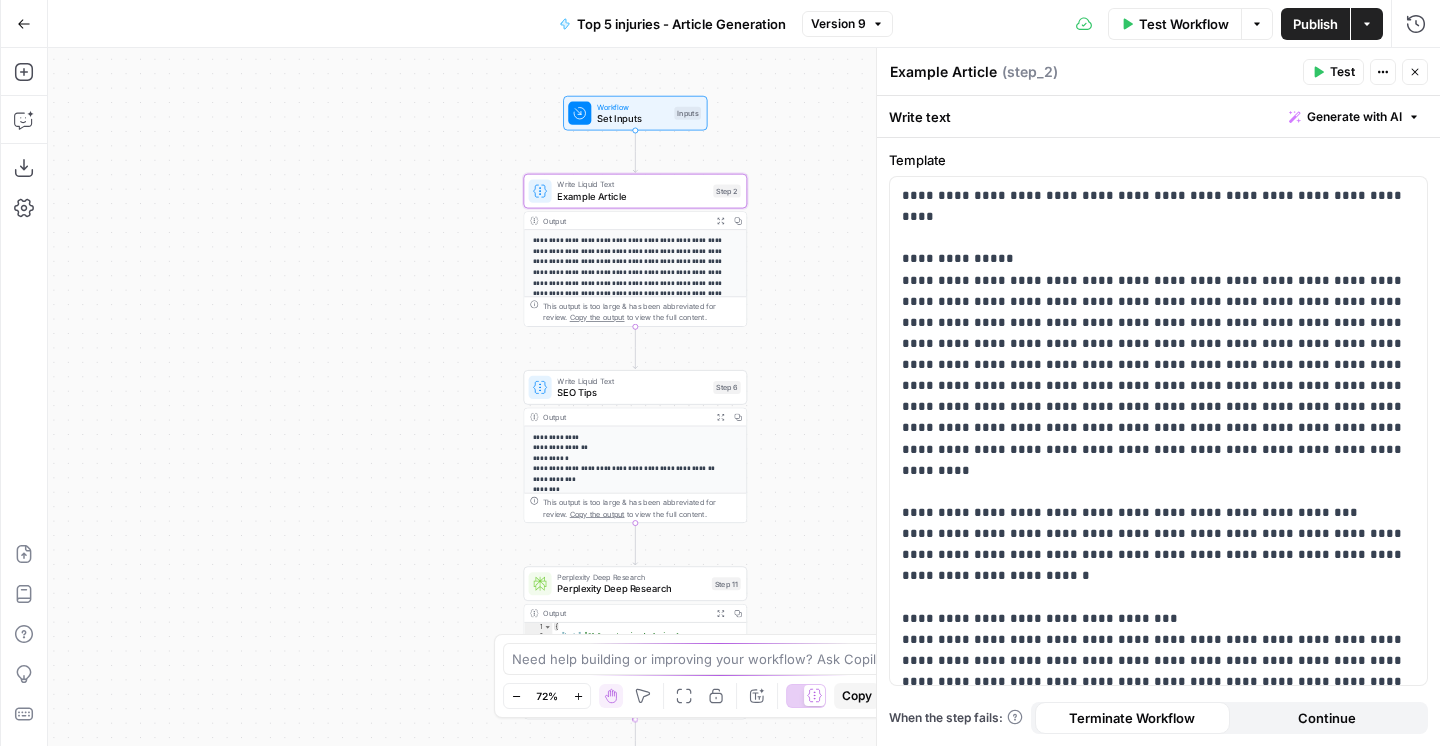 click on "Set Inputs" at bounding box center (632, 118) 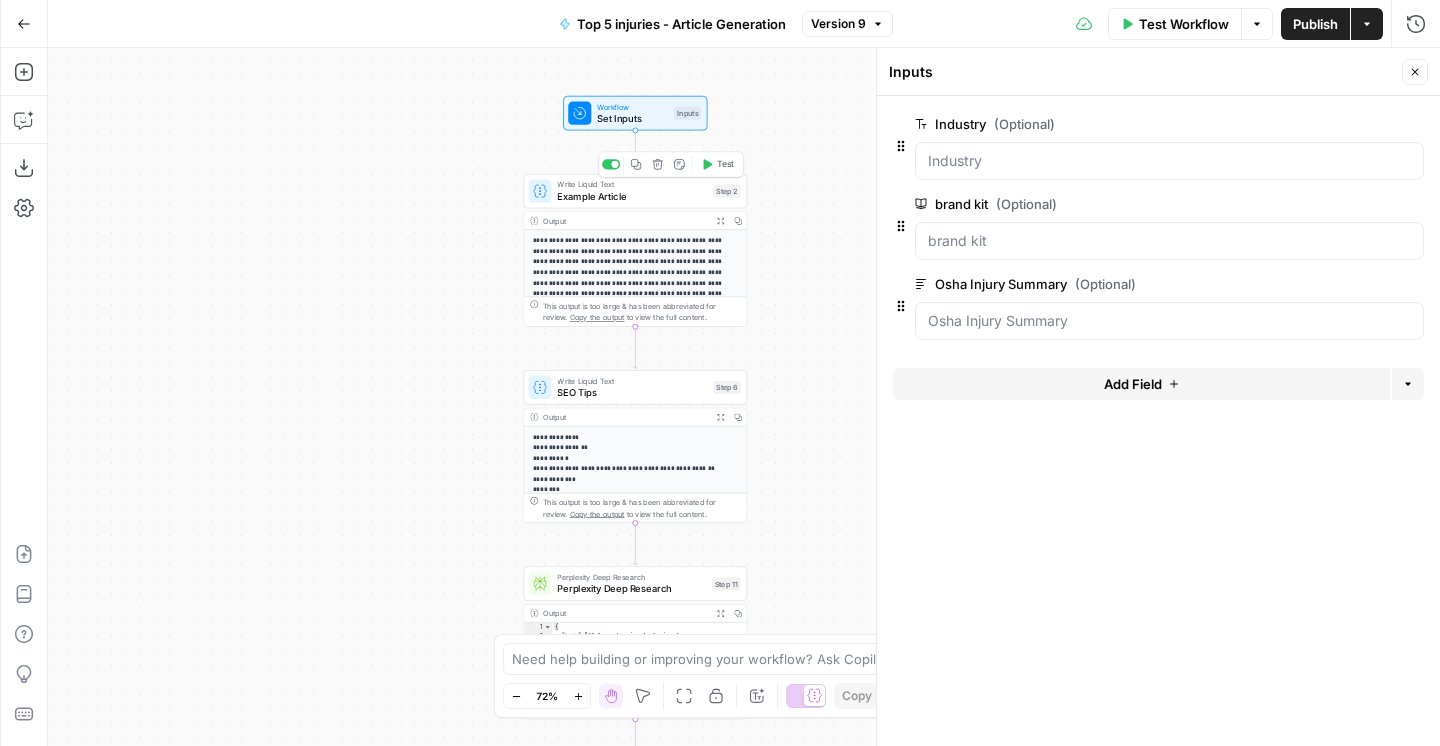 click on "Example Article" at bounding box center [632, 196] 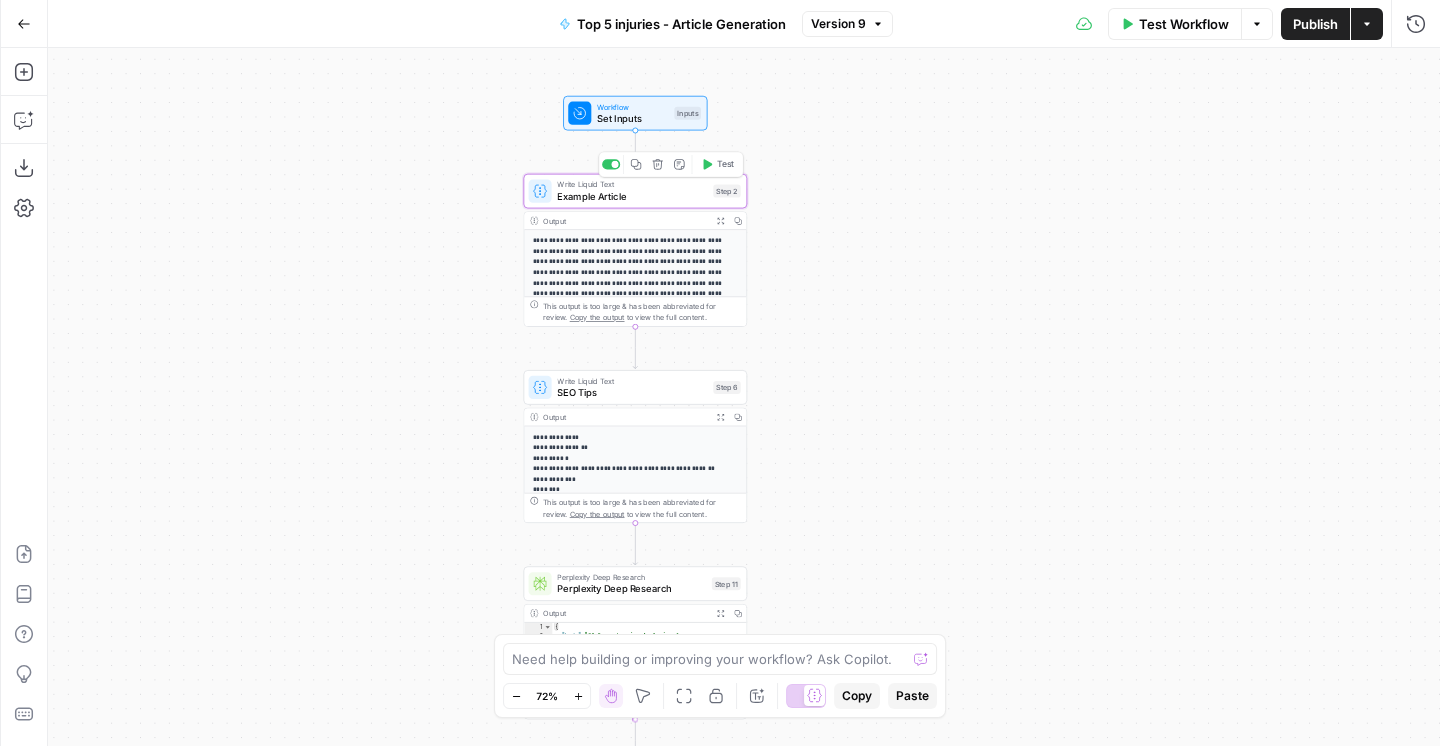 type on "Example Article" 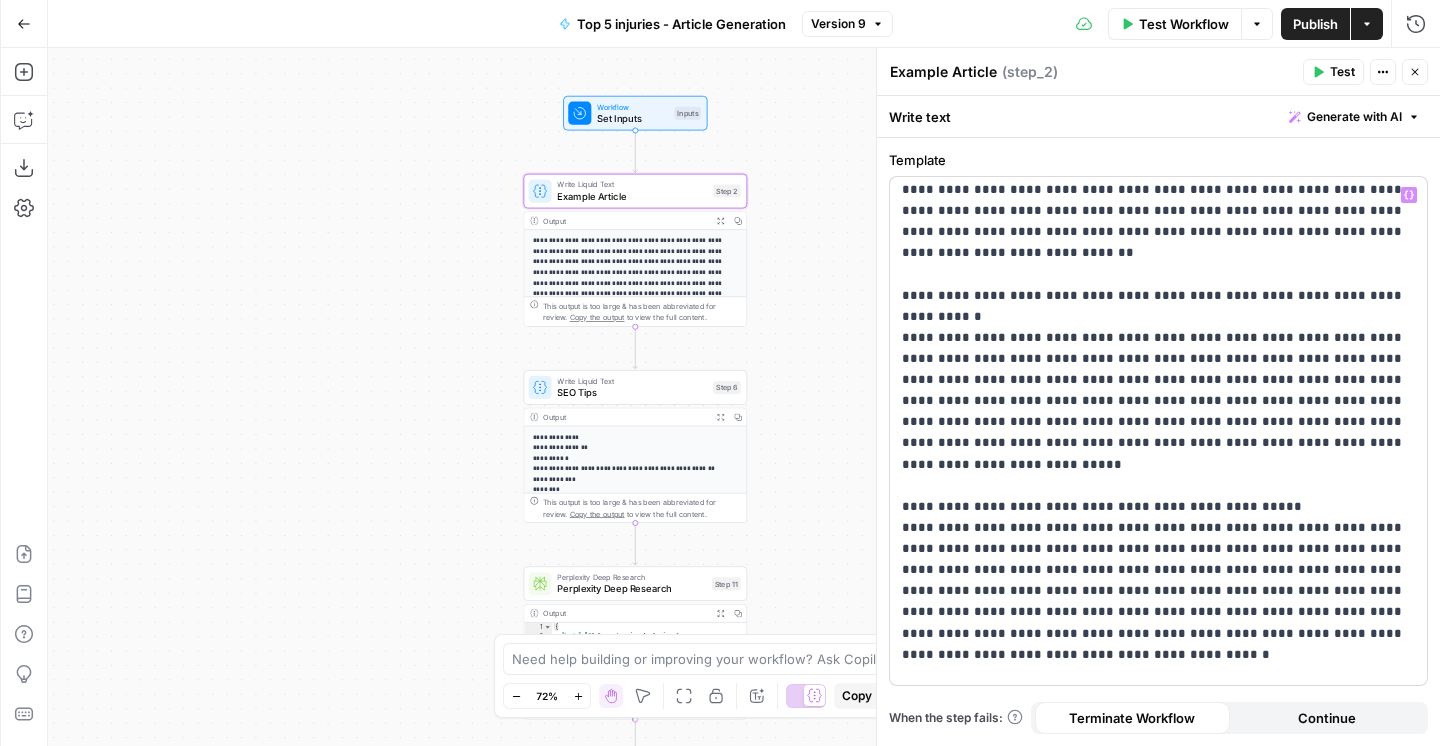 scroll, scrollTop: 1335, scrollLeft: 0, axis: vertical 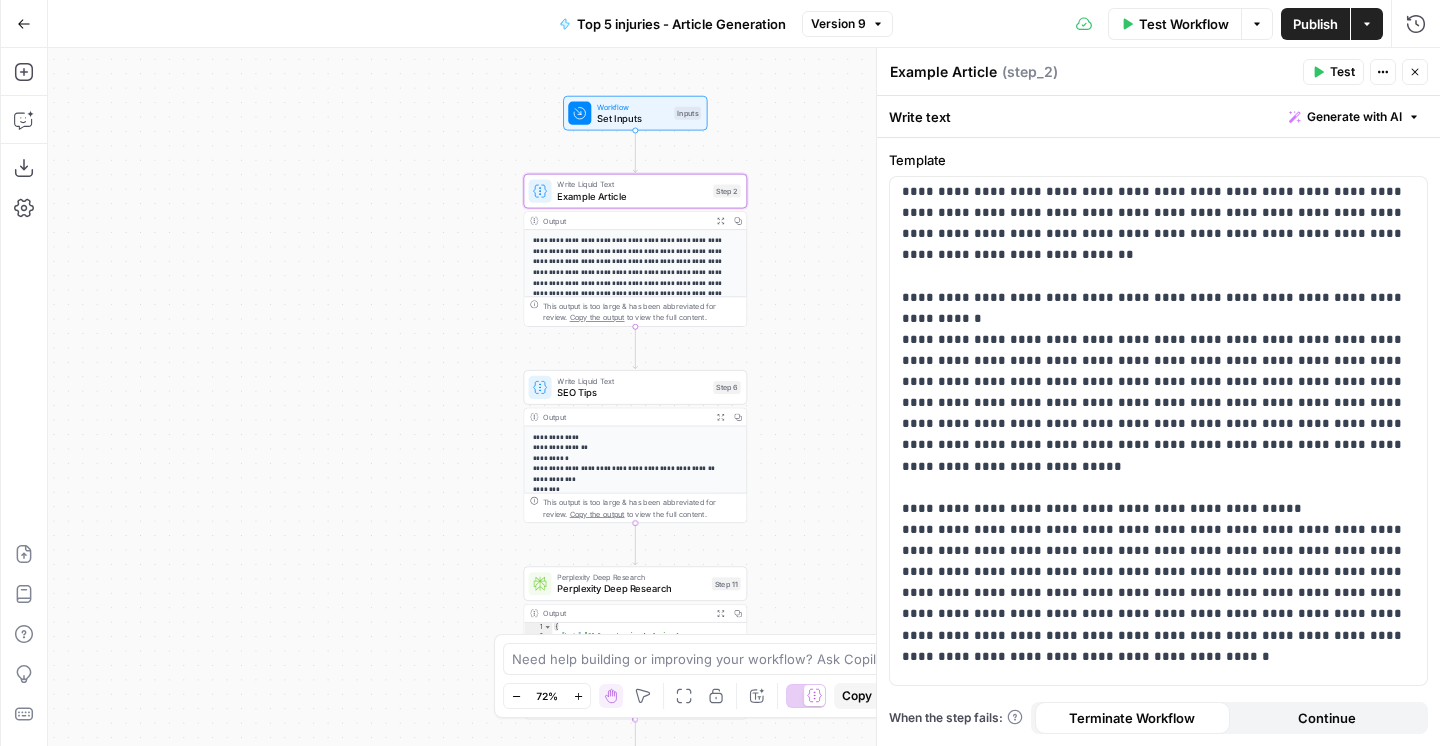 click on "Write Liquid Text SEO Tips Step 6 Copy step Delete step Add Note Test" at bounding box center (635, 387) 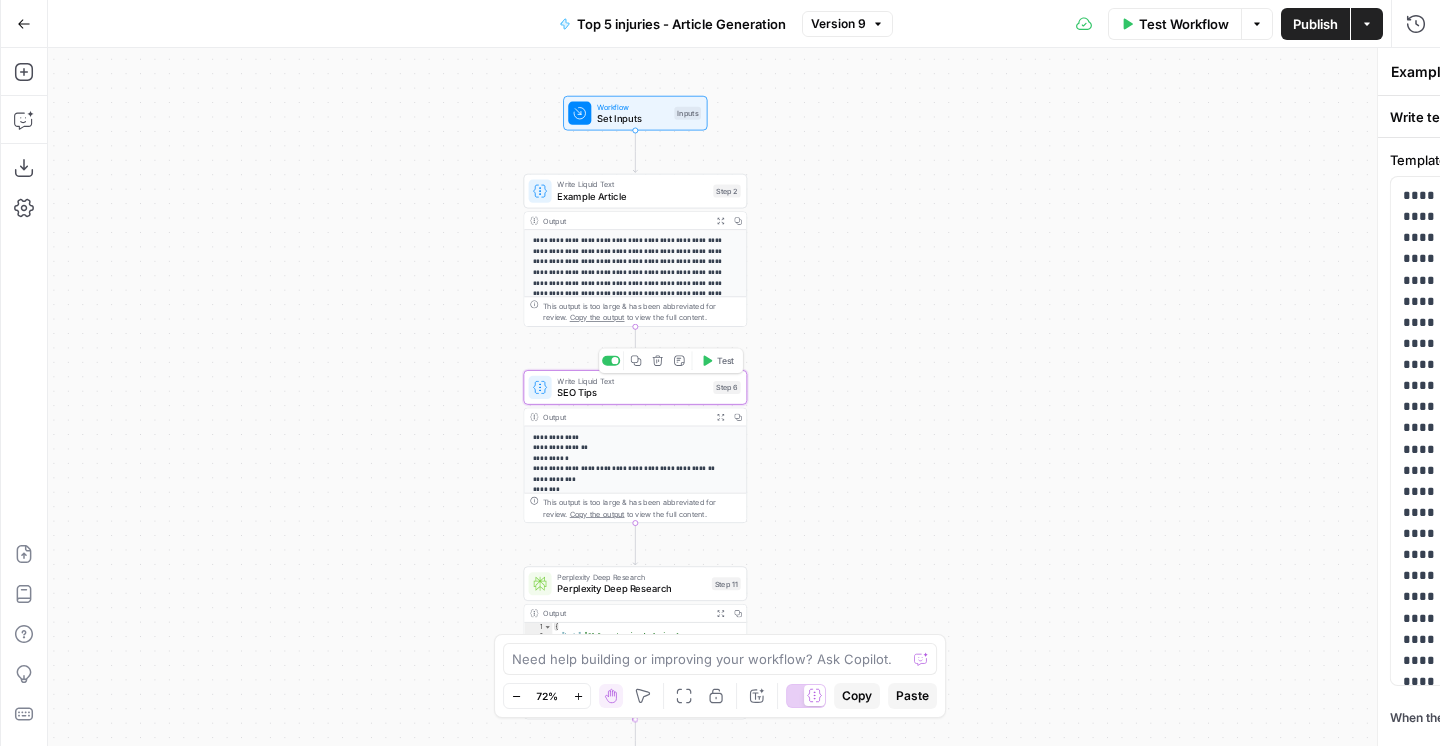 type on "SEO Tips" 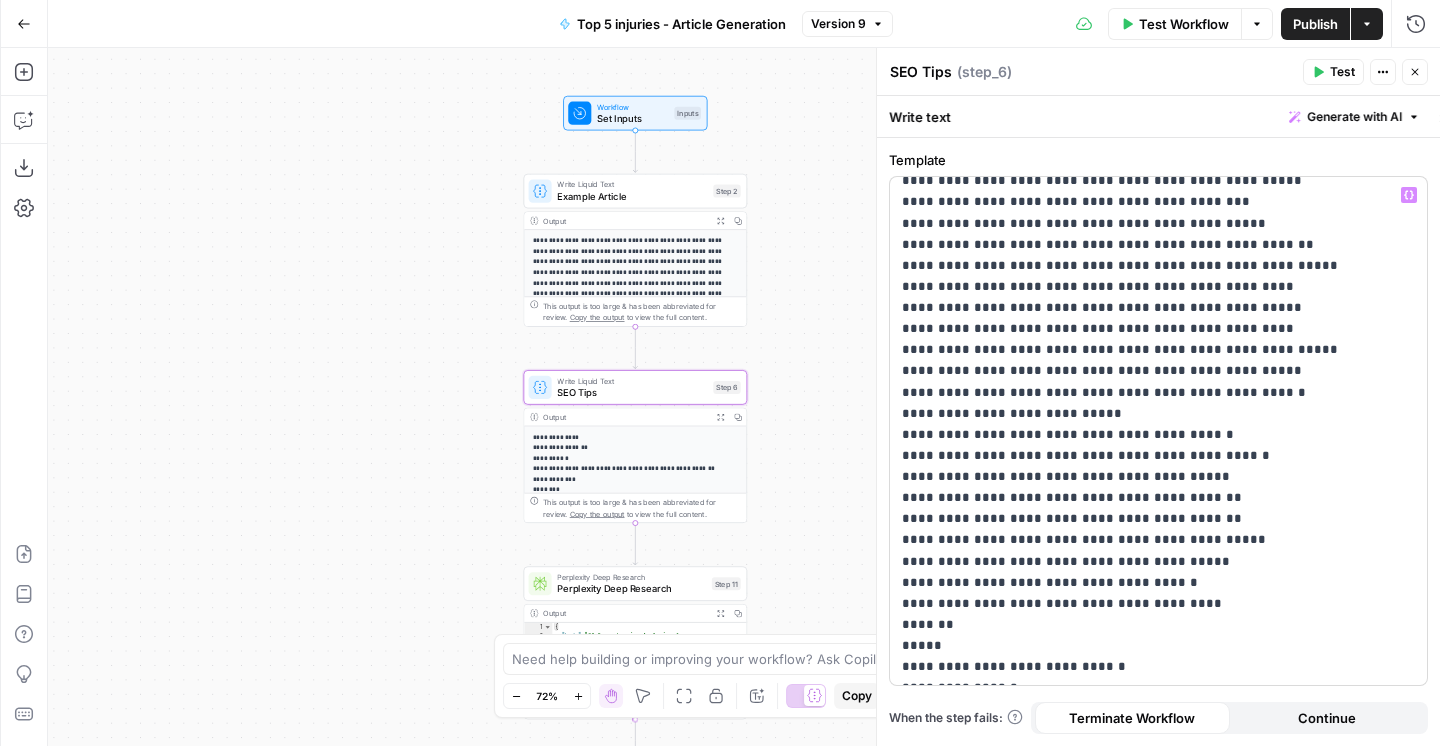 scroll, scrollTop: 13914, scrollLeft: 0, axis: vertical 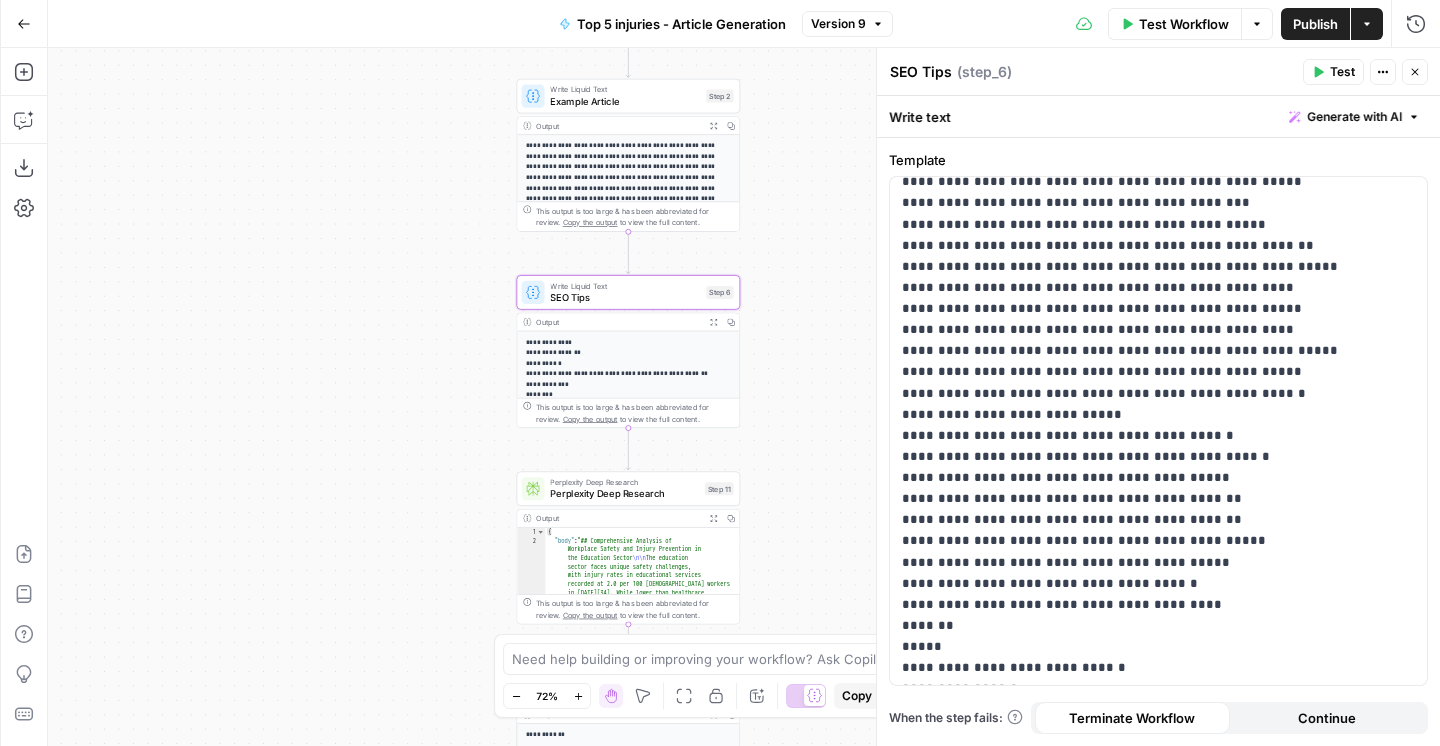 drag, startPoint x: 816, startPoint y: 404, endPoint x: 803, endPoint y: 275, distance: 129.65338 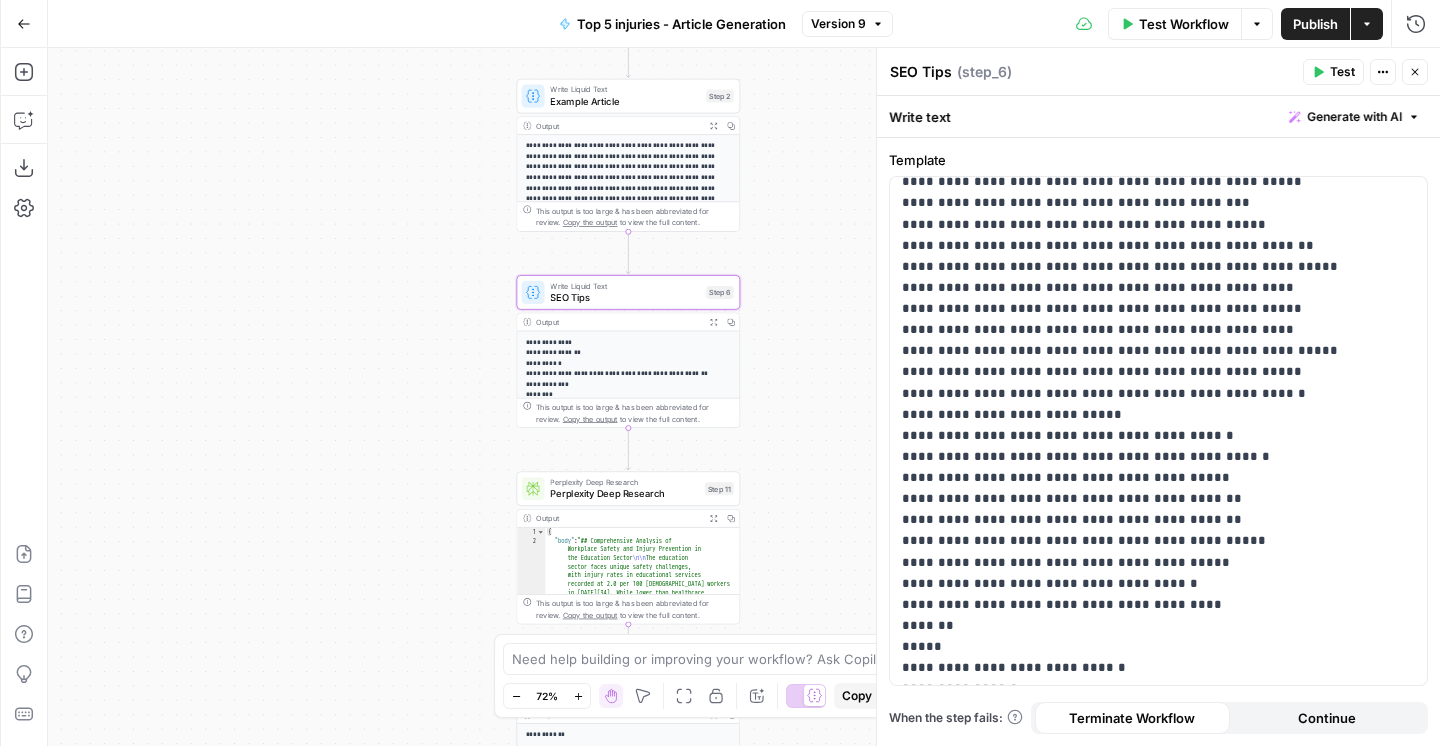click on "**********" at bounding box center [744, 397] 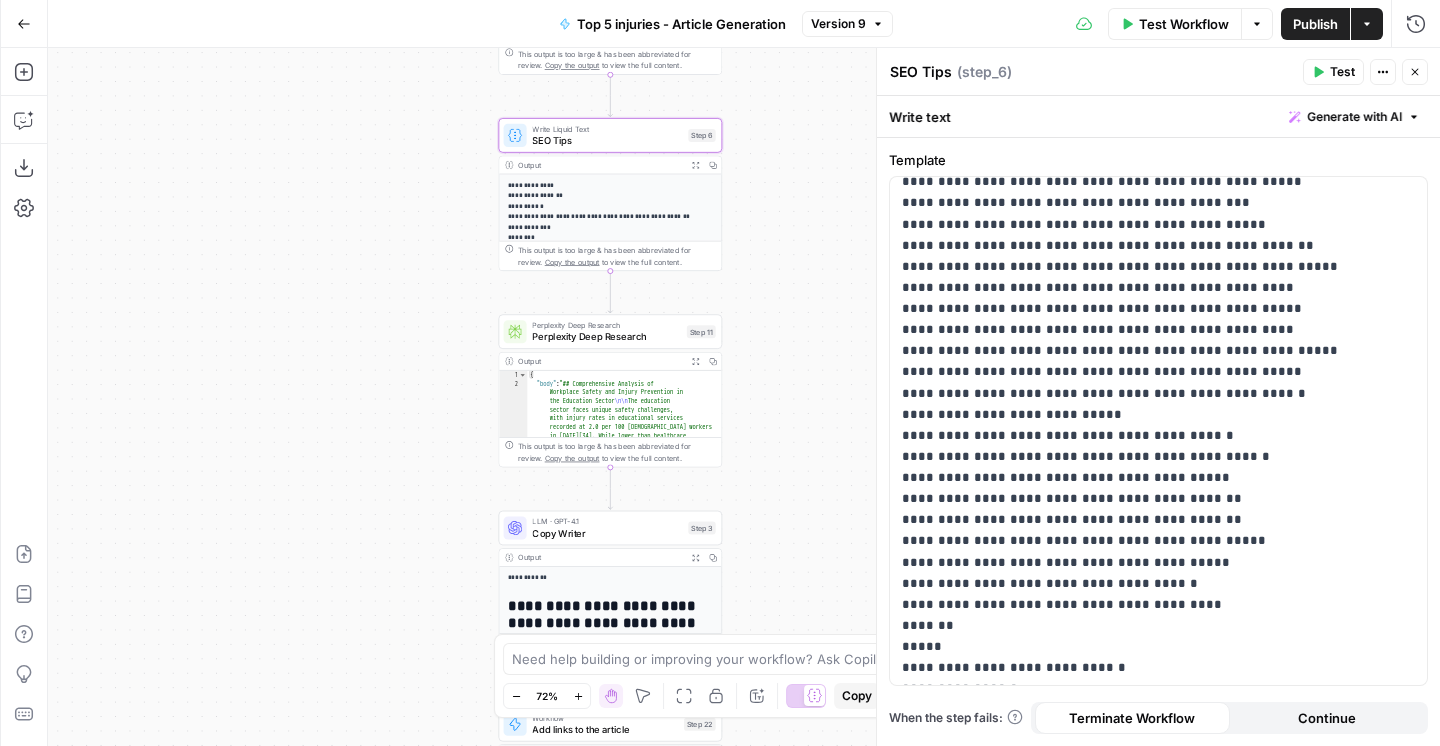 drag, startPoint x: 774, startPoint y: 406, endPoint x: 761, endPoint y: 283, distance: 123.68508 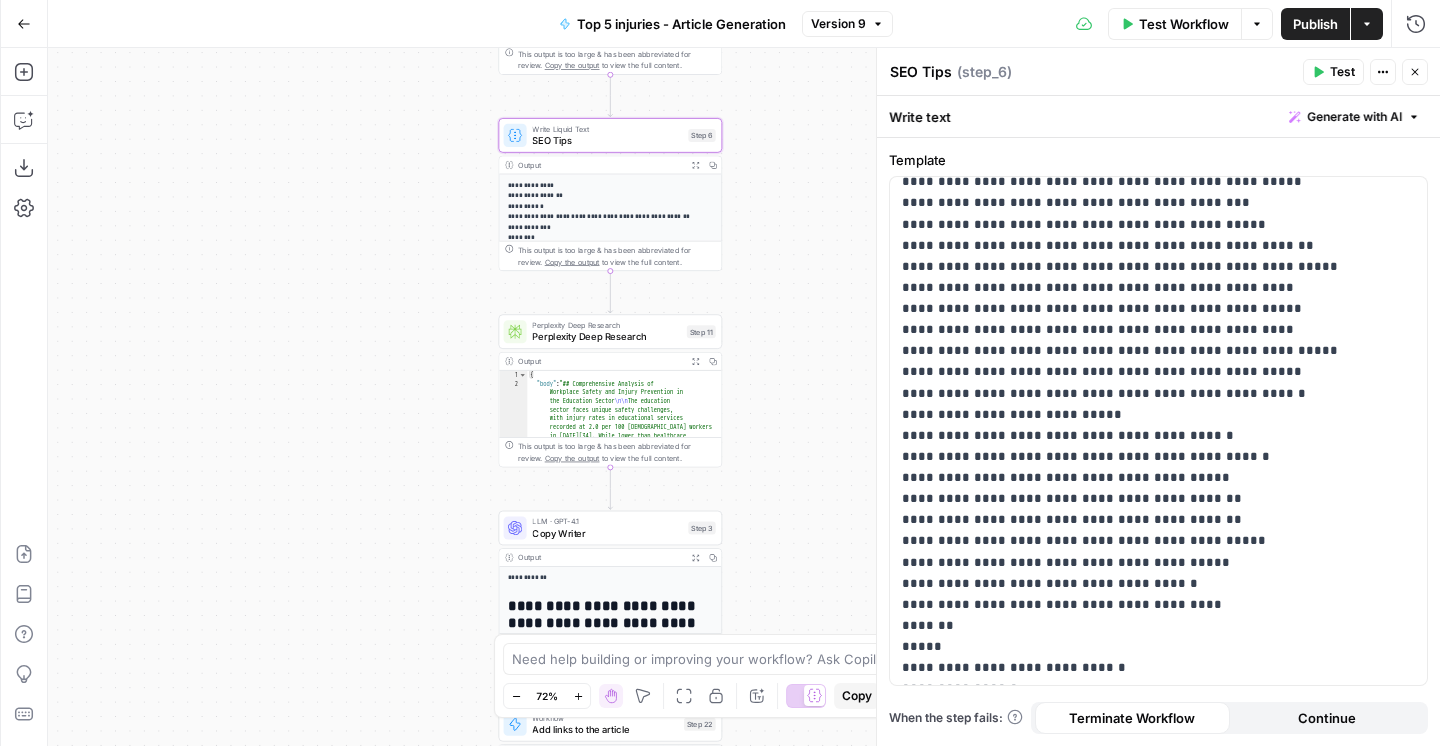click on "**********" at bounding box center (744, 397) 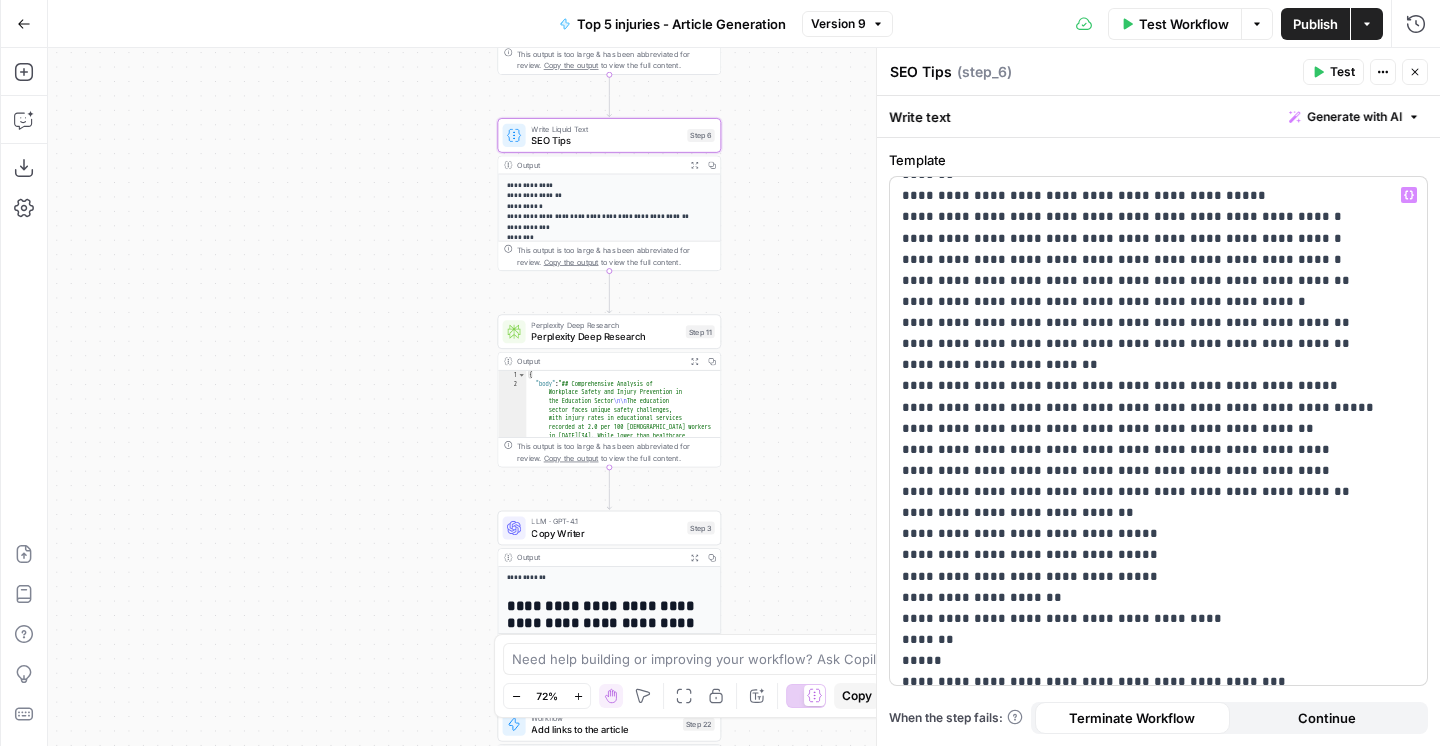 scroll, scrollTop: 13349, scrollLeft: 0, axis: vertical 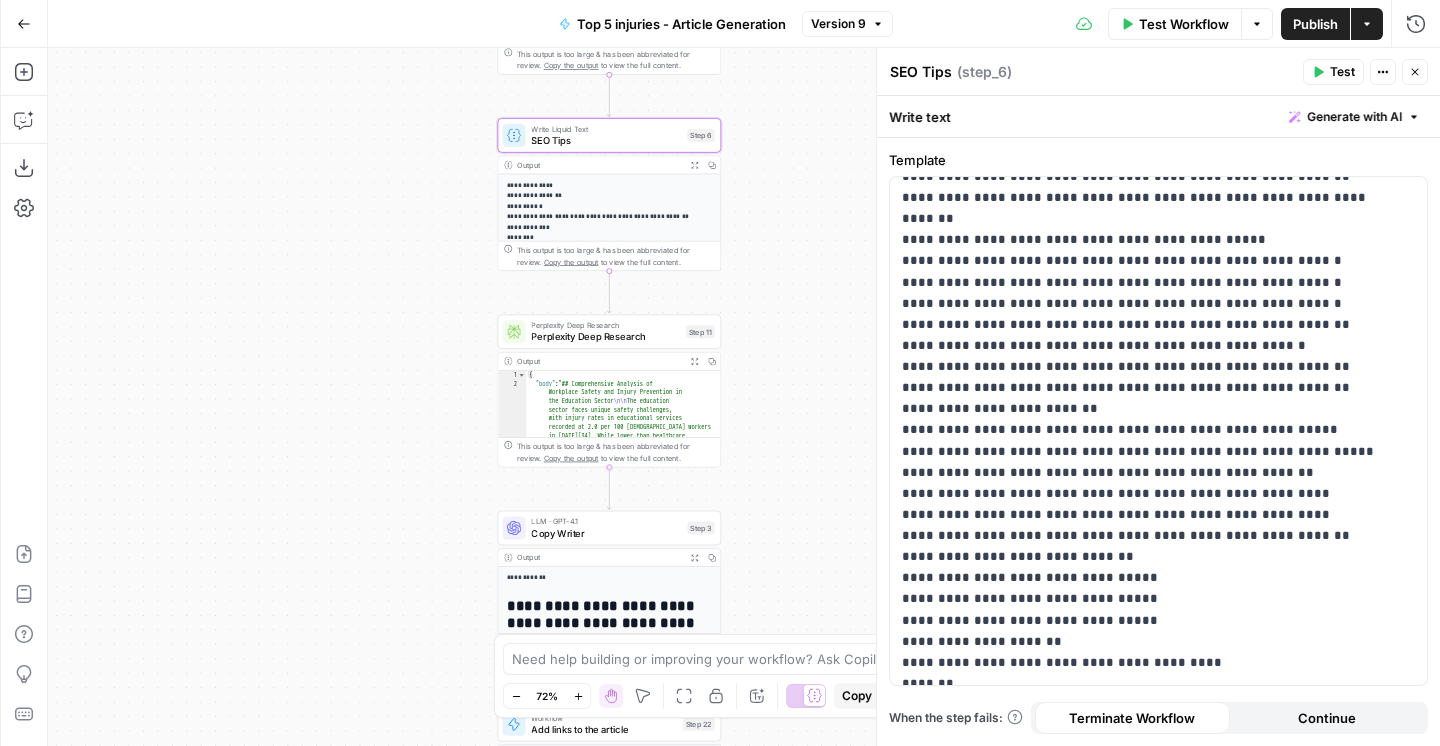 click on "Perplexity Deep Research" at bounding box center (605, 337) 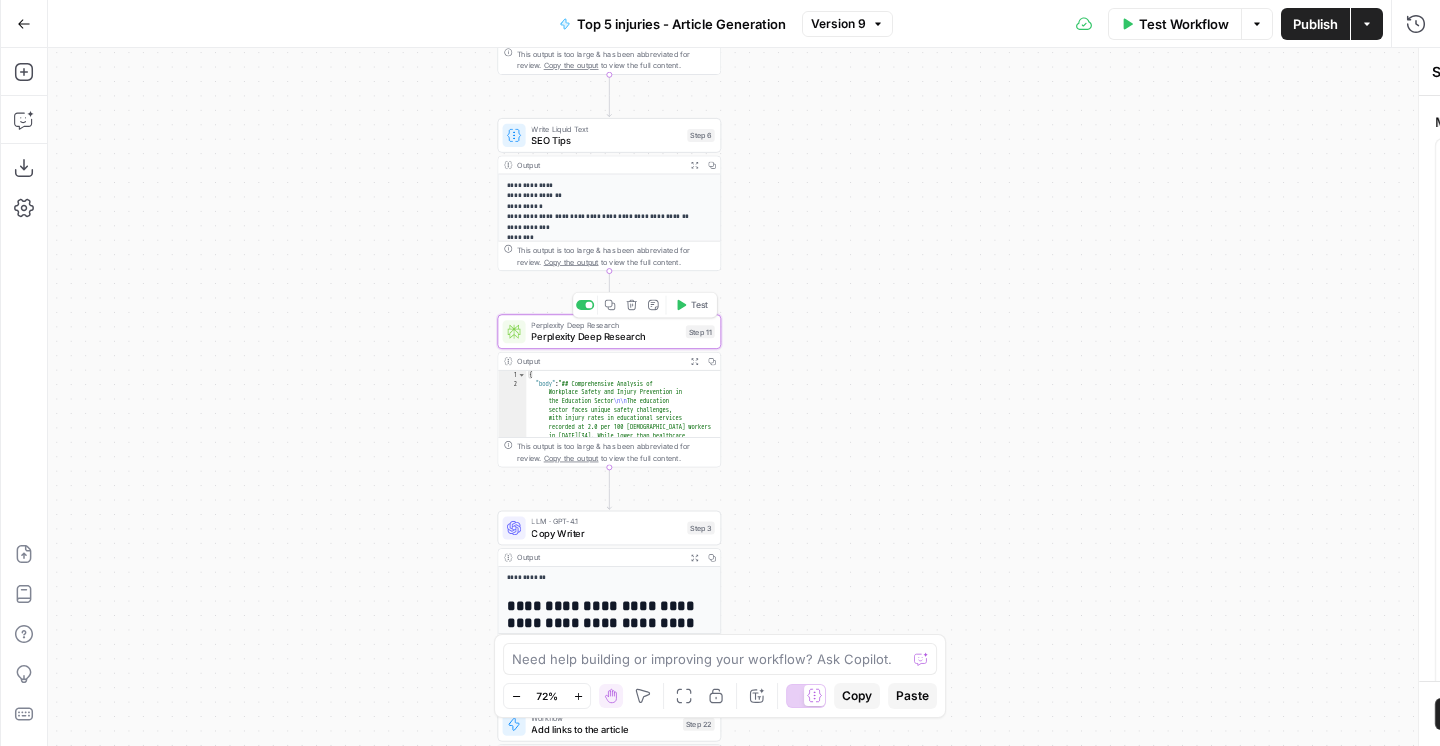 type on "Perplexity Deep Research" 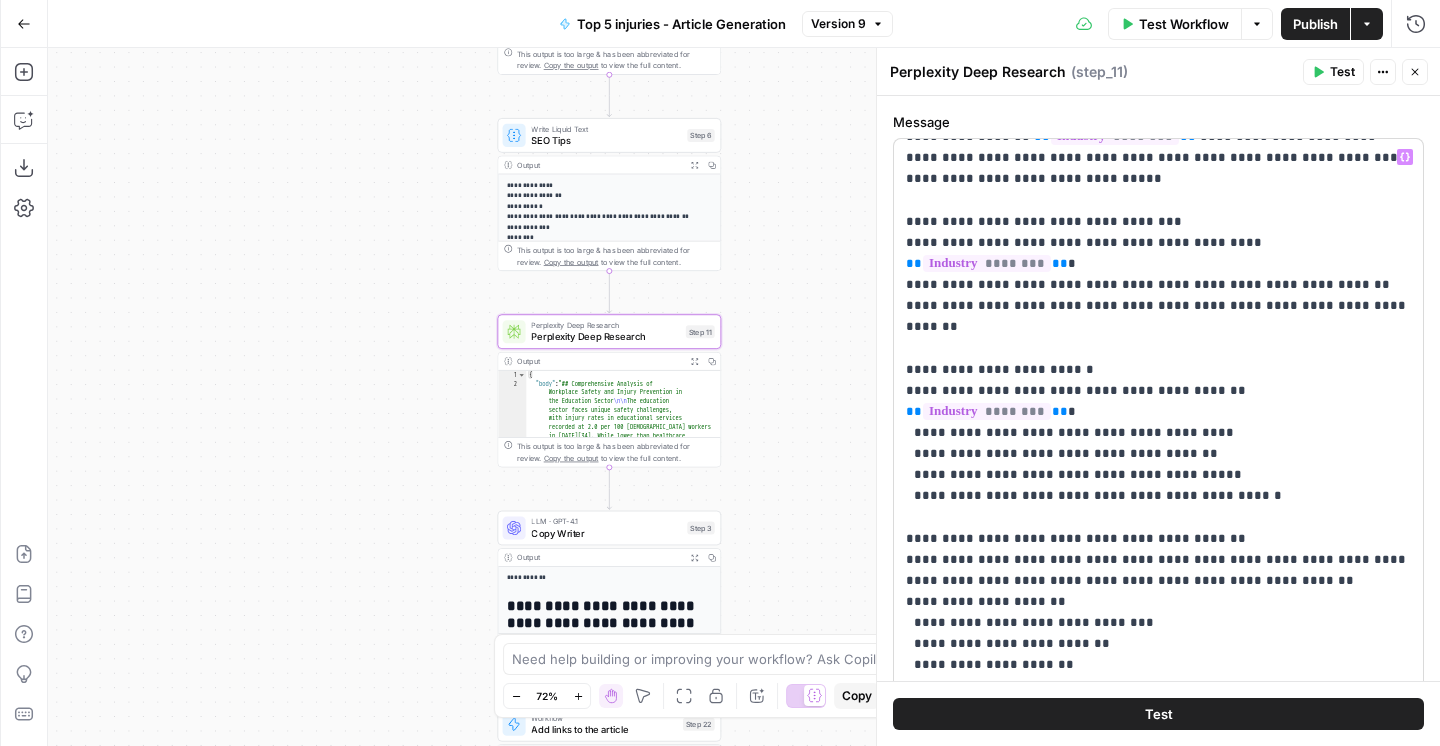 scroll, scrollTop: 41, scrollLeft: 0, axis: vertical 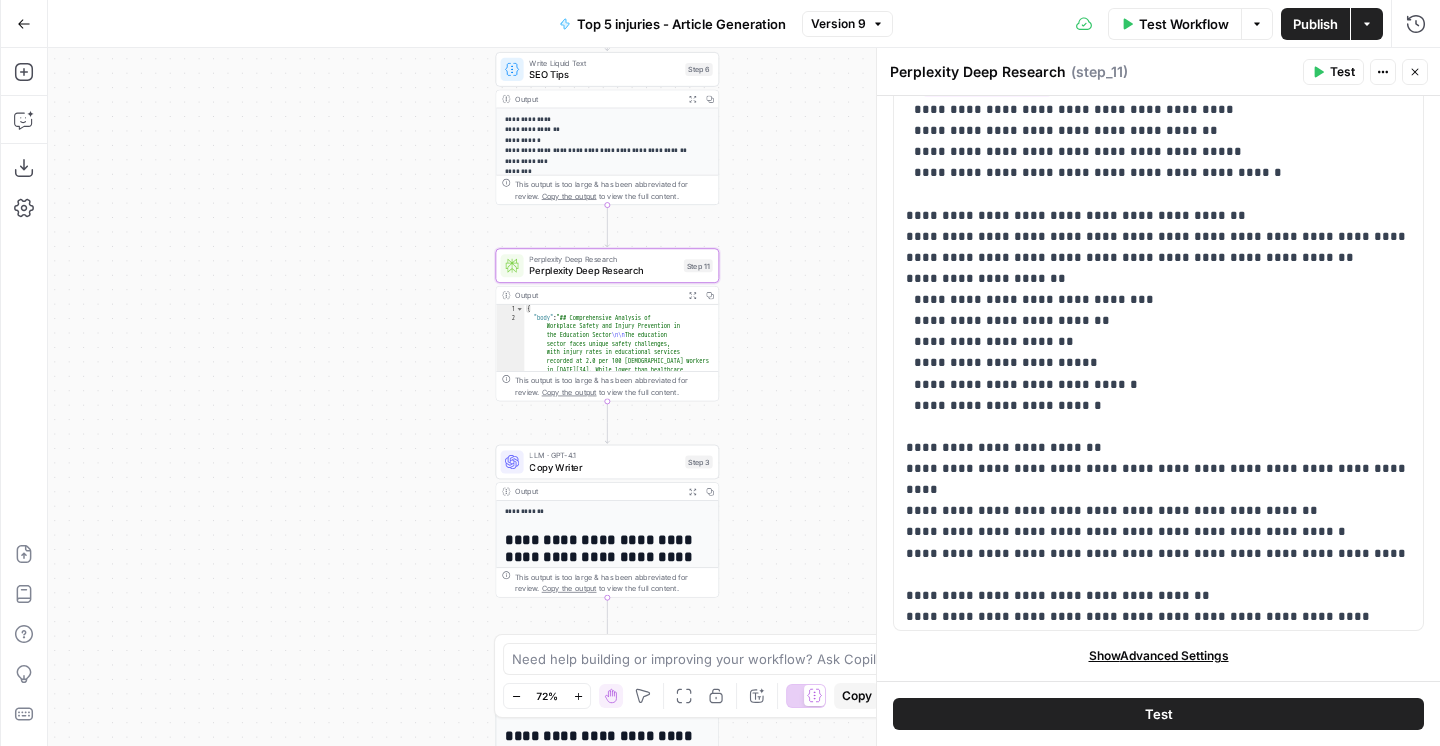 drag, startPoint x: 804, startPoint y: 436, endPoint x: 791, endPoint y: 308, distance: 128.65846 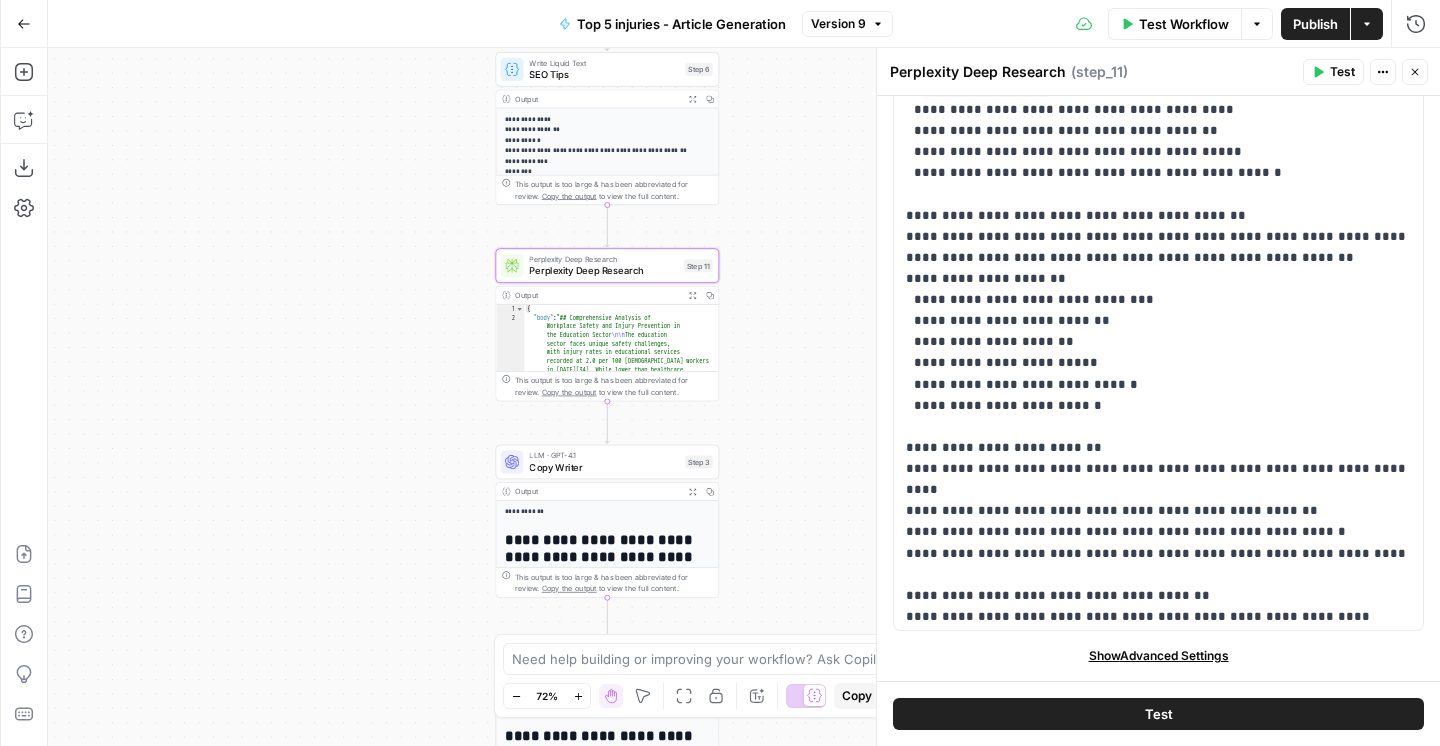 click on "**********" at bounding box center (744, 397) 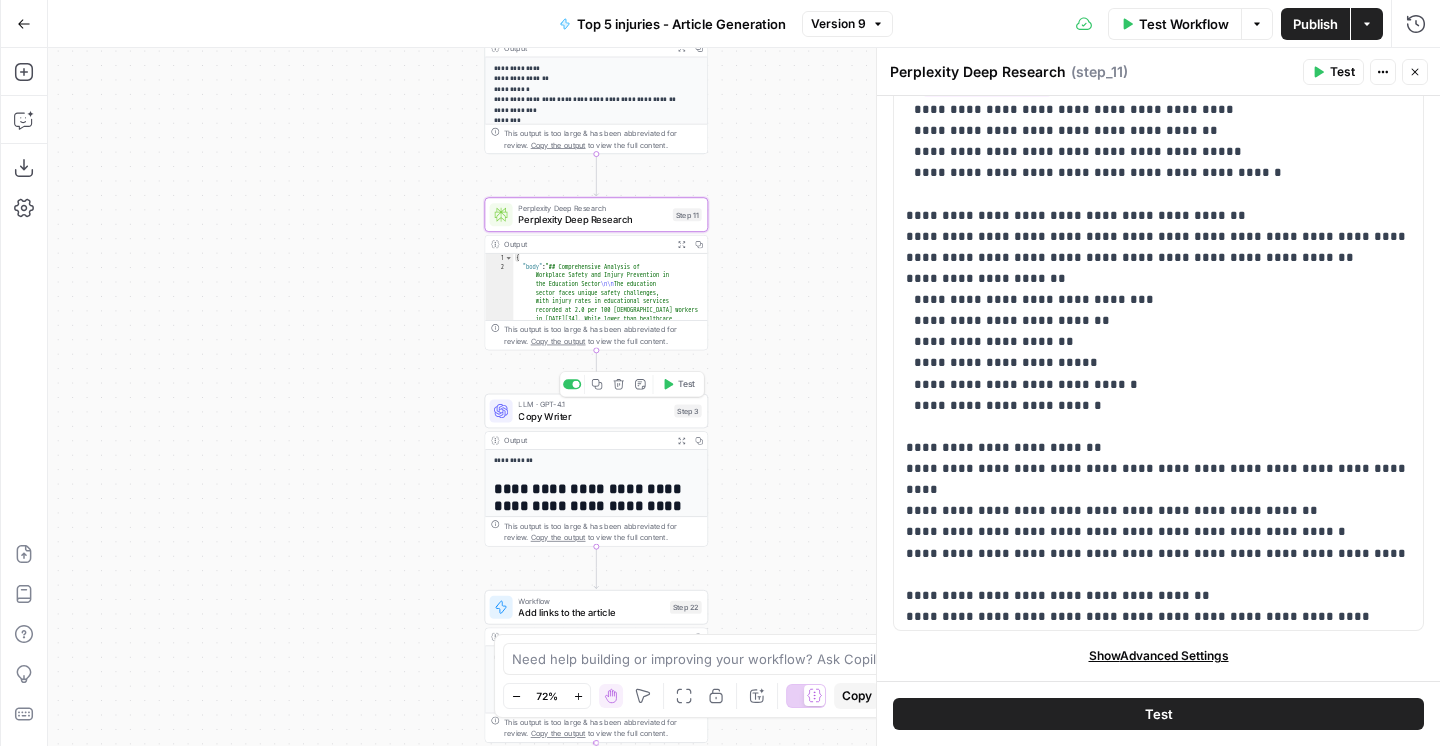 click on "Copy Writer" at bounding box center [593, 416] 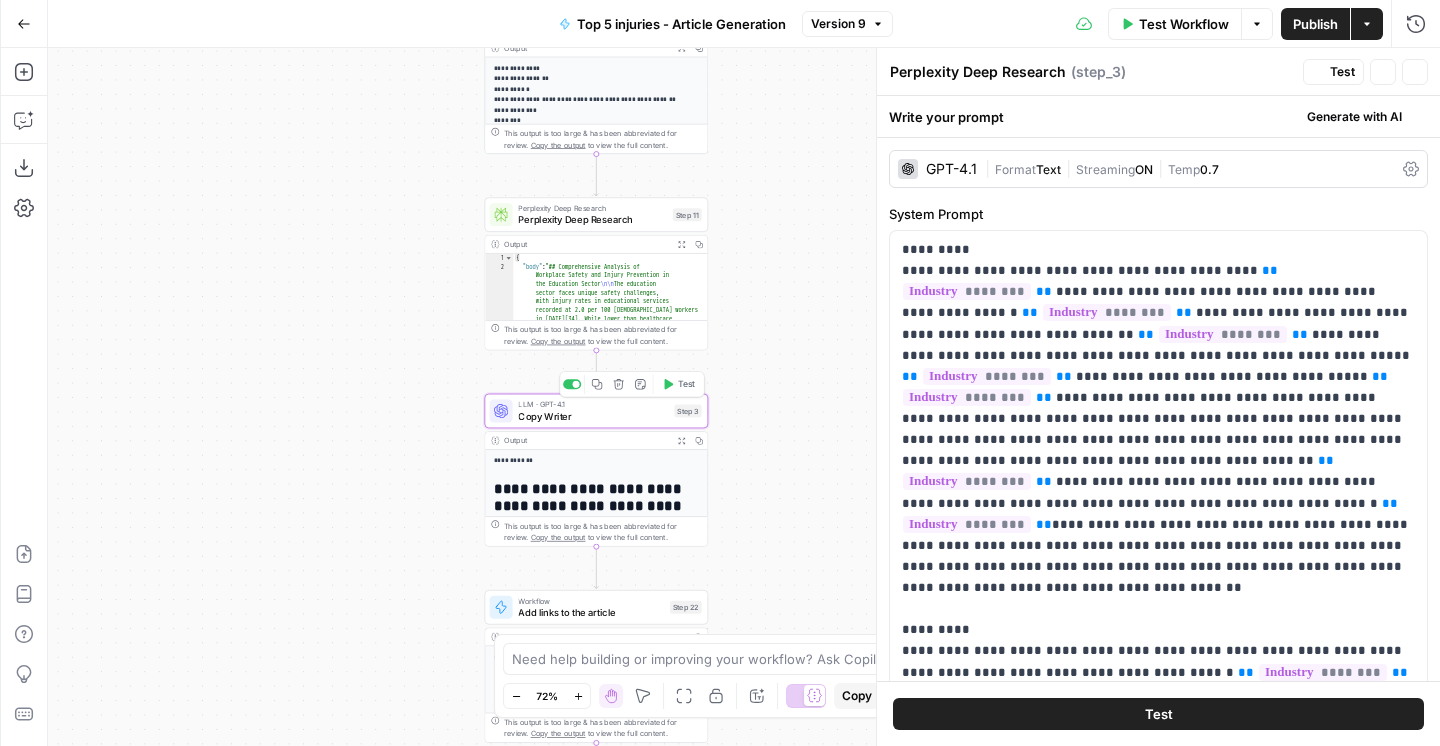 type on "Copy Writer" 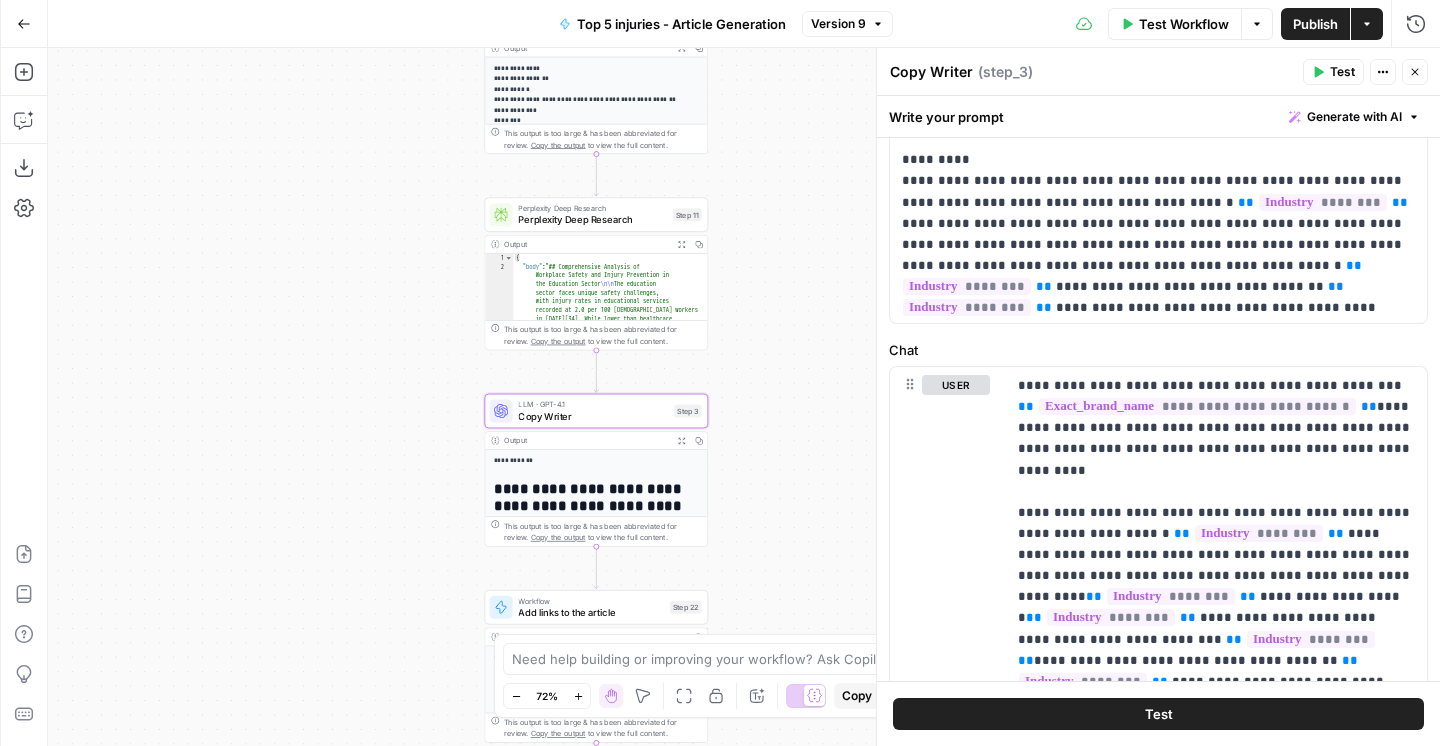 scroll, scrollTop: 479, scrollLeft: 0, axis: vertical 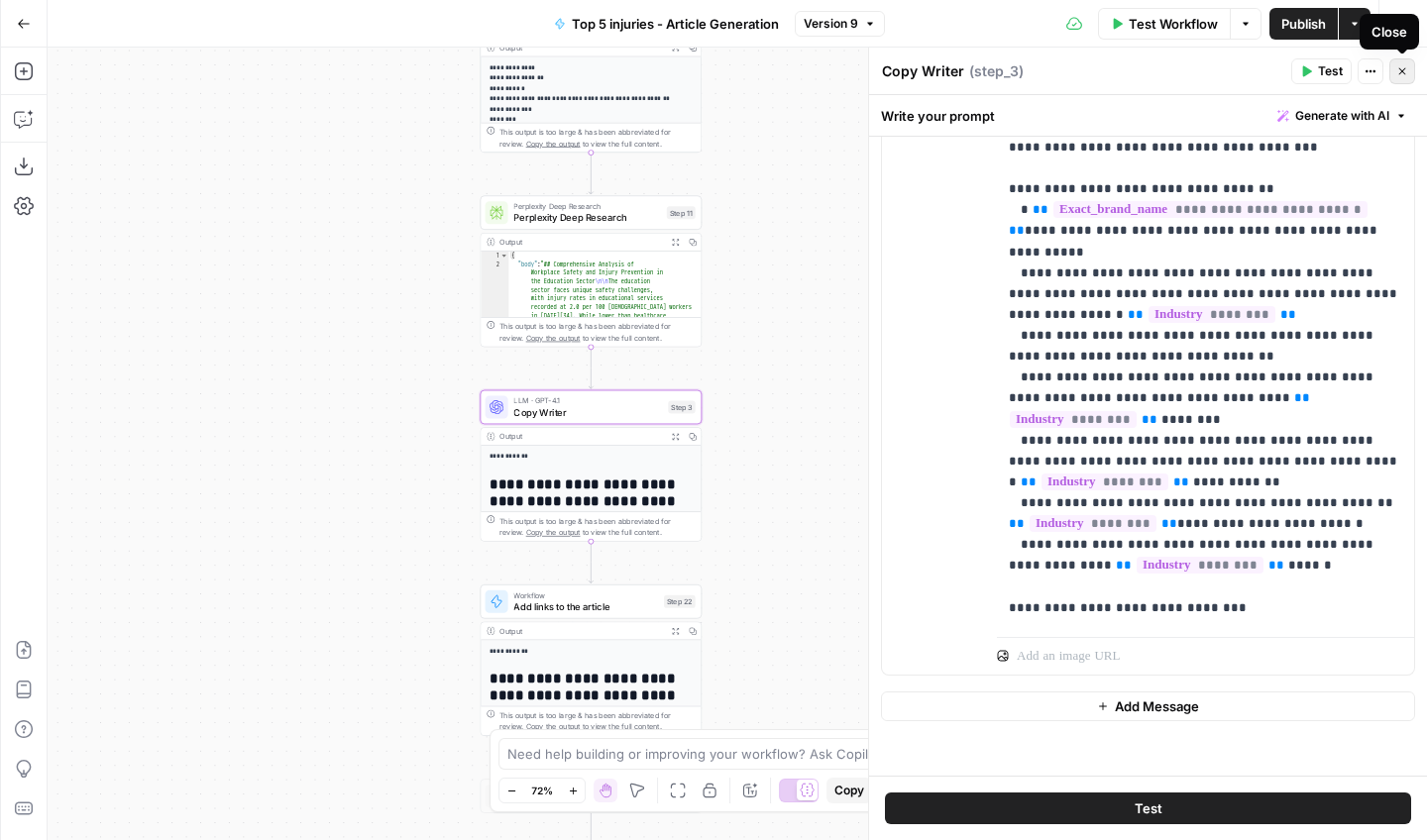 click on "Close" at bounding box center [1402, 71] 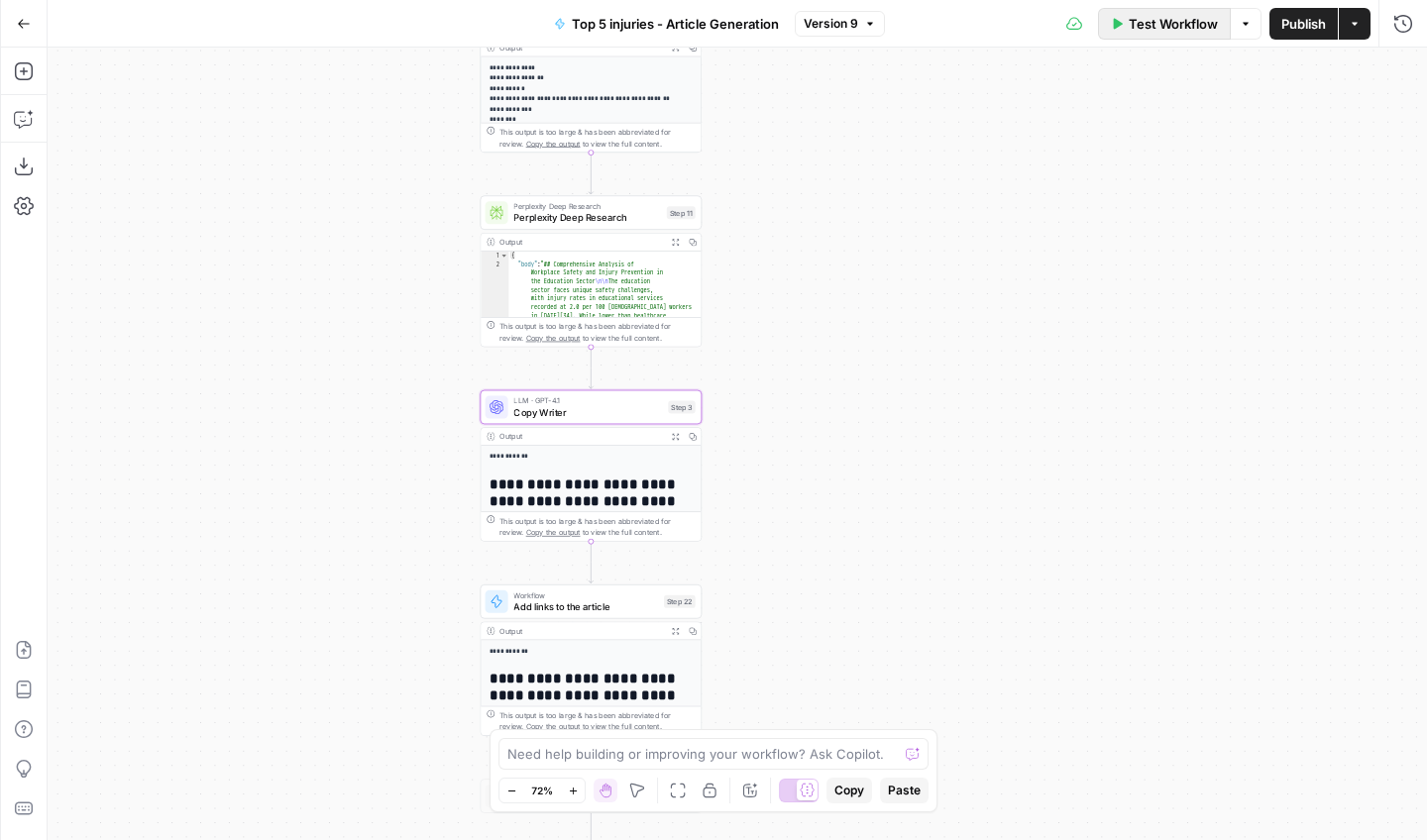 click on "Test Workflow" at bounding box center (1173, 24) 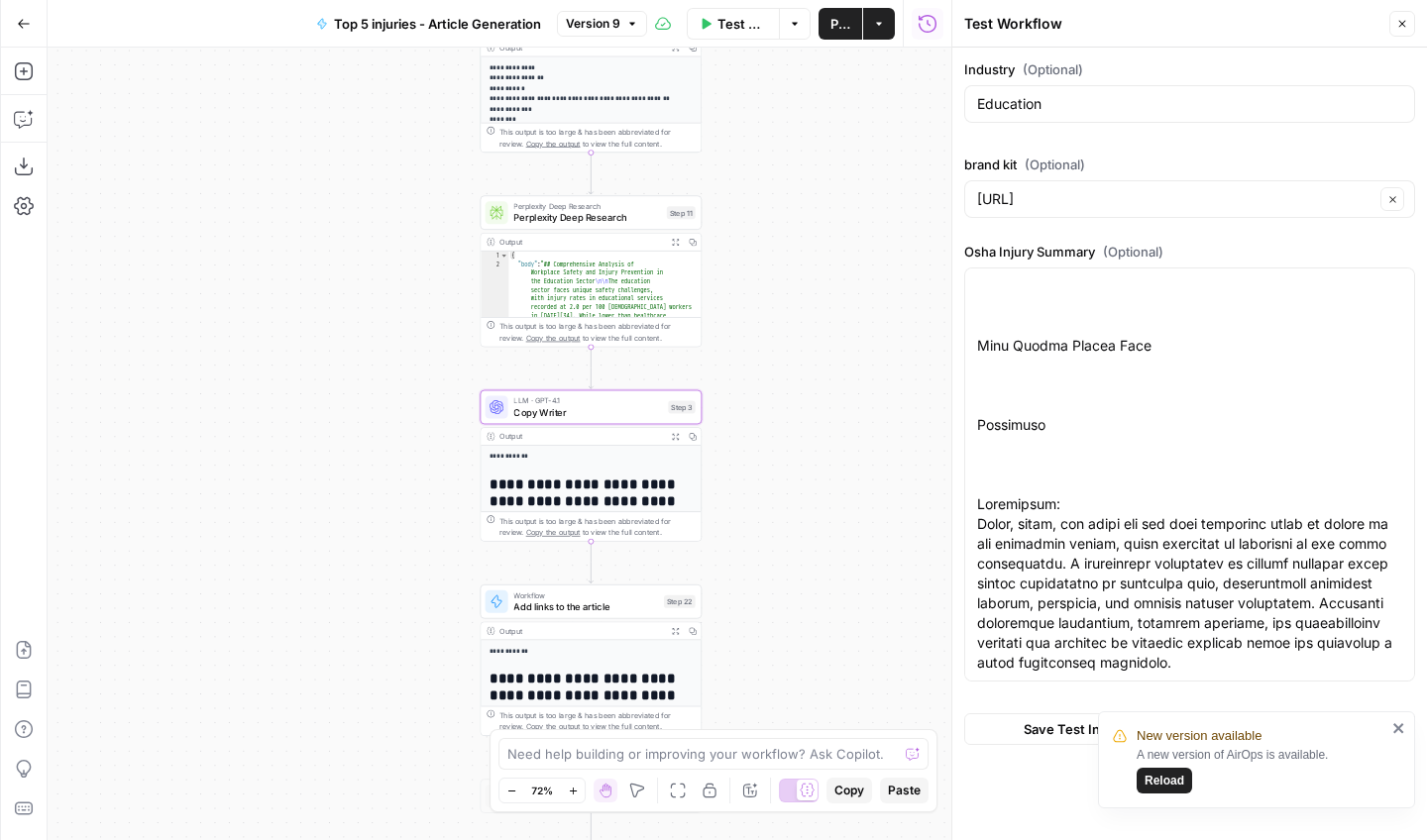 scroll, scrollTop: 8380, scrollLeft: 0, axis: vertical 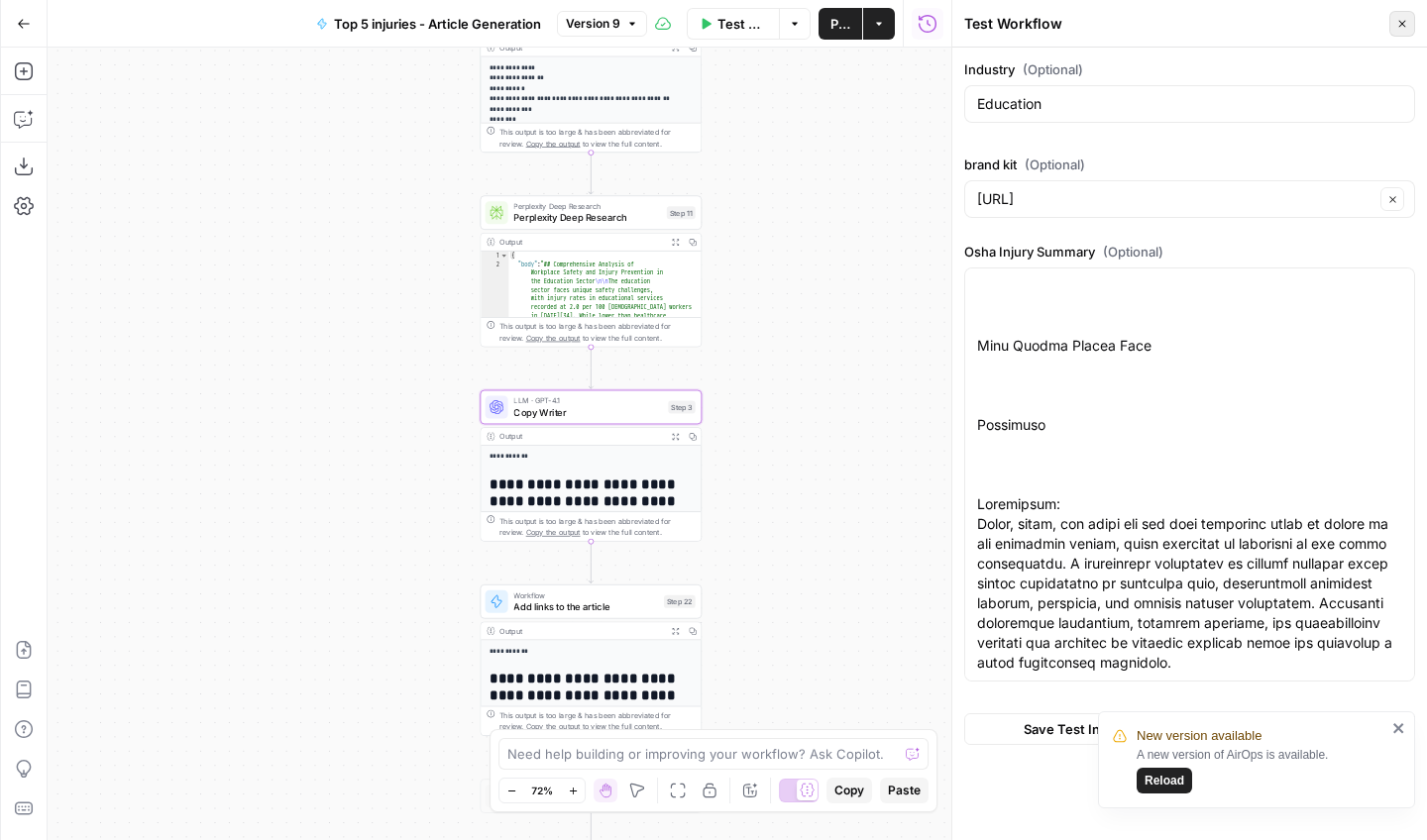 click on "Close" at bounding box center [1402, 24] 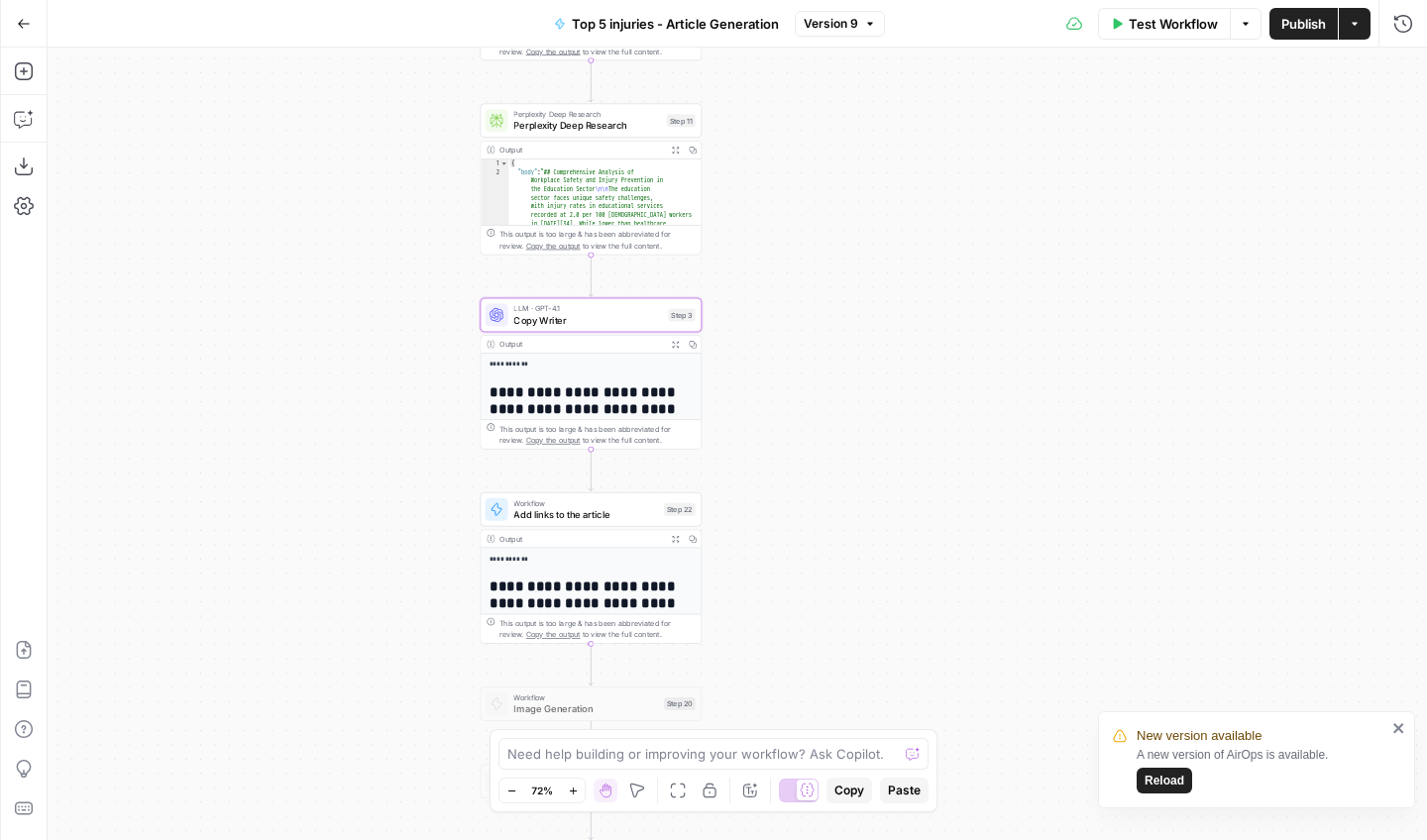 drag, startPoint x: 967, startPoint y: 464, endPoint x: 964, endPoint y: 267, distance: 197.02284 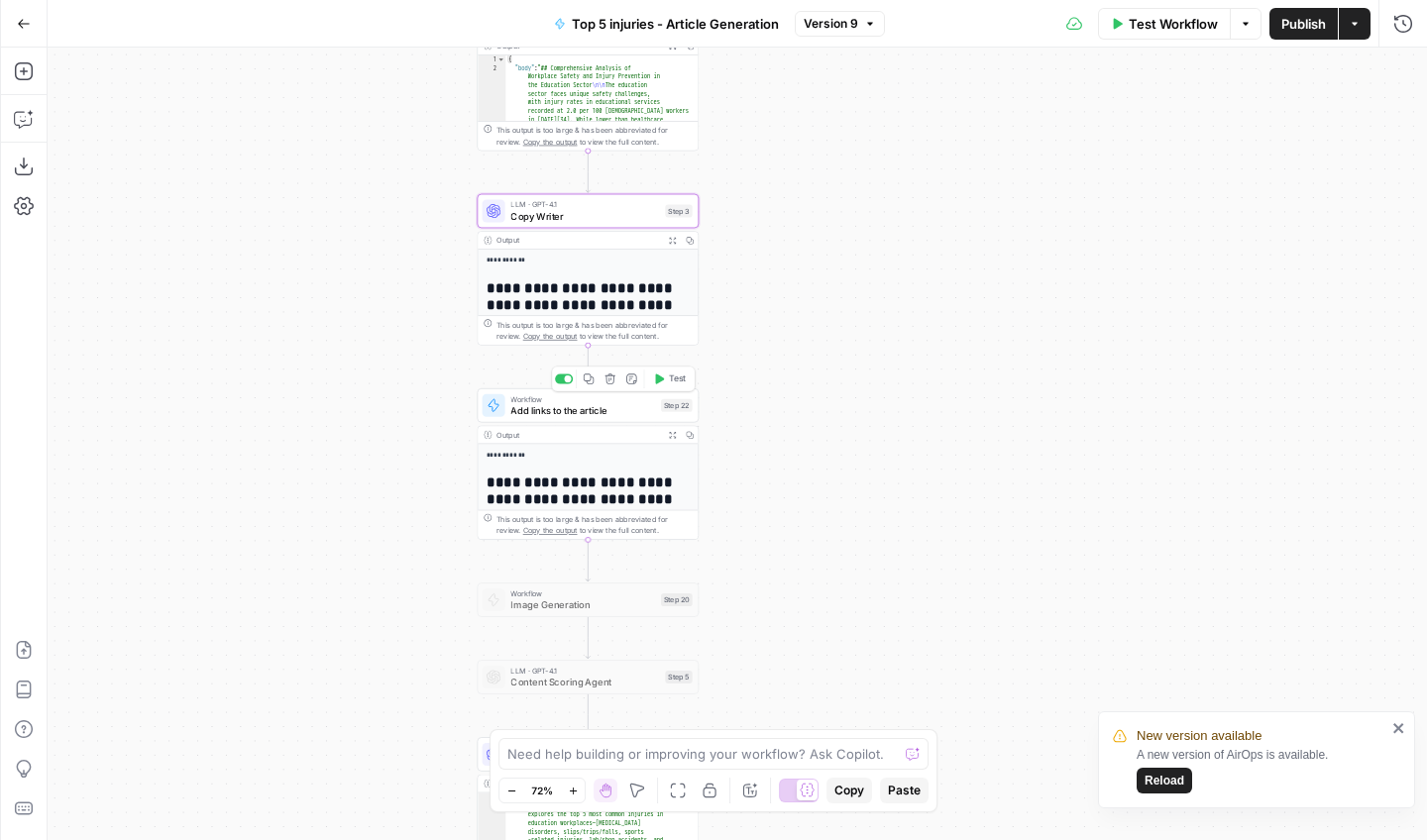 click on "Add links to the article" at bounding box center (583, 410) 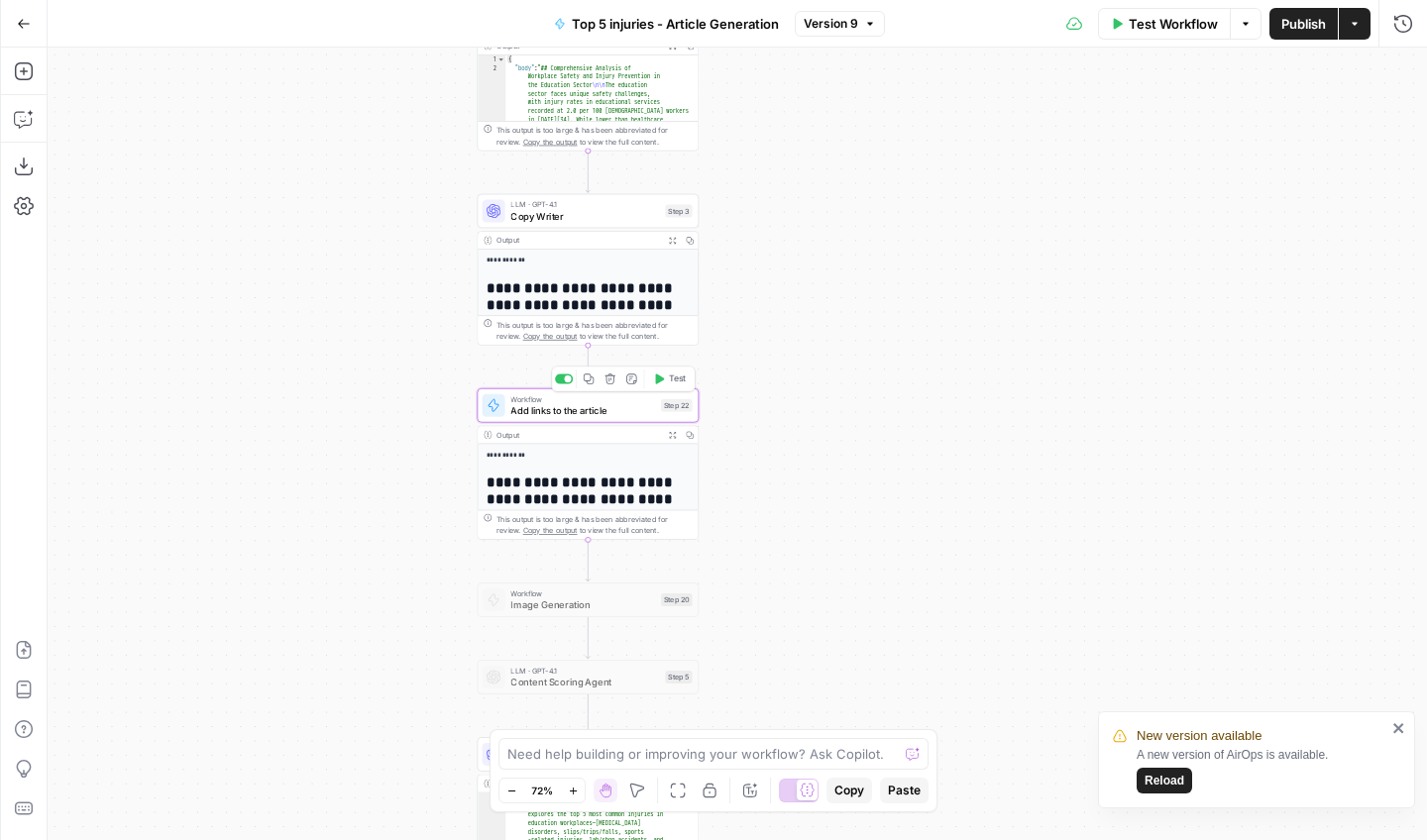 type on "Add links to the article from the knowledge base, perplexity and prior links" 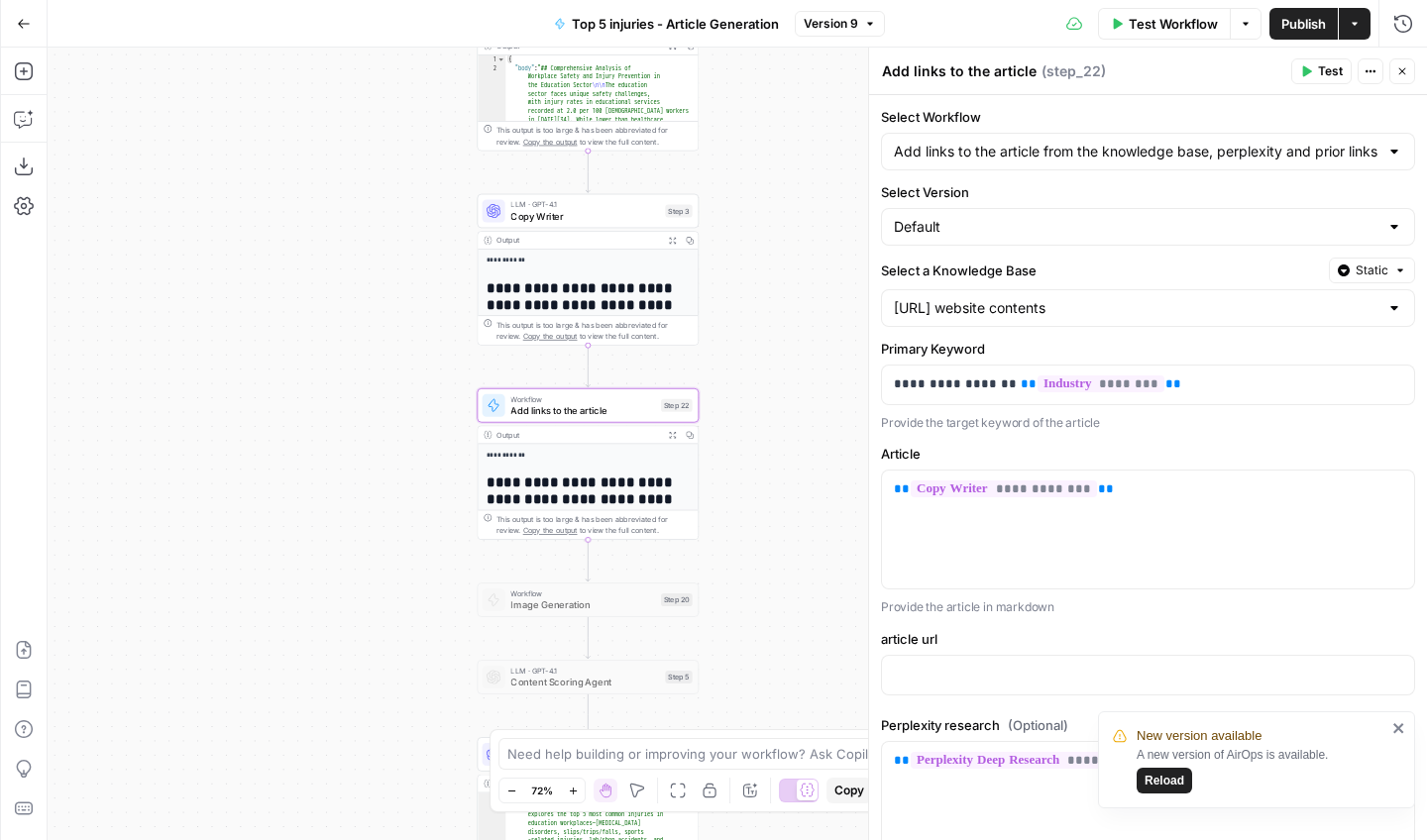 click on "**********" at bounding box center [588, 269] 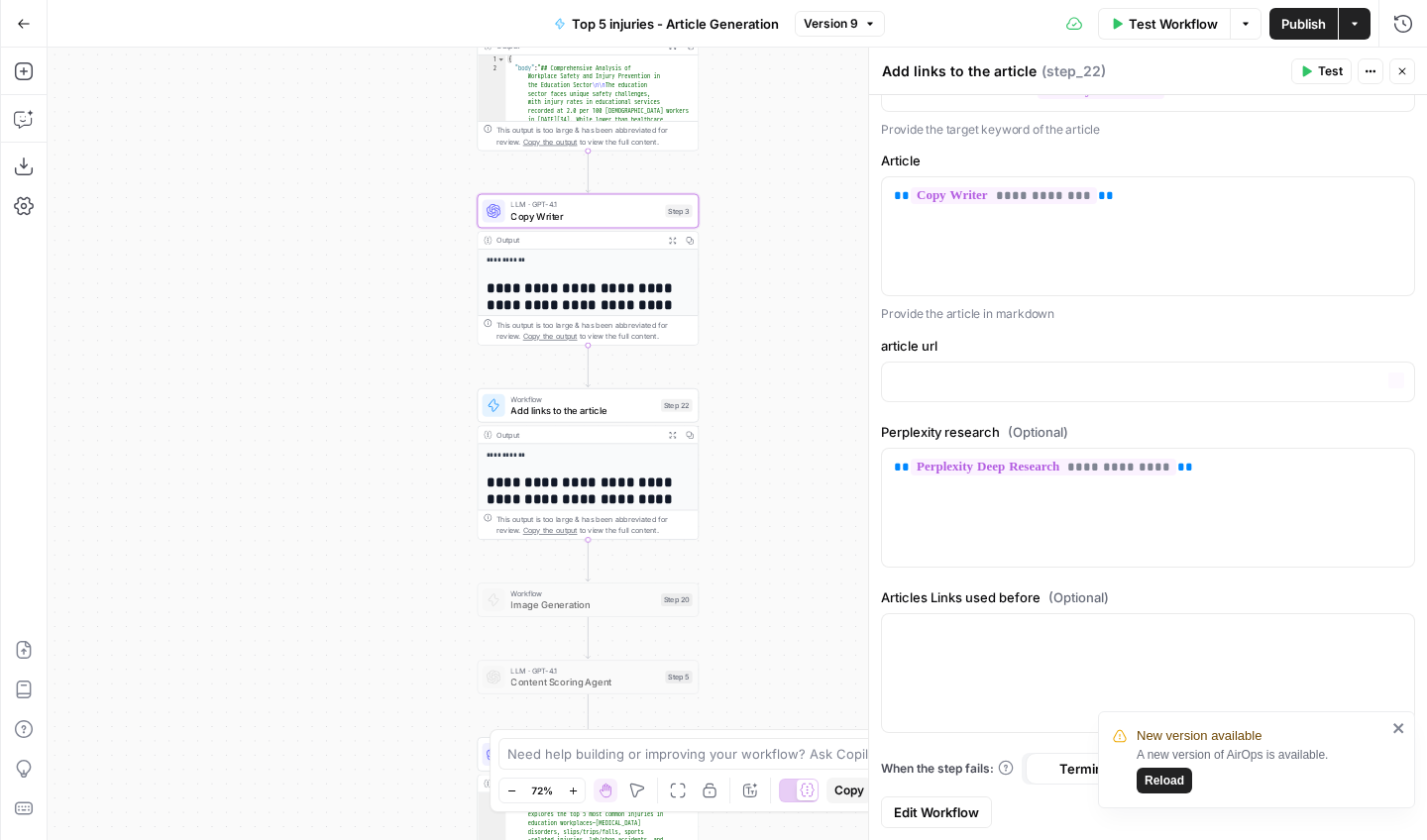 scroll, scrollTop: 292, scrollLeft: 0, axis: vertical 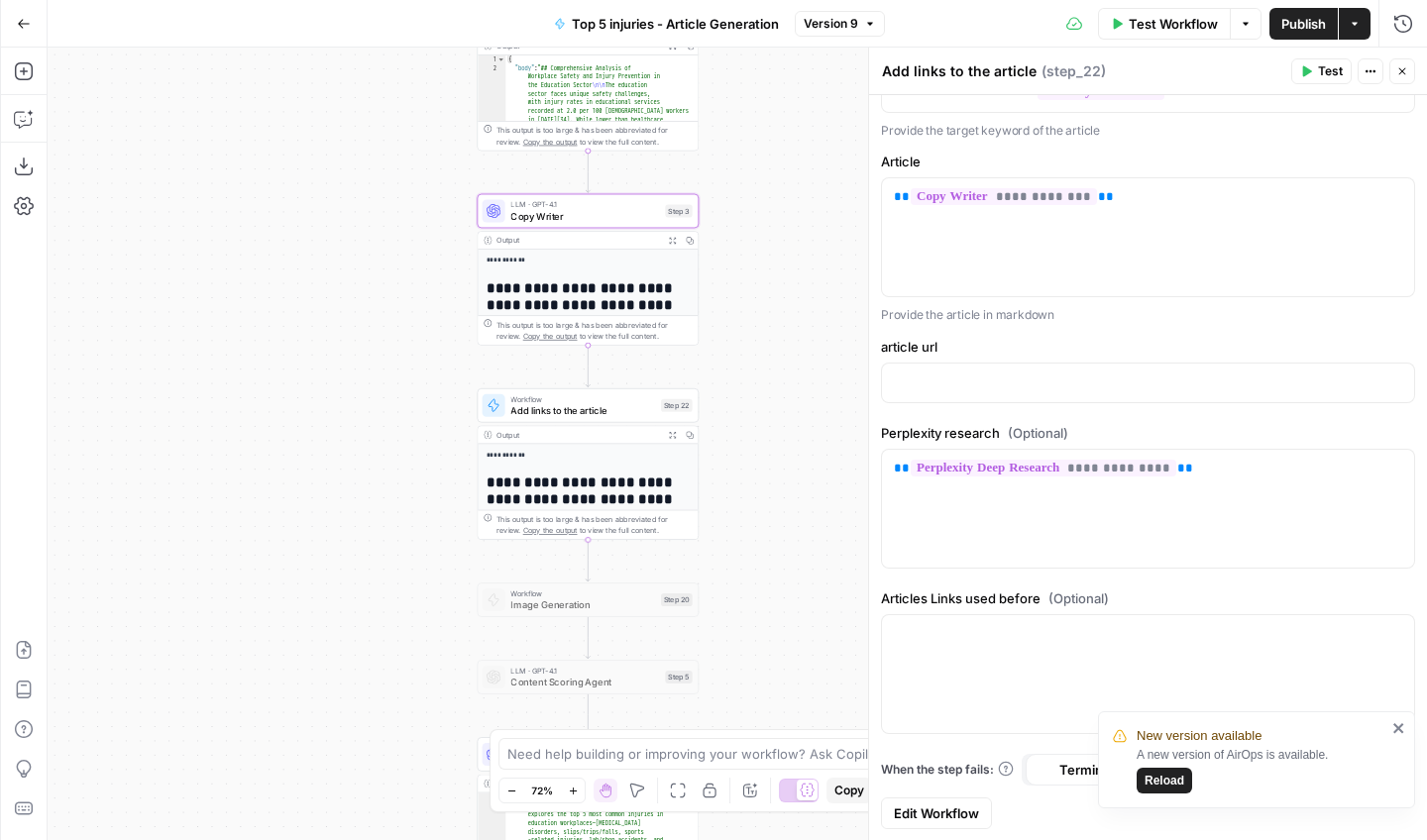 click on "Add links to the article" at bounding box center (583, 410) 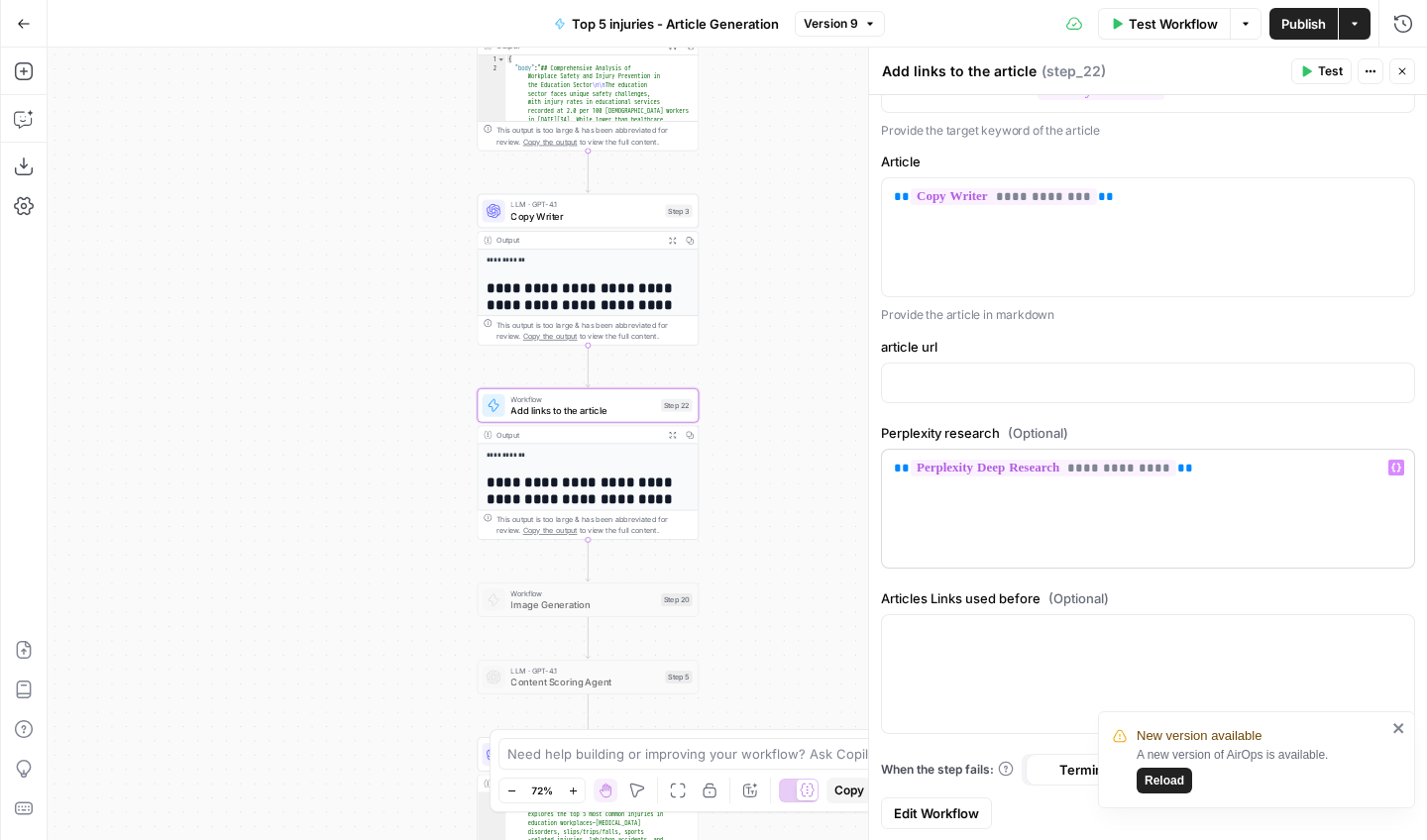 scroll, scrollTop: 2, scrollLeft: 0, axis: vertical 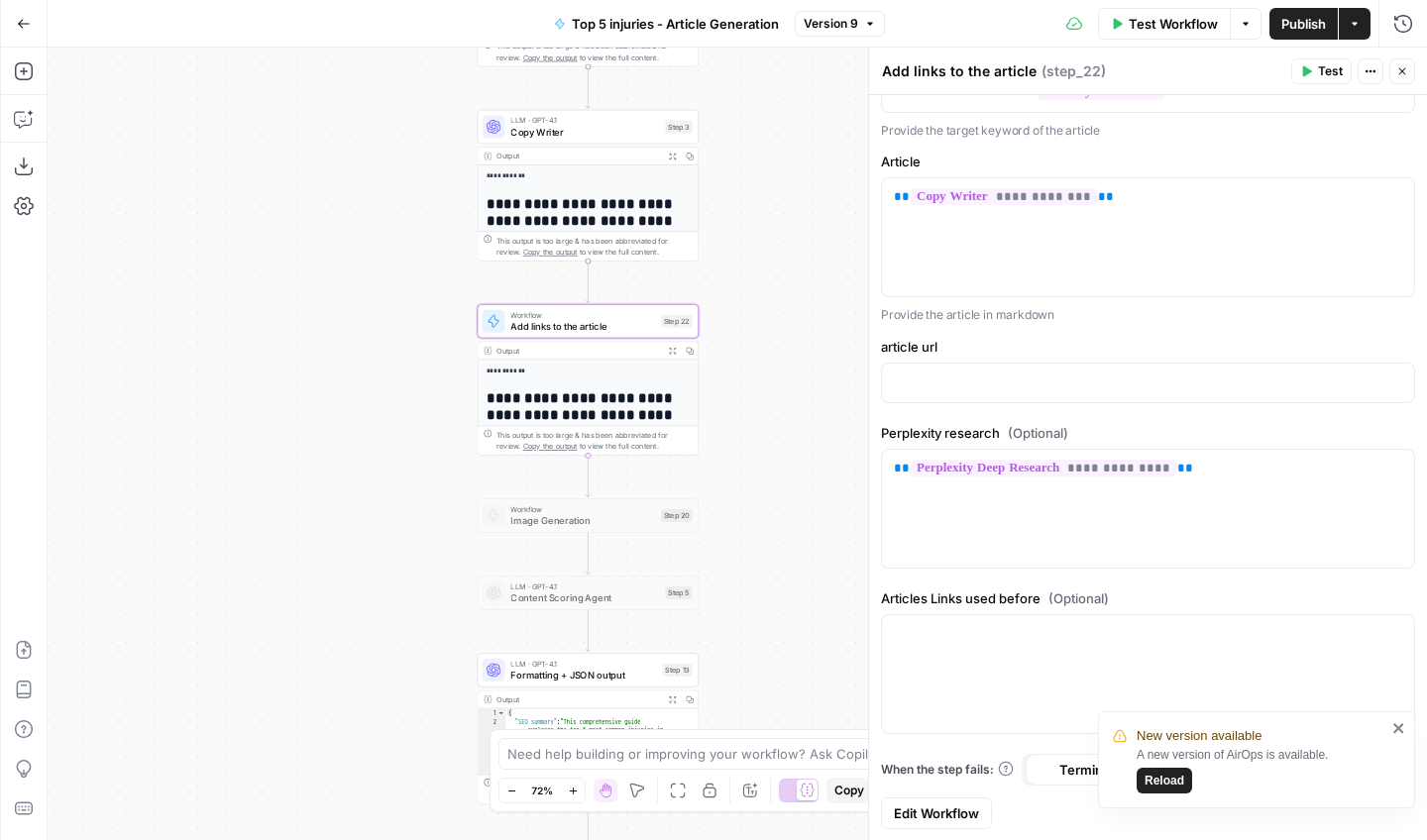 drag, startPoint x: 719, startPoint y: 607, endPoint x: 726, endPoint y: 387, distance: 220.11134 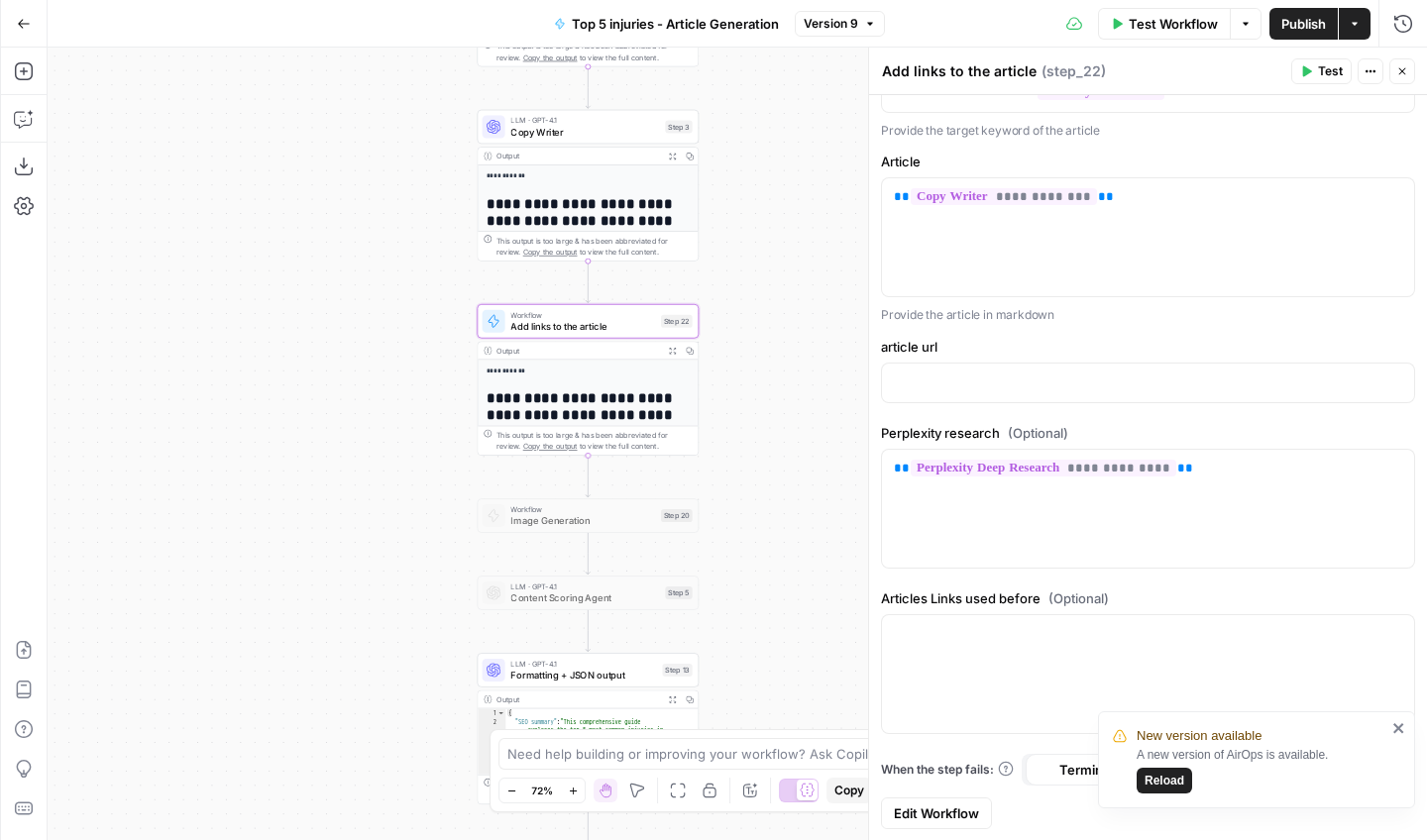 click on "**********" at bounding box center (737, 444) 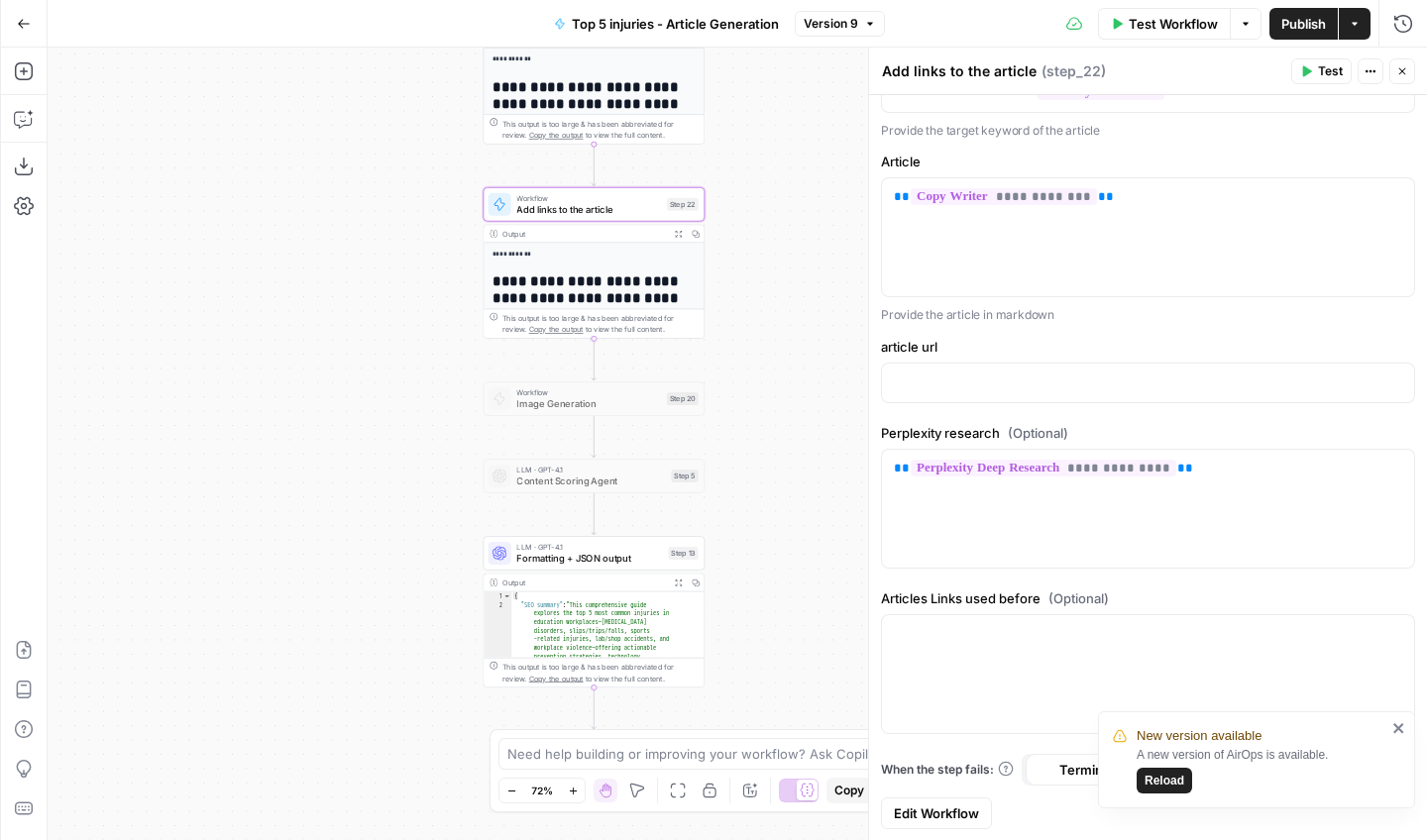 click on "Formatting + JSON output" at bounding box center [589, 558] 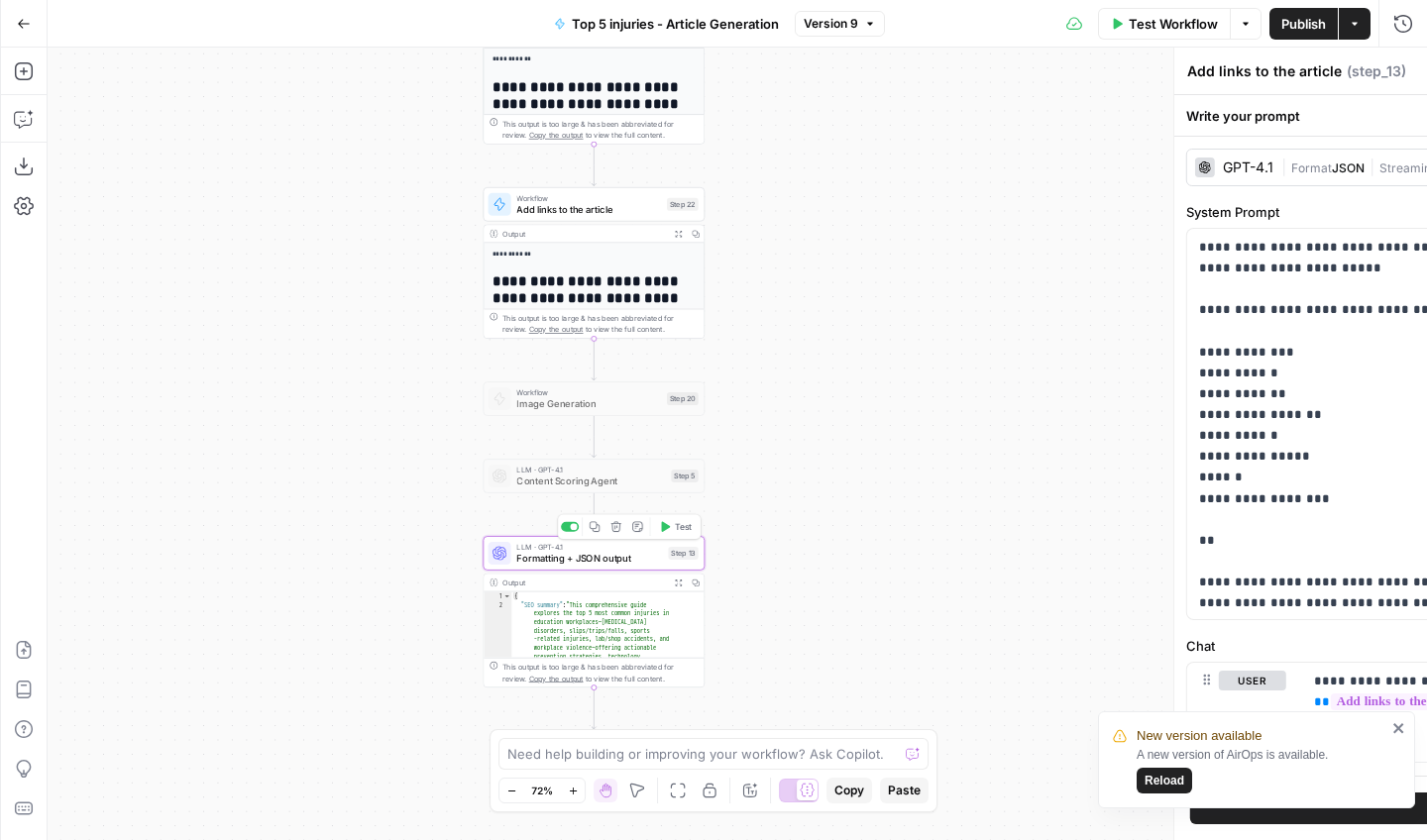 type on "Formatting + JSON output" 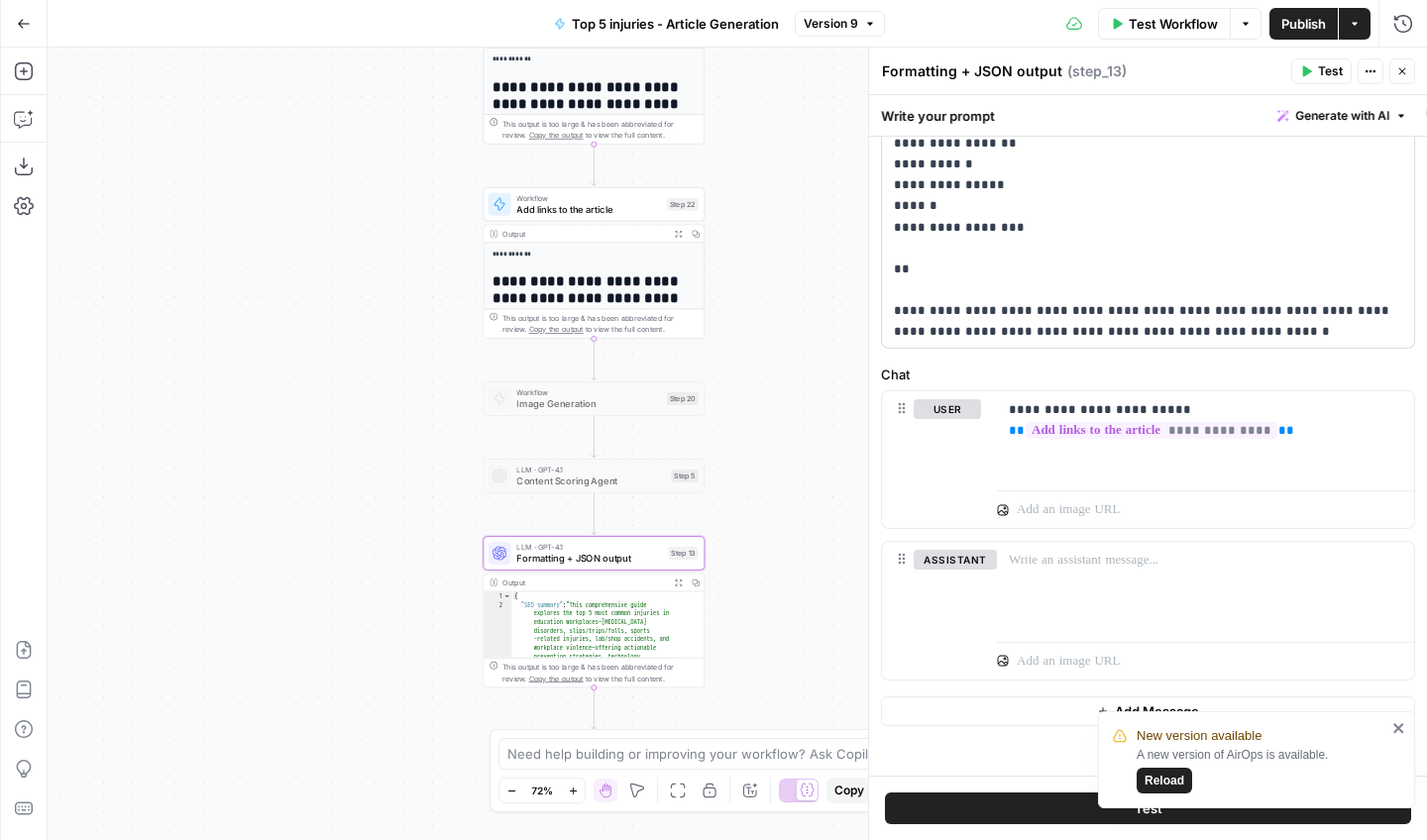 scroll, scrollTop: 313, scrollLeft: 0, axis: vertical 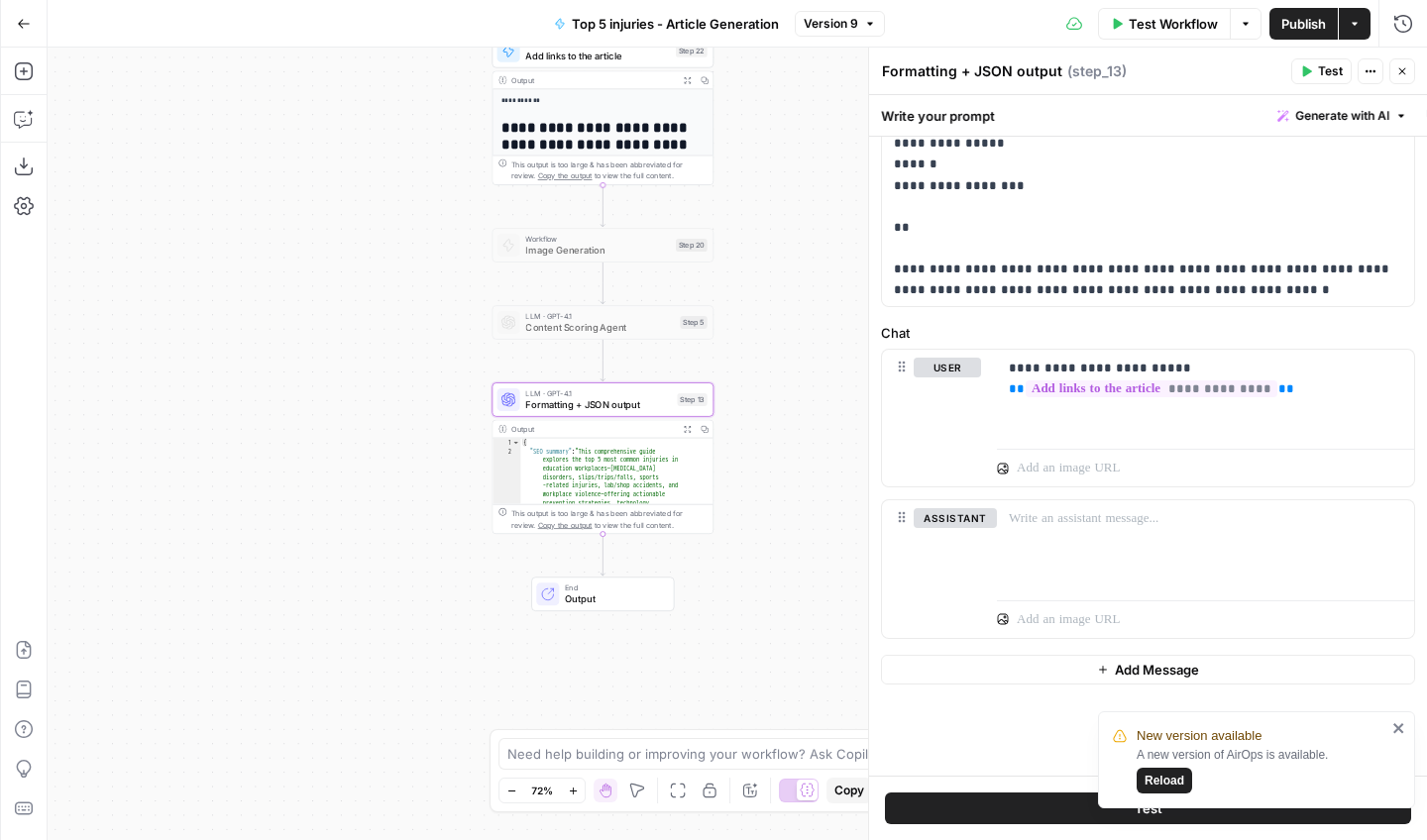 drag, startPoint x: 792, startPoint y: 502, endPoint x: 801, endPoint y: 315, distance: 187.21645 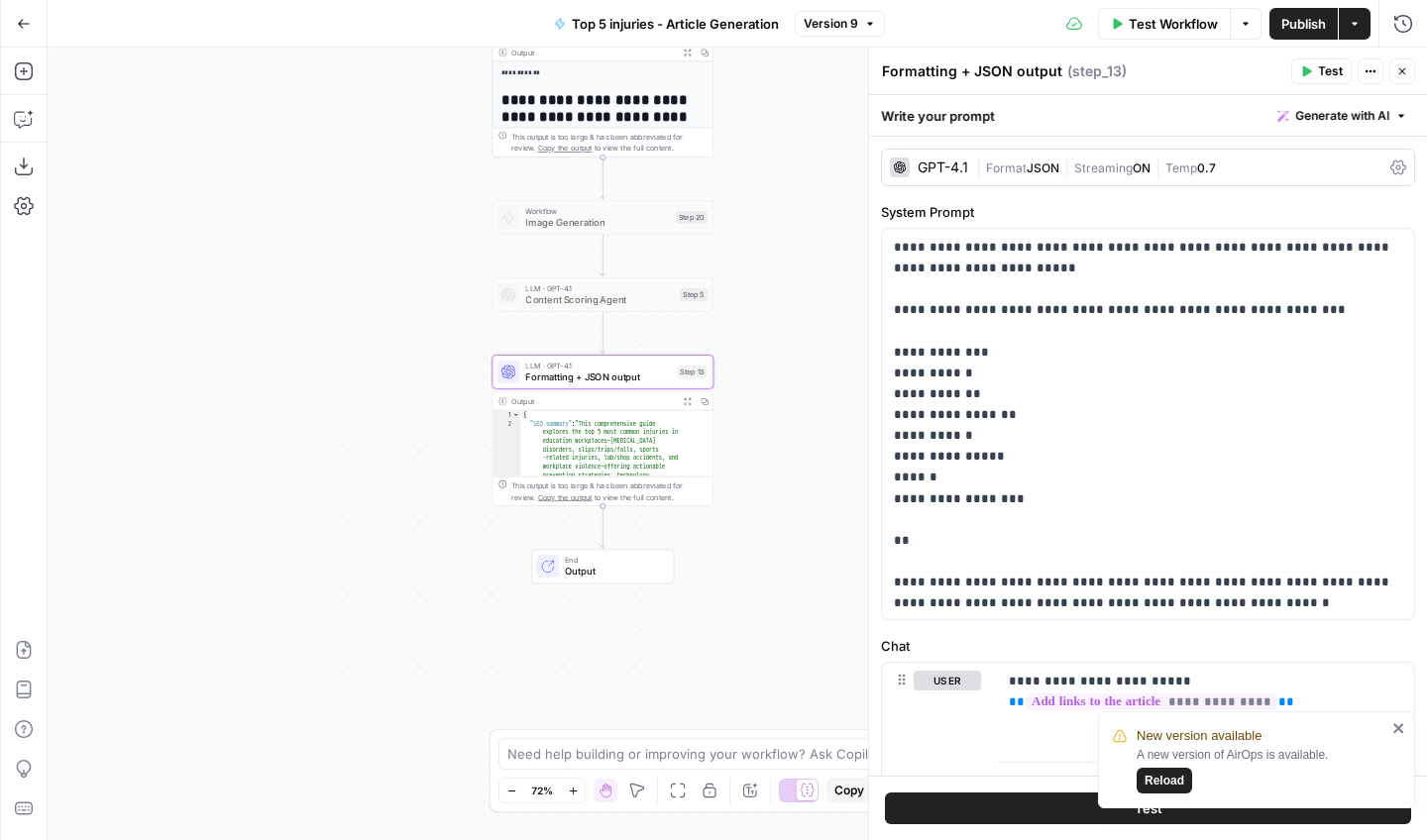 scroll, scrollTop: 0, scrollLeft: 0, axis: both 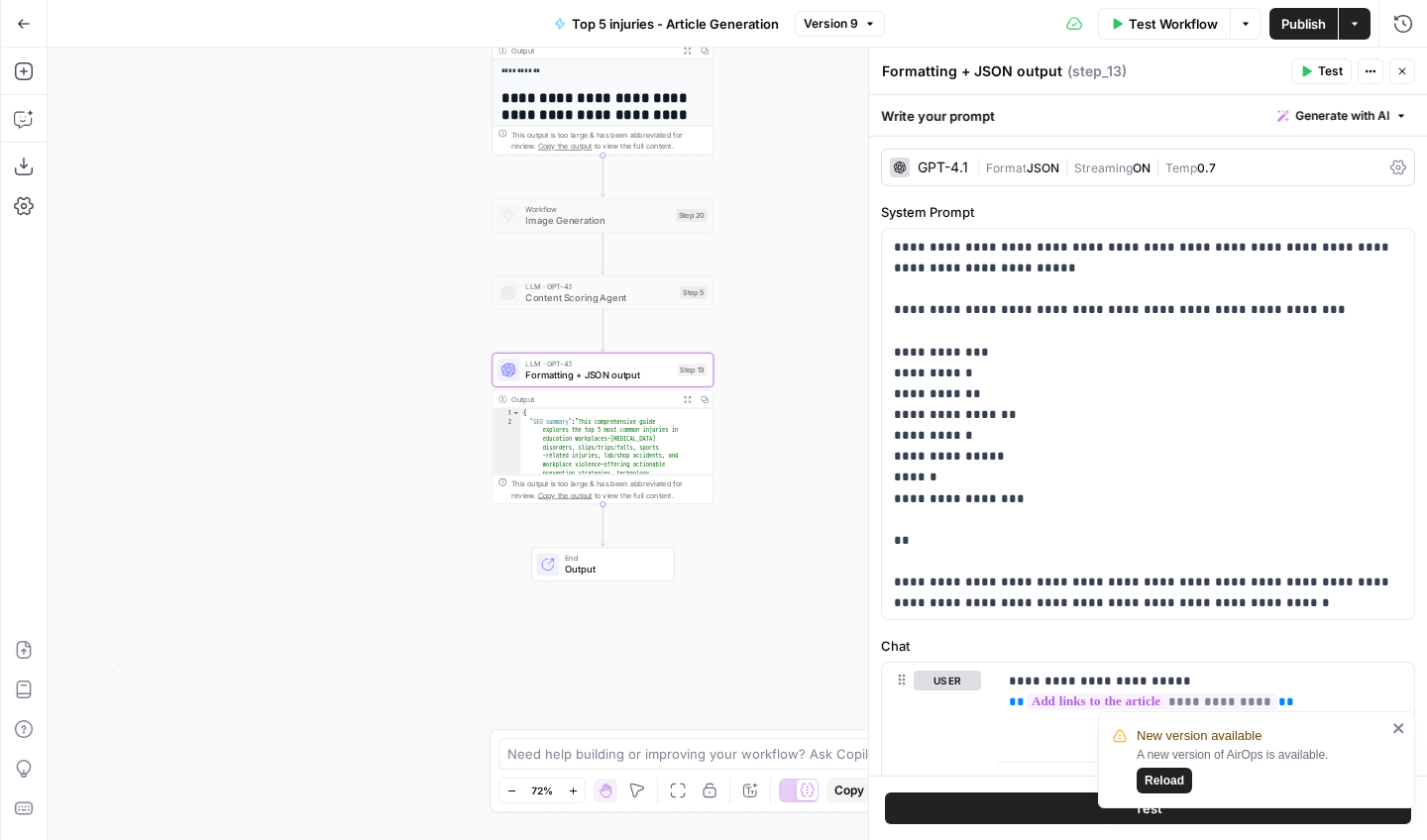 drag, startPoint x: 764, startPoint y: 527, endPoint x: 764, endPoint y: 438, distance: 89 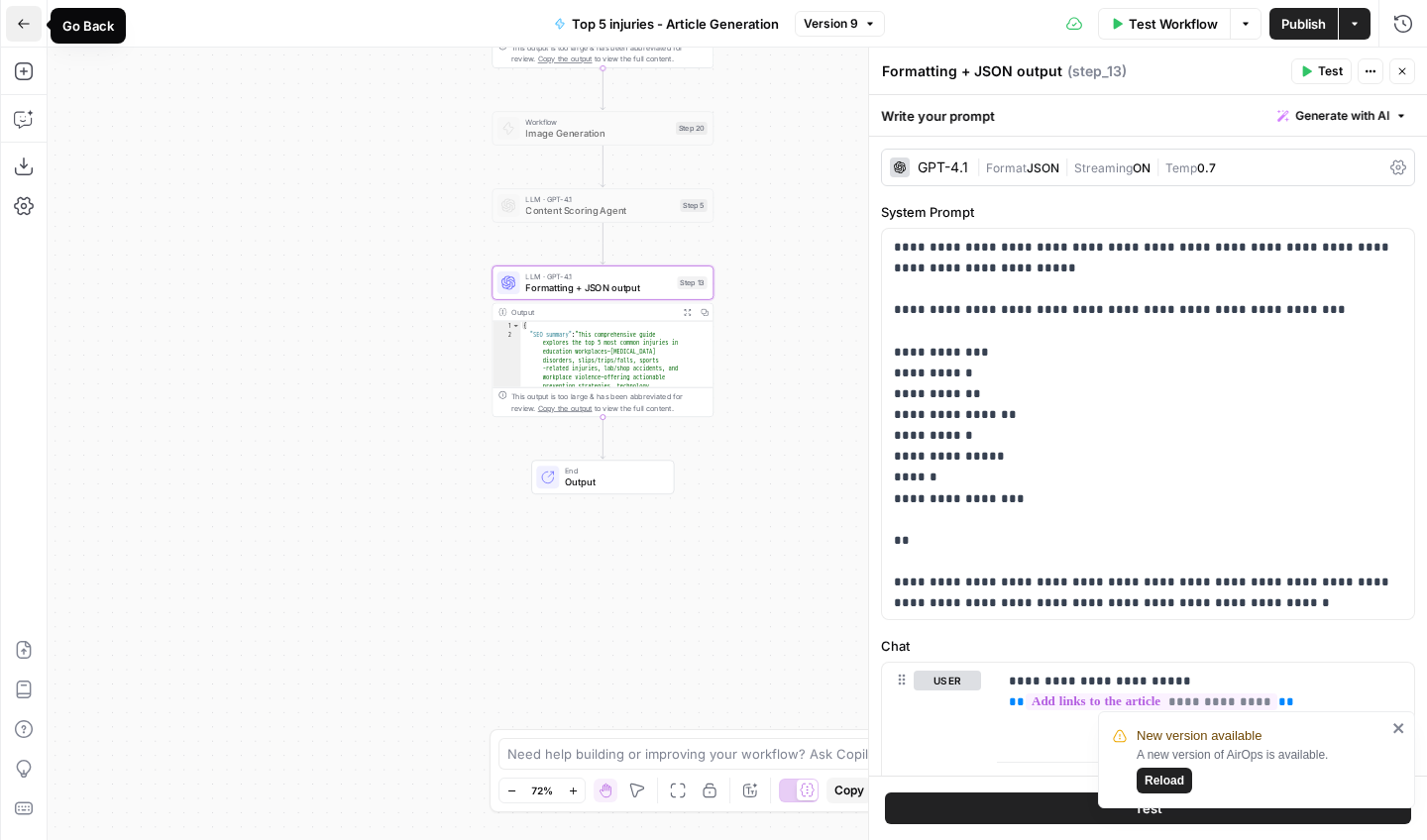 click on "Go Back" at bounding box center (24, 24) 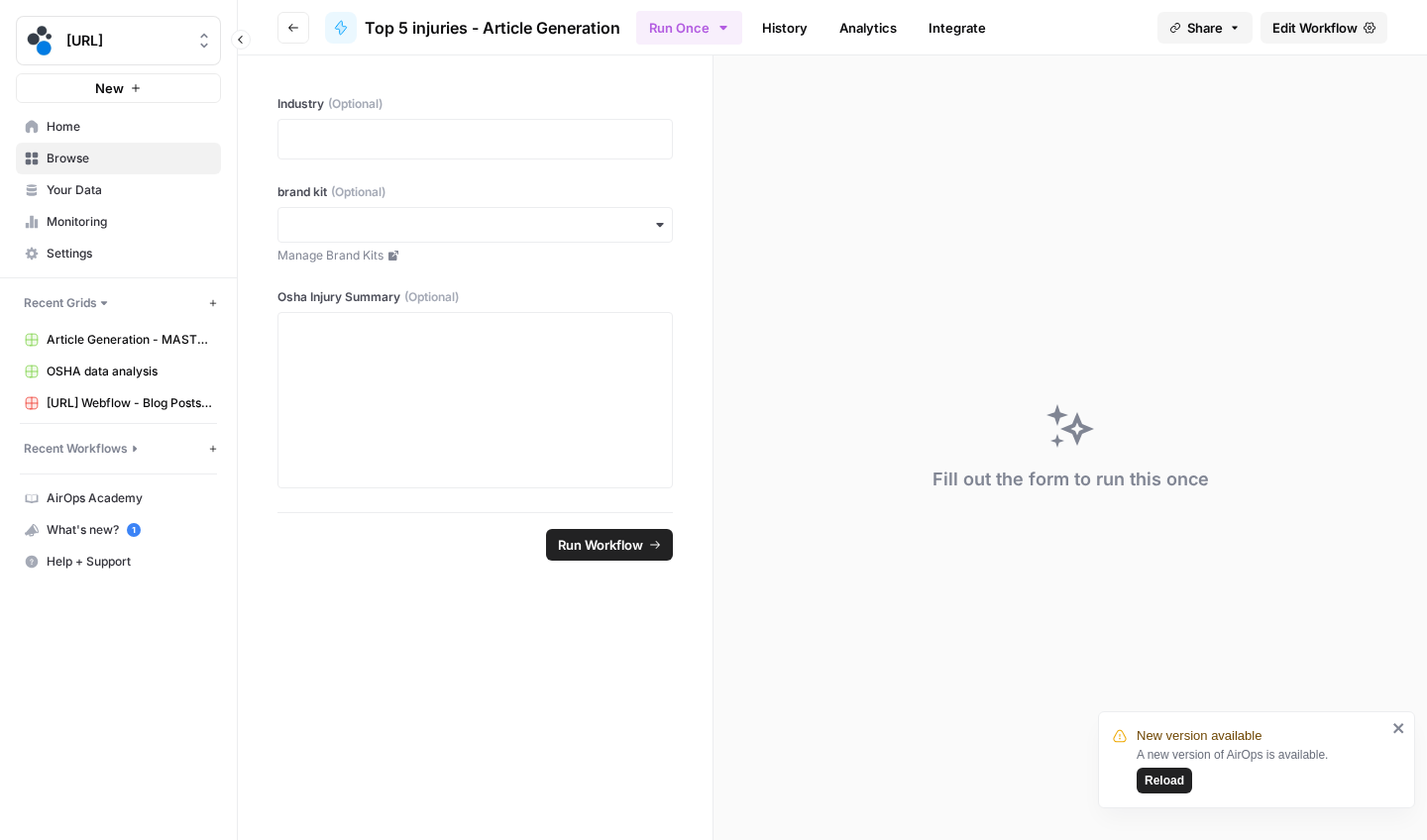 click on "Browse" at bounding box center (129, 158) 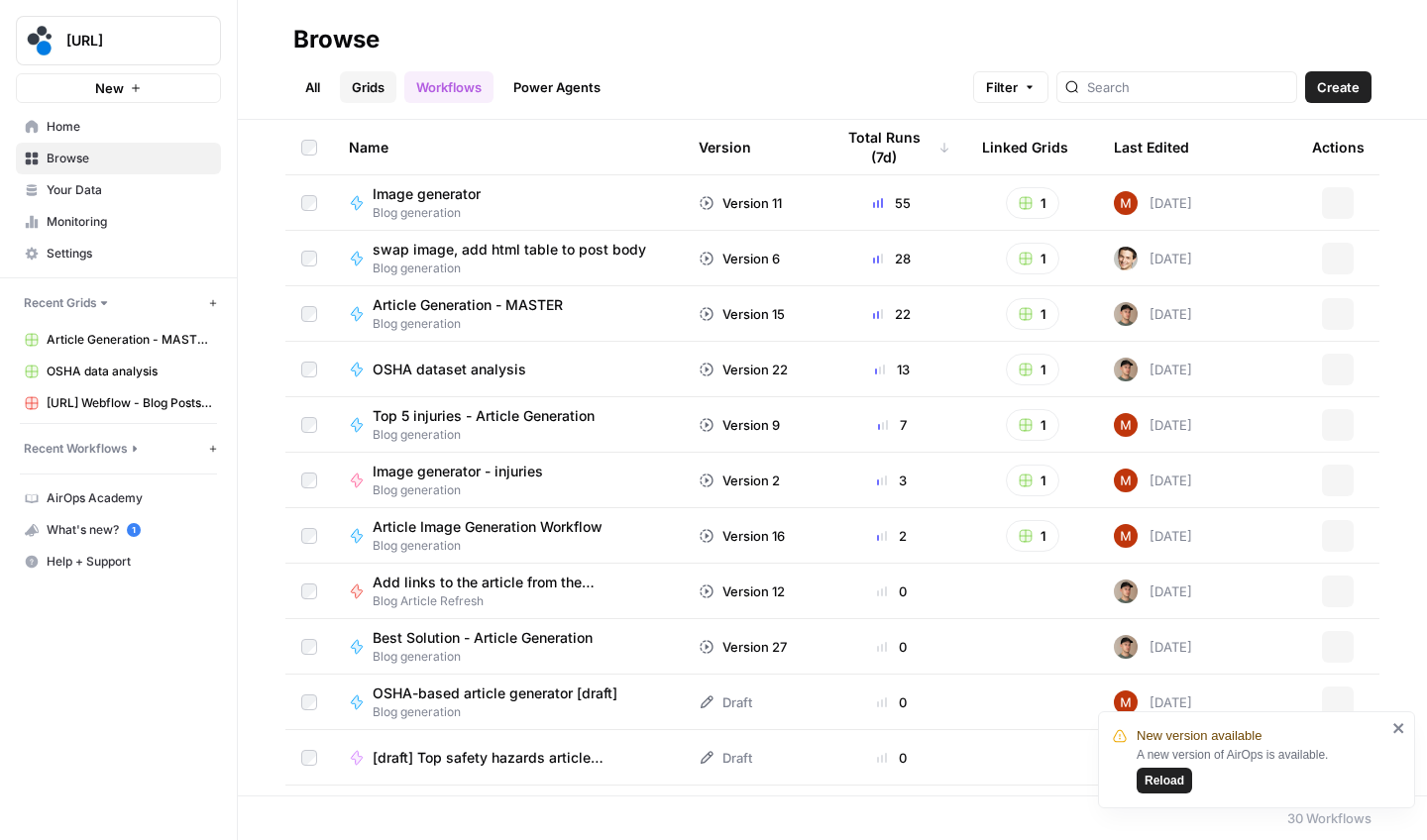 click on "Grids" at bounding box center [368, 87] 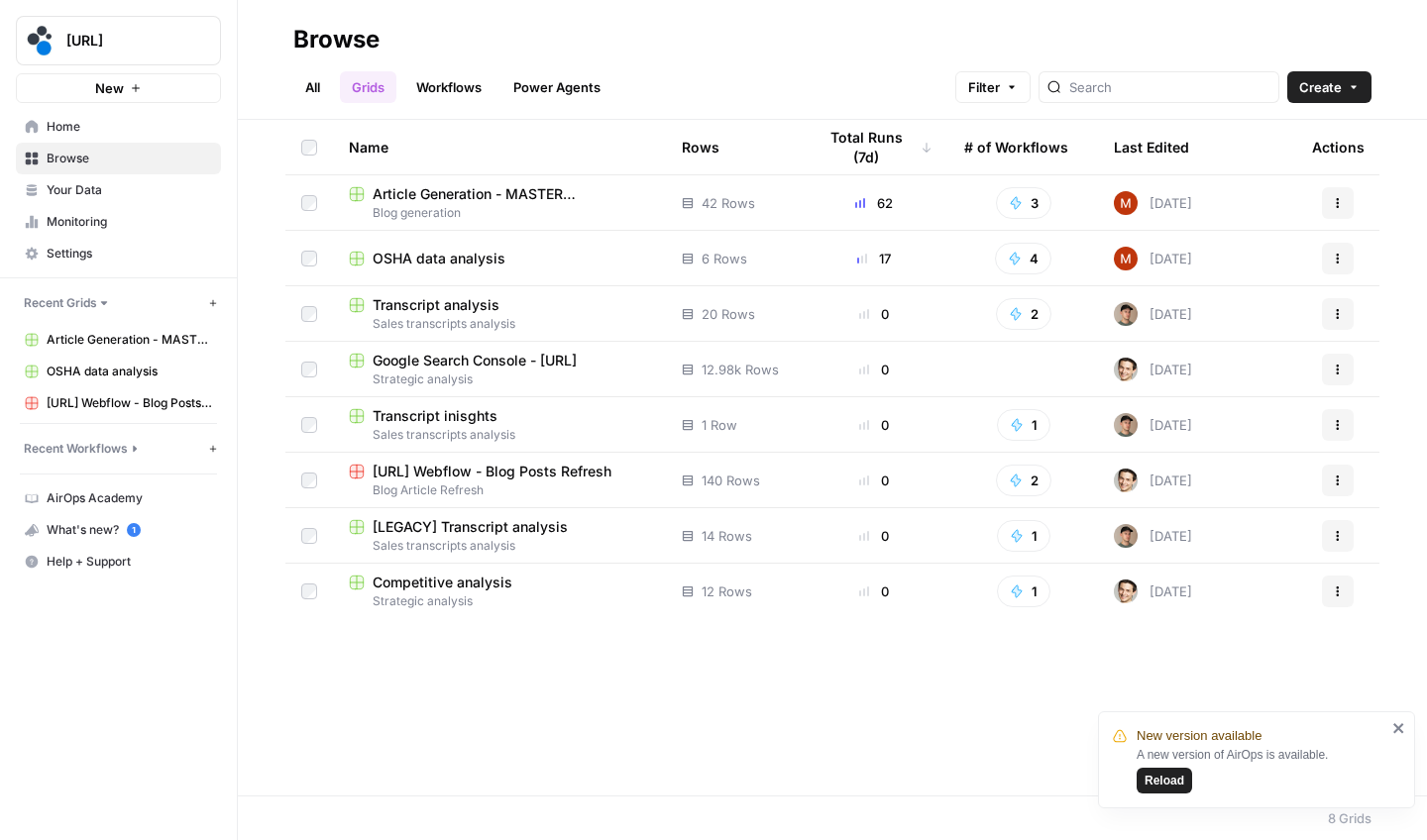 click on "OSHA data analysis" at bounding box center (439, 259) 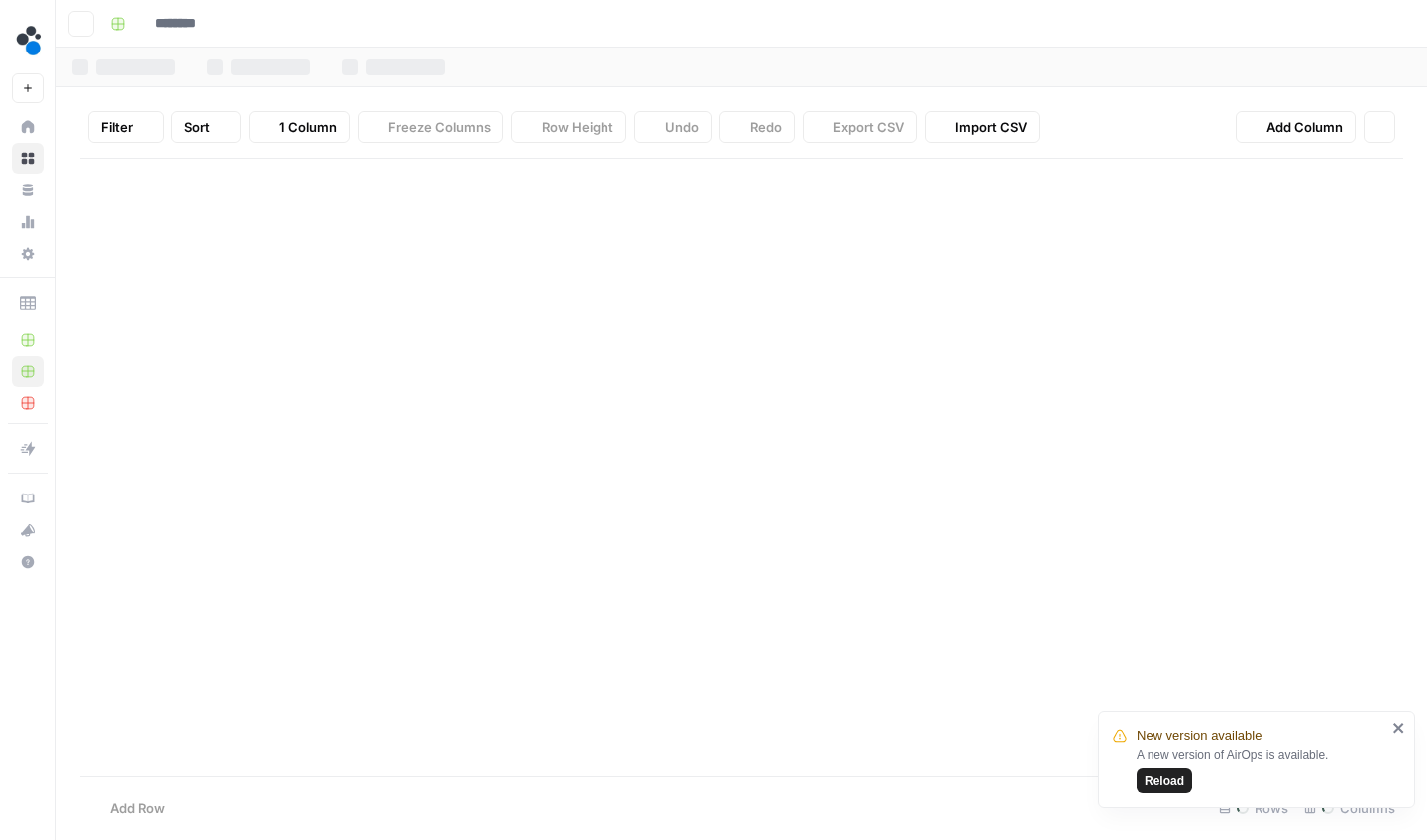 type on "**********" 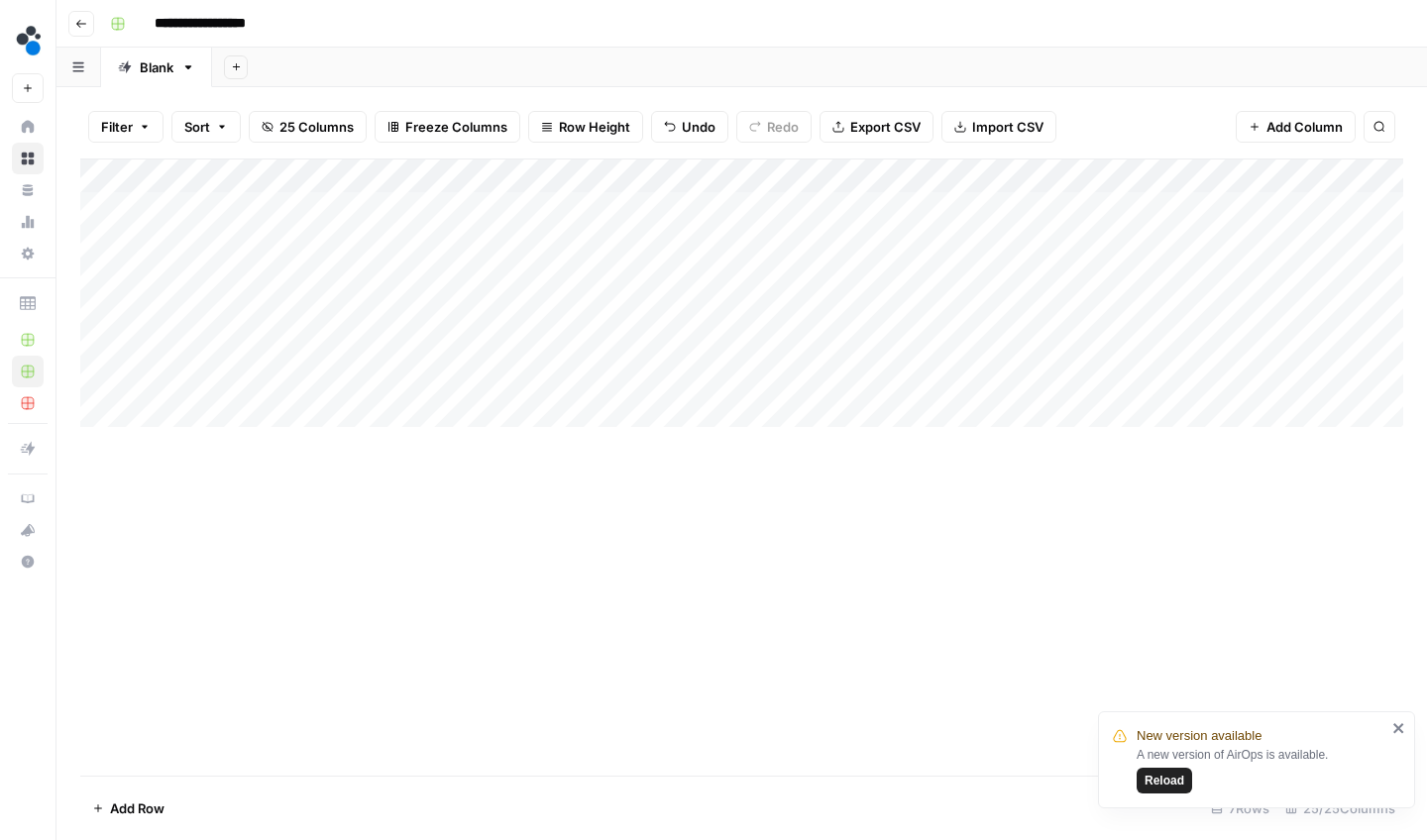 drag, startPoint x: 443, startPoint y: 414, endPoint x: 473, endPoint y: 417, distance: 30.149627 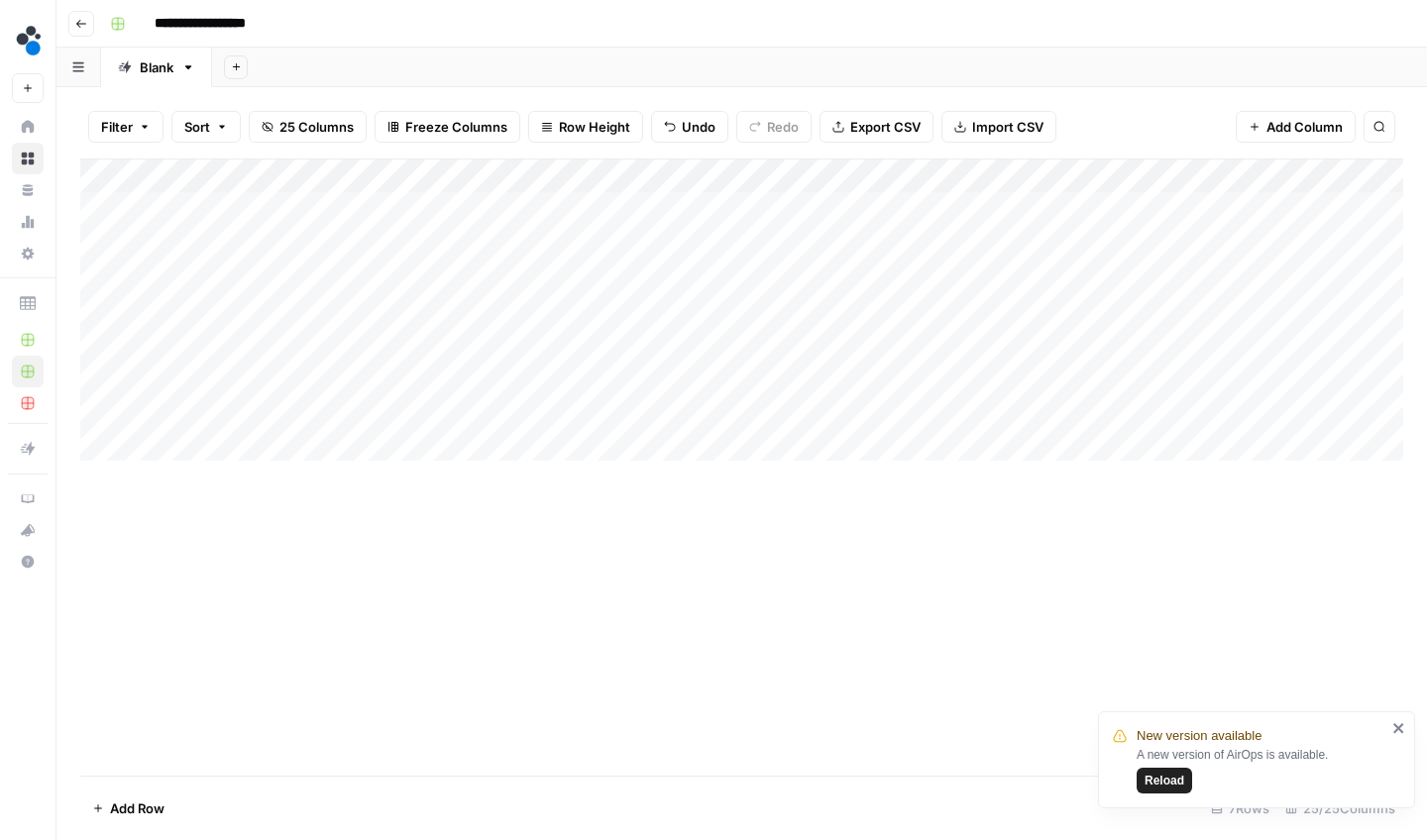 click on "Add Column" at bounding box center (741, 310) 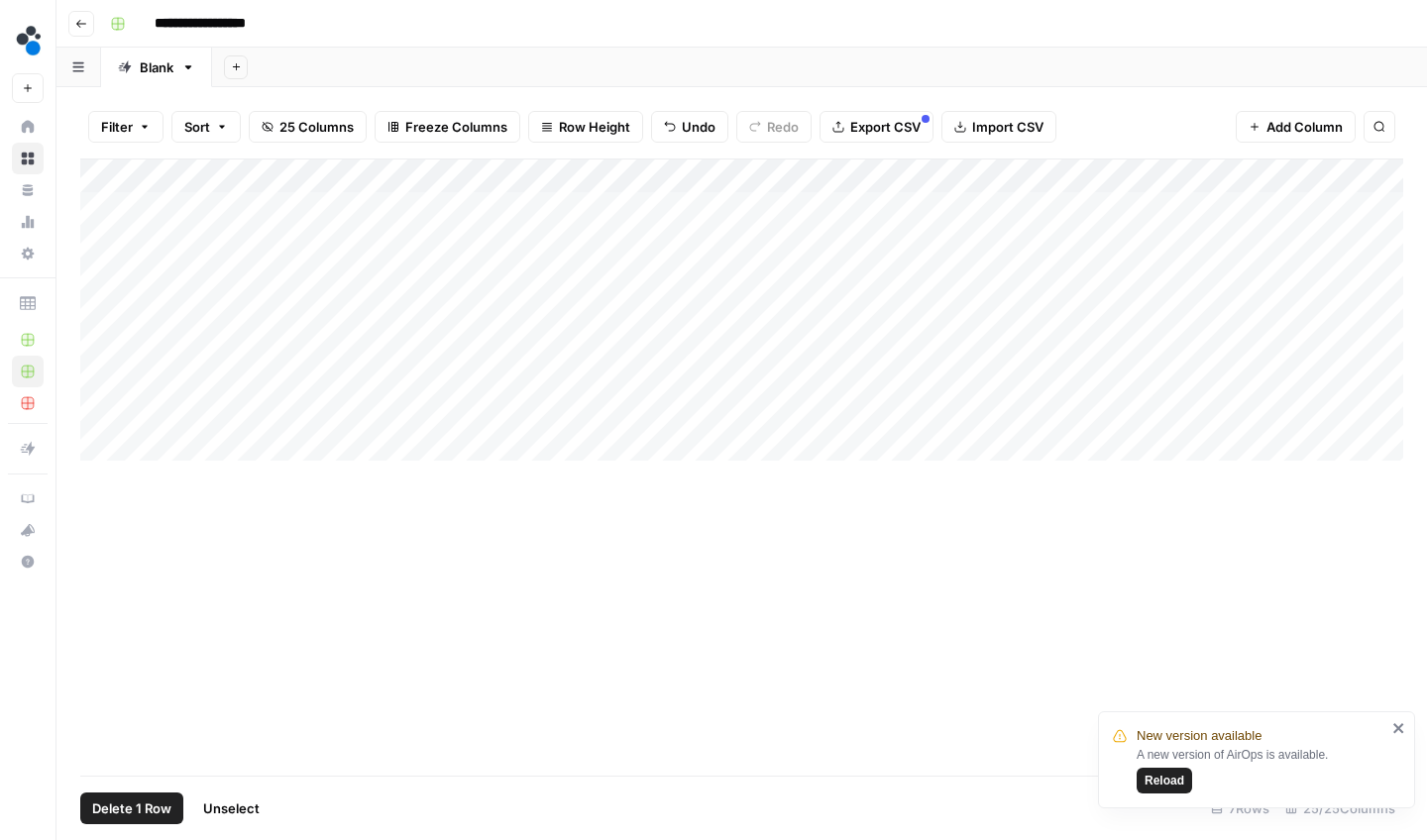click on "Add Column" at bounding box center [741, 310] 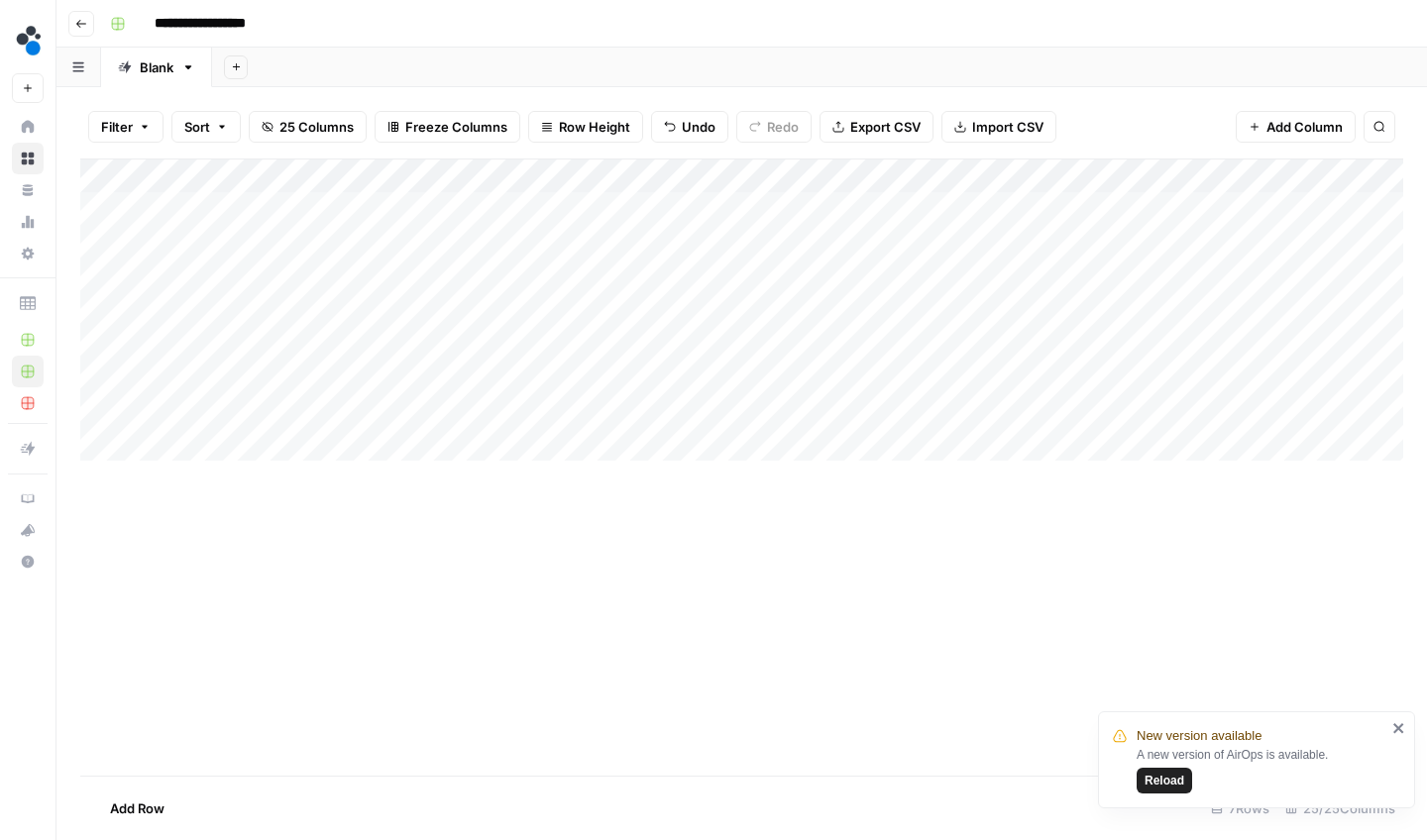 click on "Add Column" at bounding box center [741, 310] 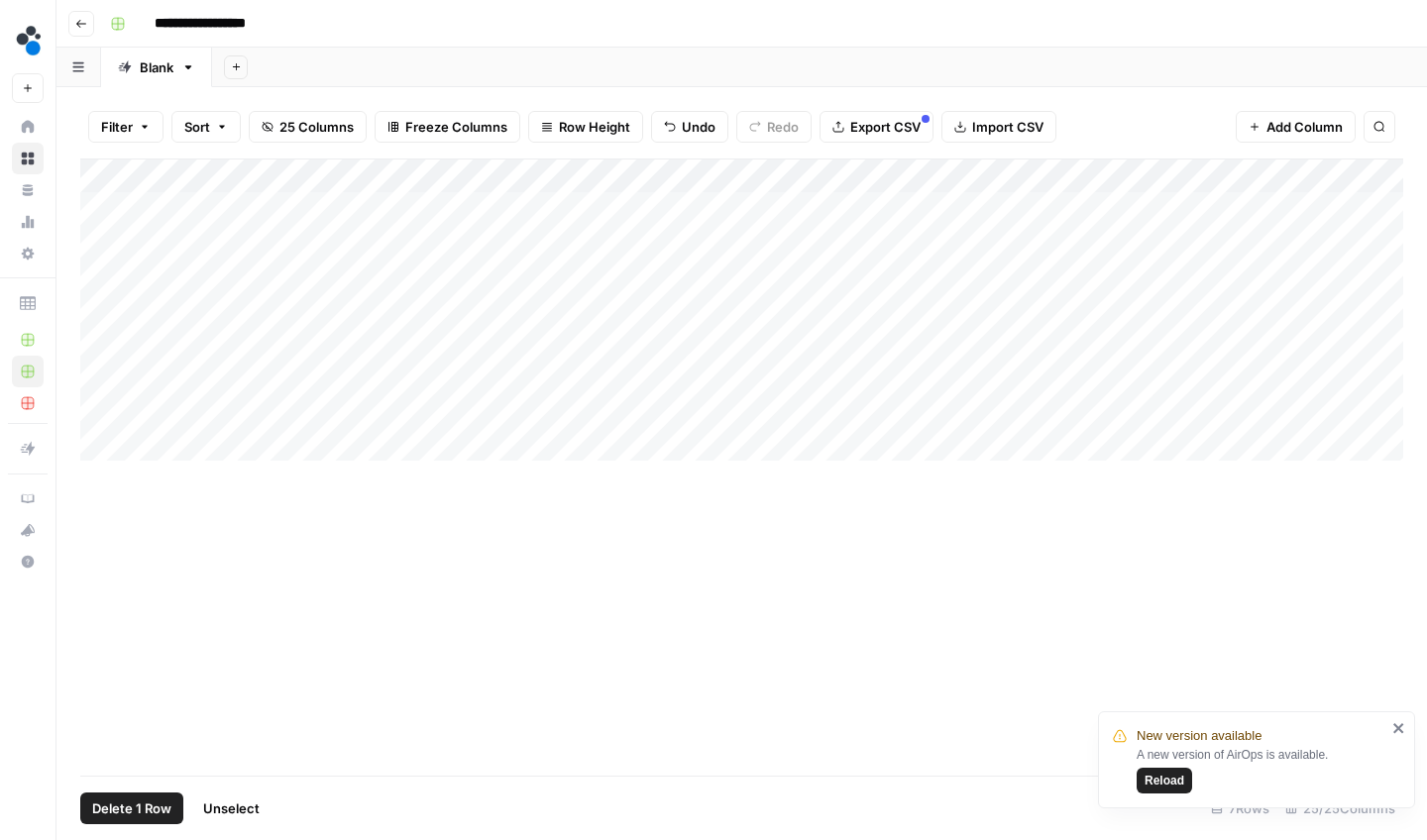 click on "Add Column" at bounding box center (741, 310) 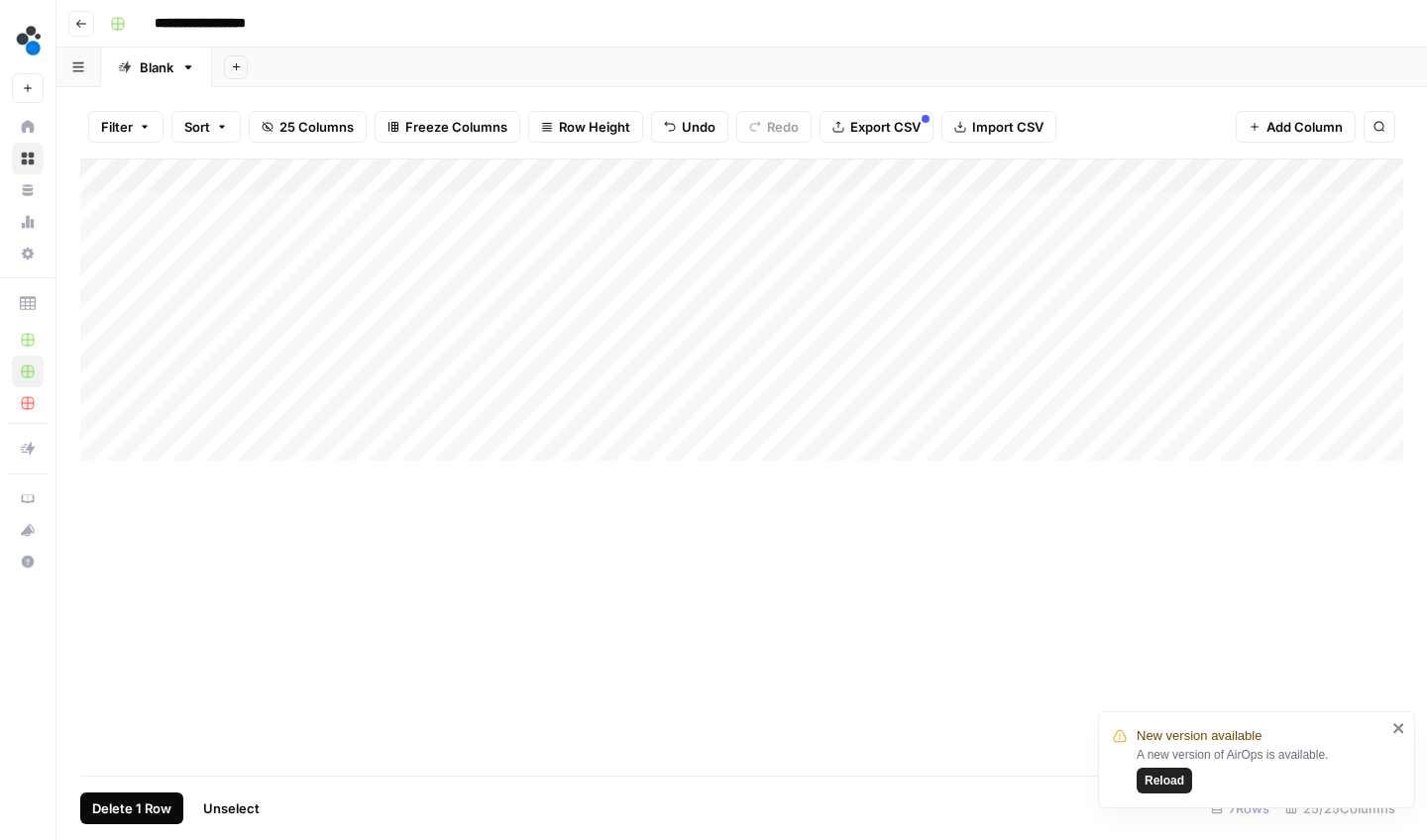 click on "Delete 1 Row" at bounding box center (132, 808) 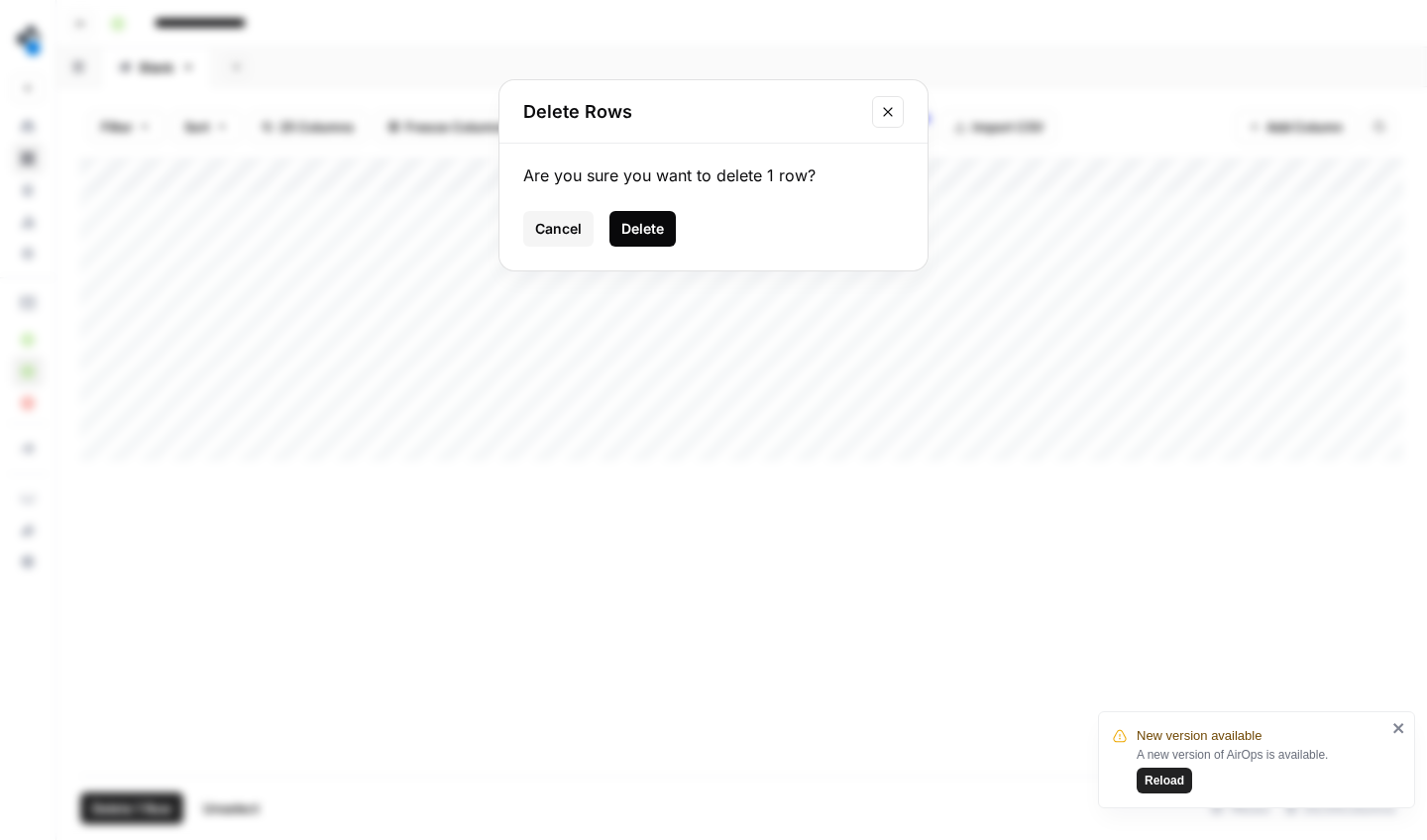 click on "Delete" at bounding box center [642, 229] 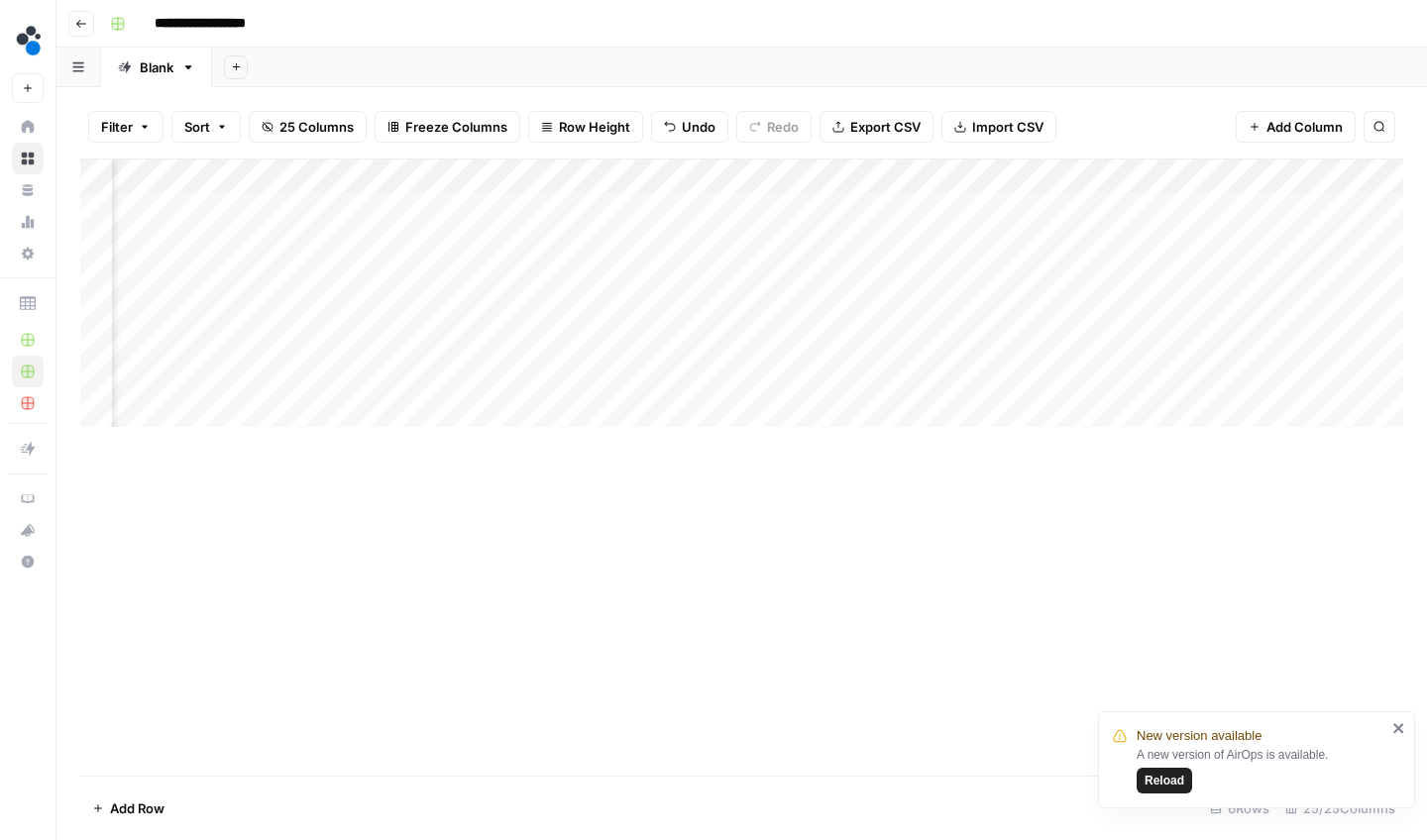 scroll, scrollTop: 0, scrollLeft: 1119, axis: horizontal 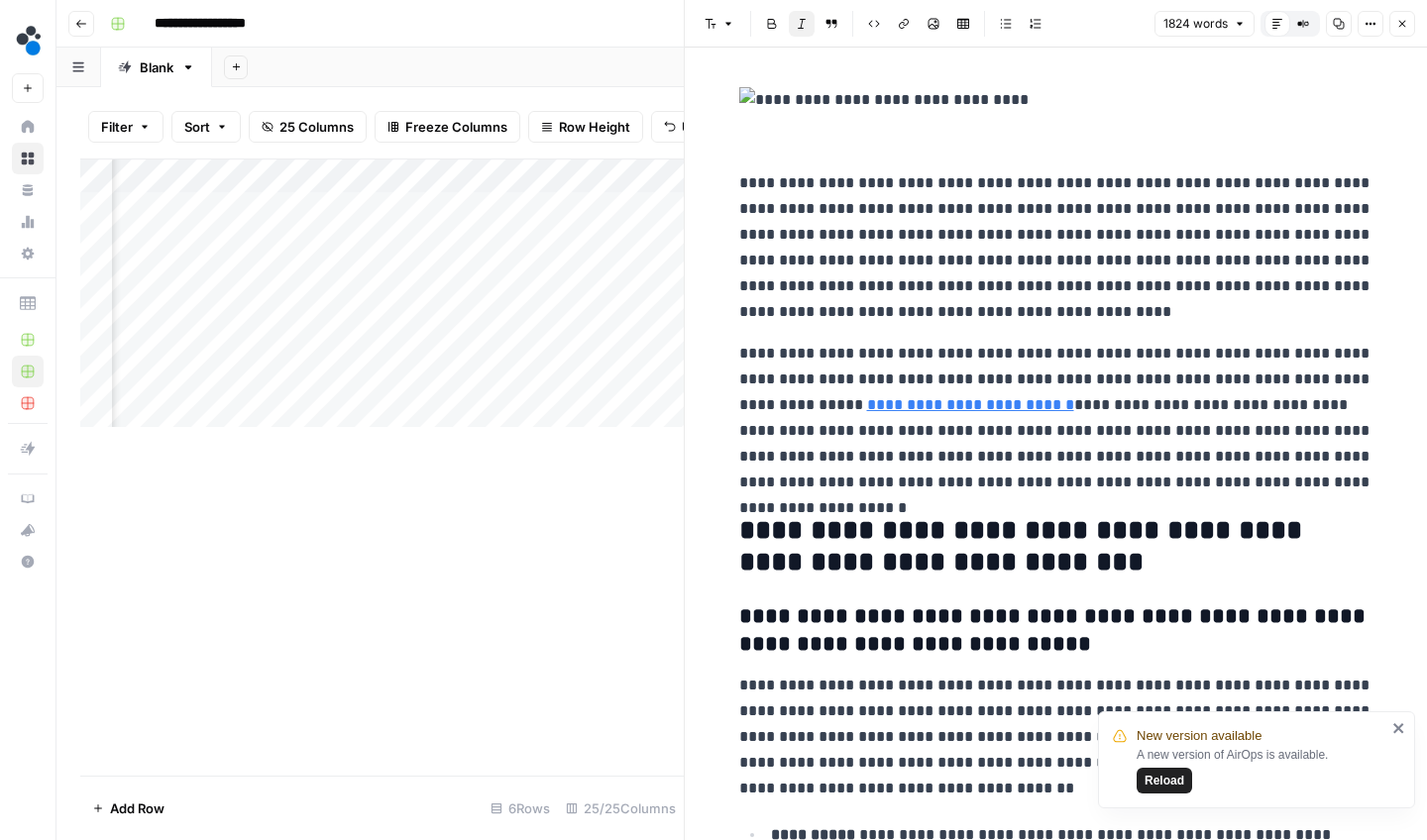 click on "Add Column" at bounding box center [382, 467] 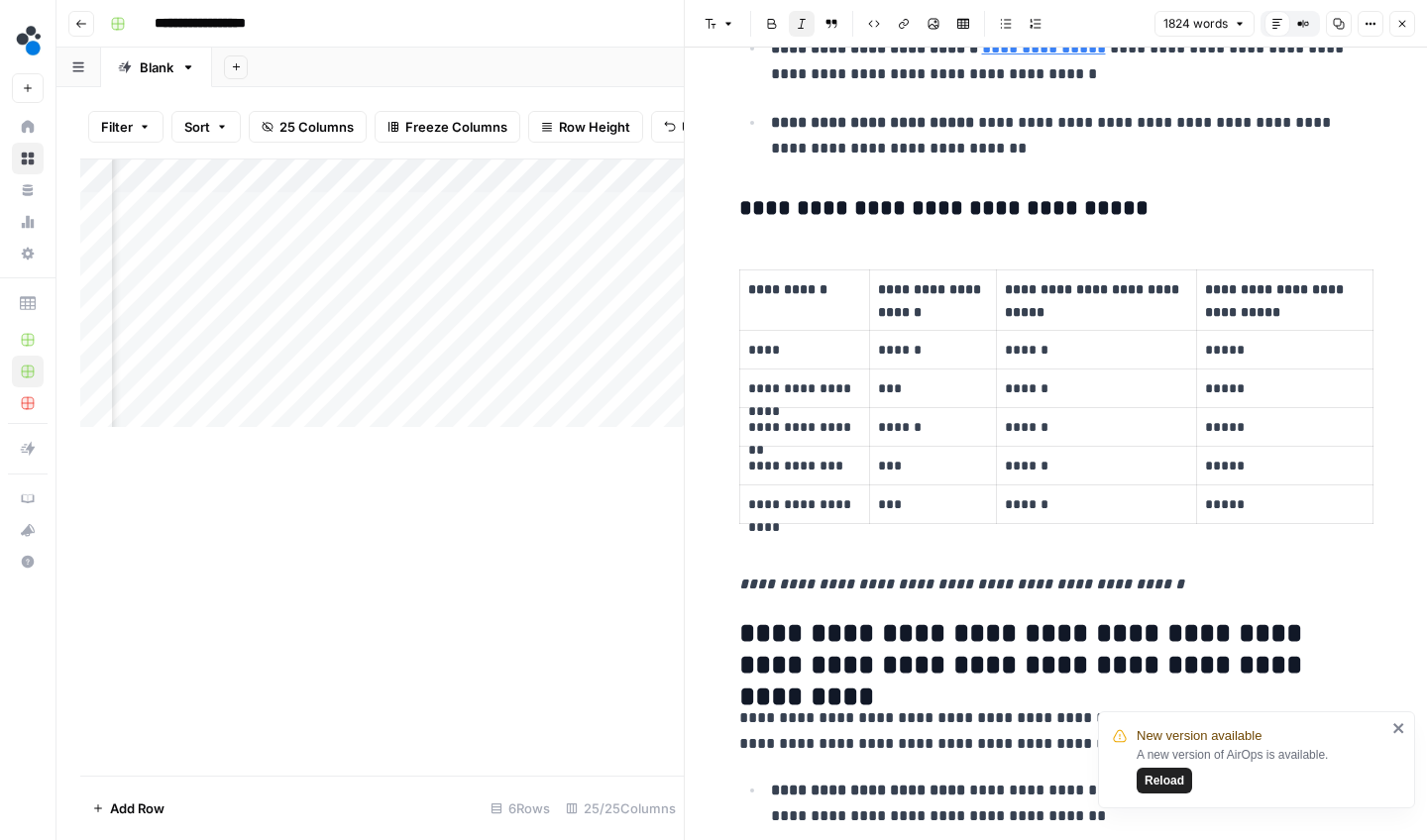 scroll, scrollTop: 4510, scrollLeft: 0, axis: vertical 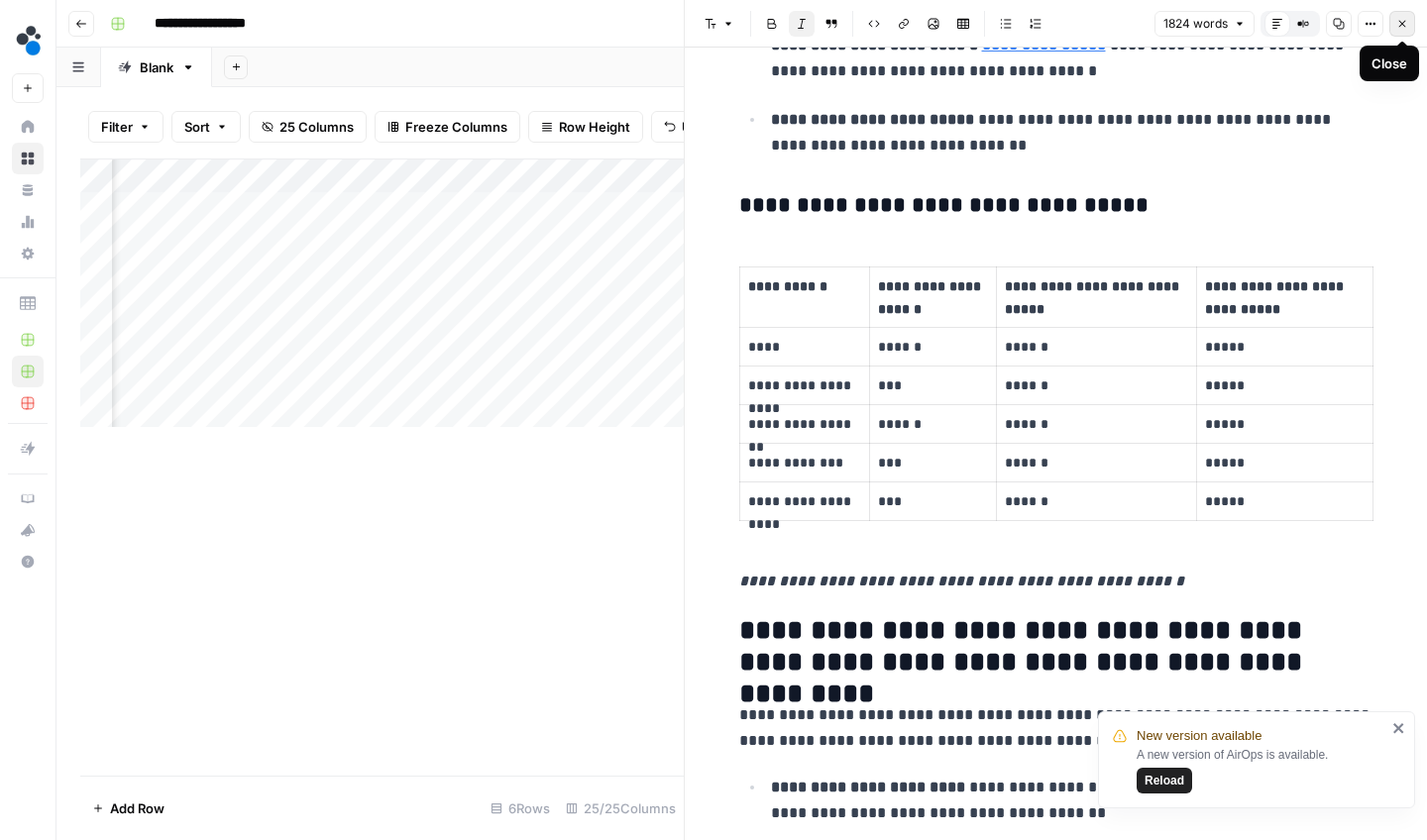 click on "Close" at bounding box center [1402, 24] 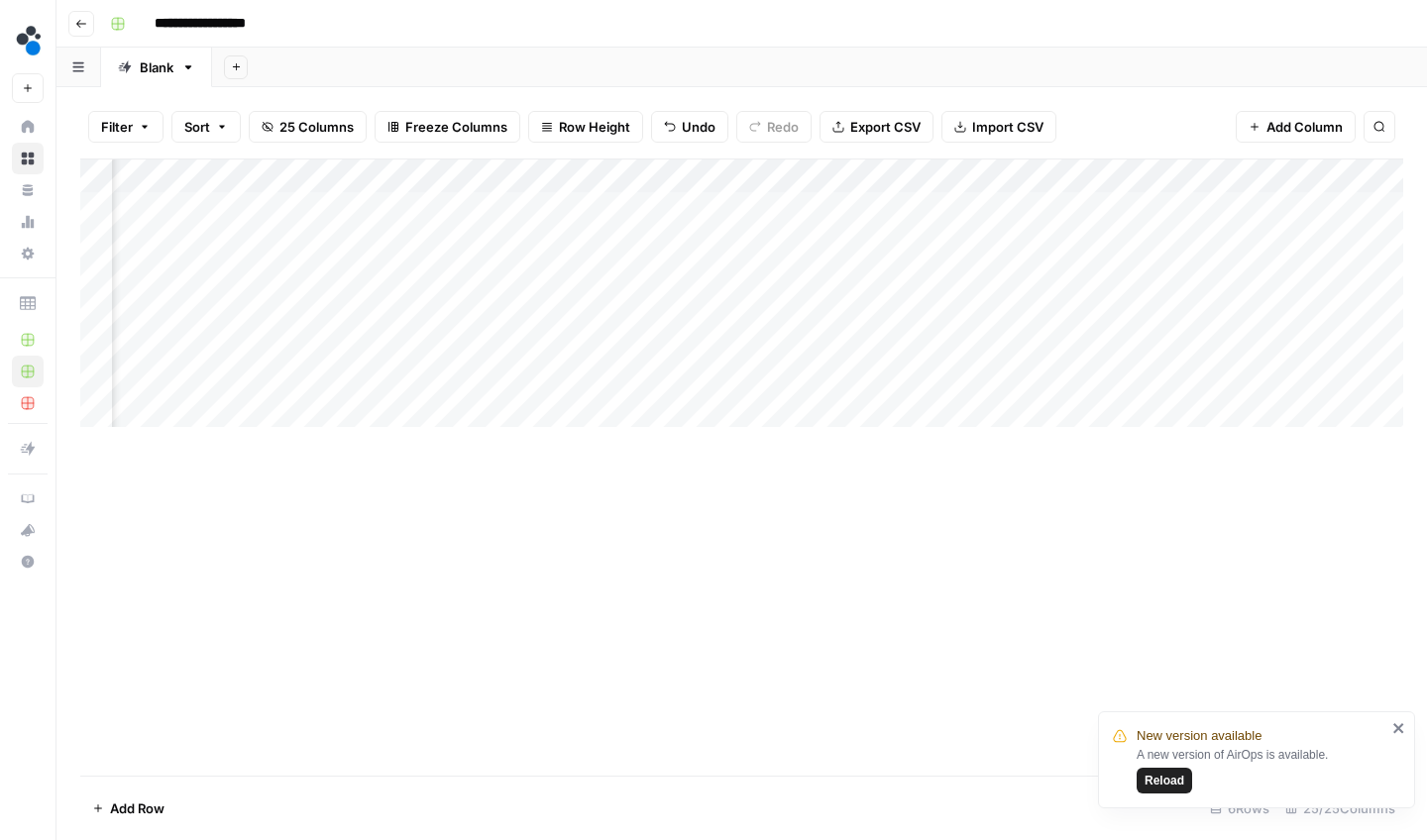 click on "Add Column" at bounding box center [741, 293] 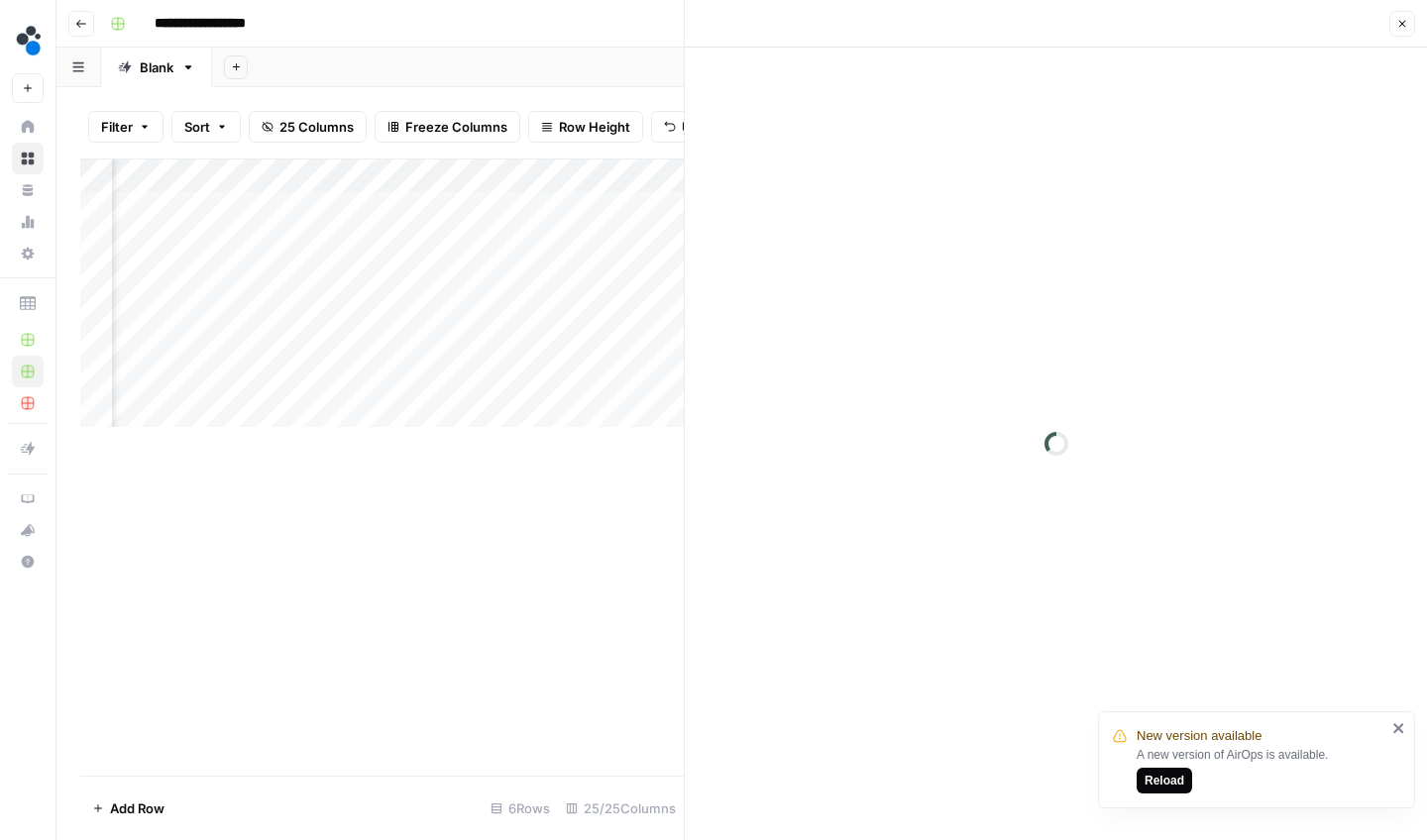 click on "Reload" at bounding box center [1164, 781] 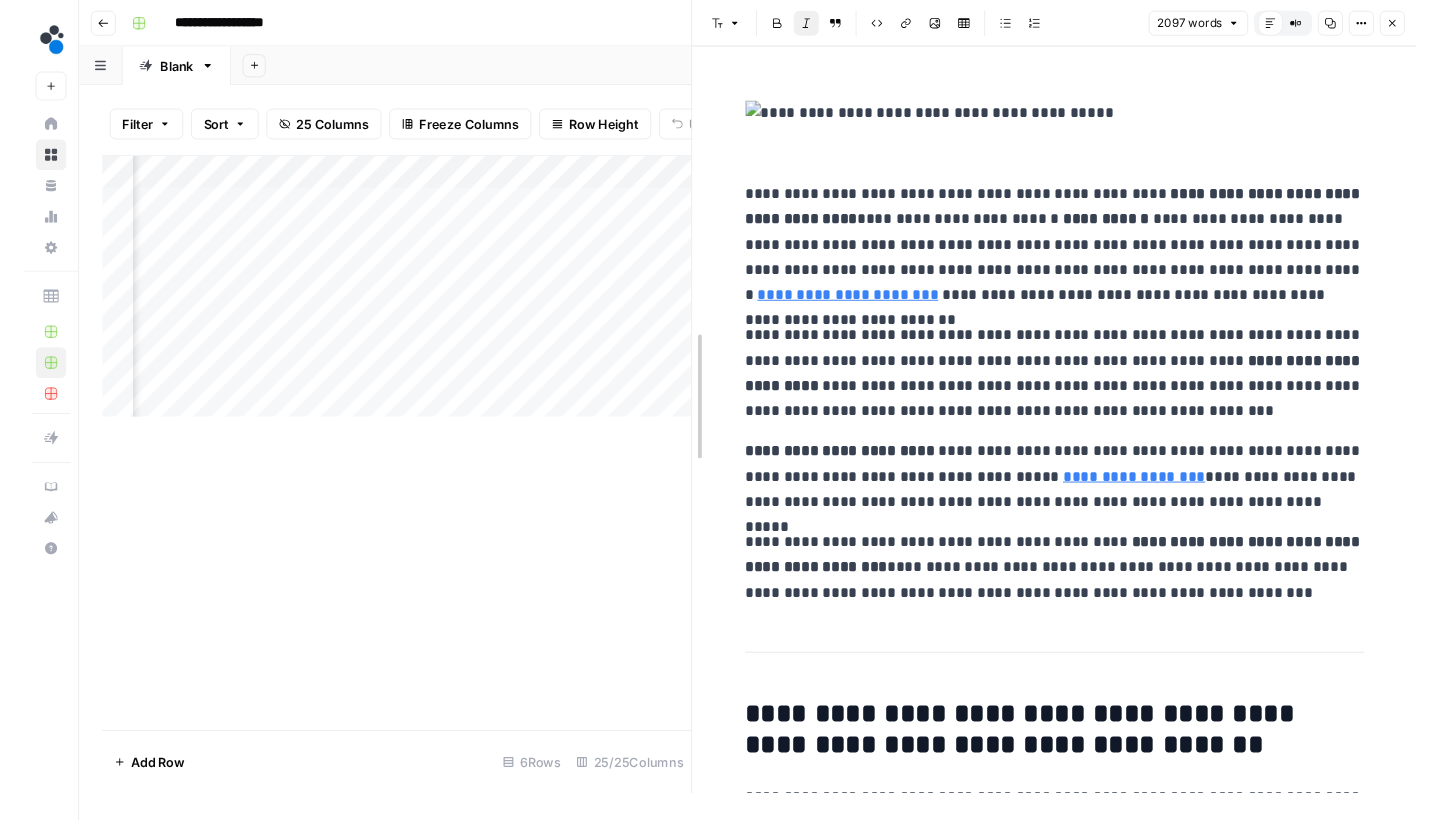scroll, scrollTop: 0, scrollLeft: 0, axis: both 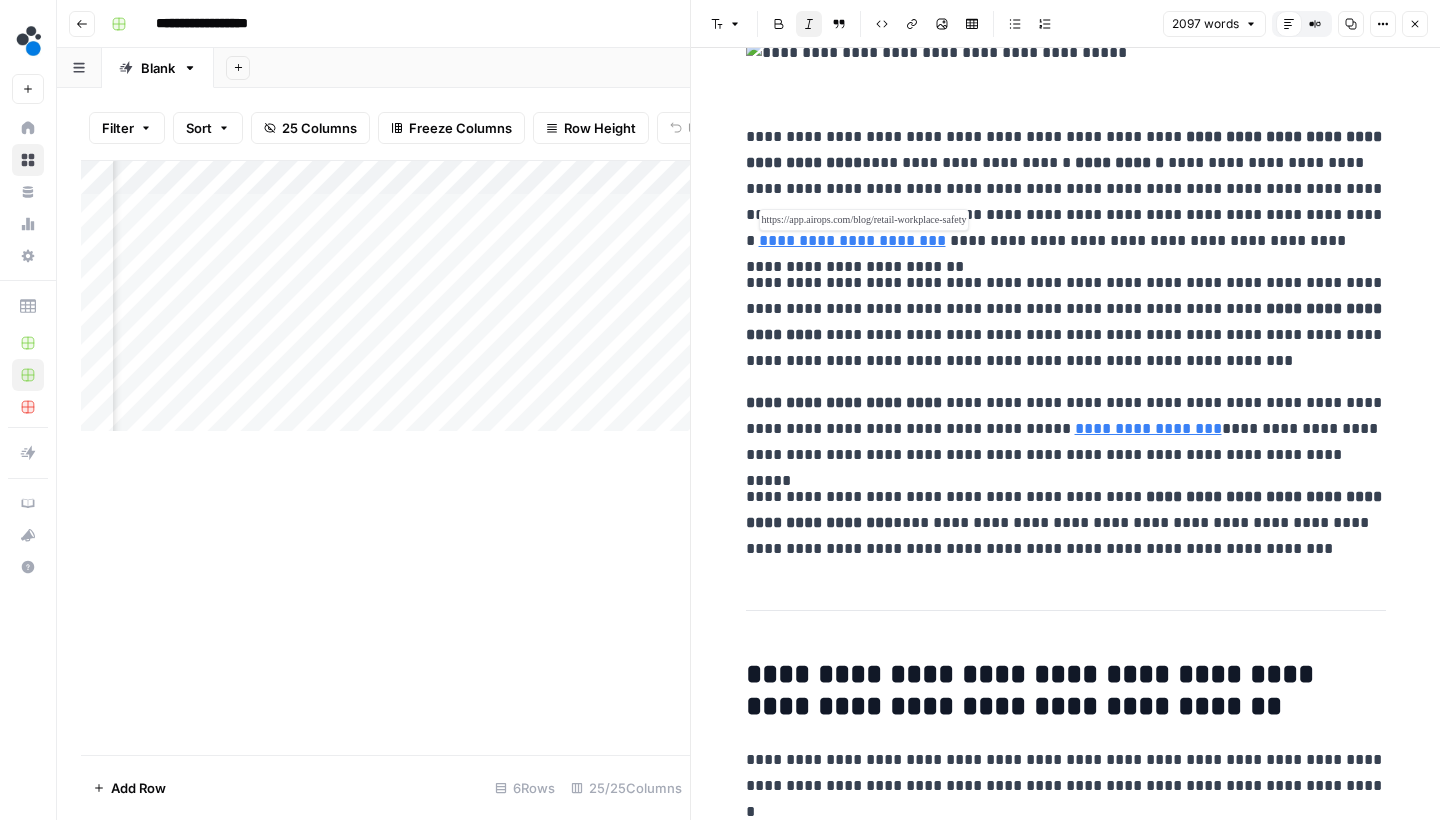 click on "**********" at bounding box center [852, 240] 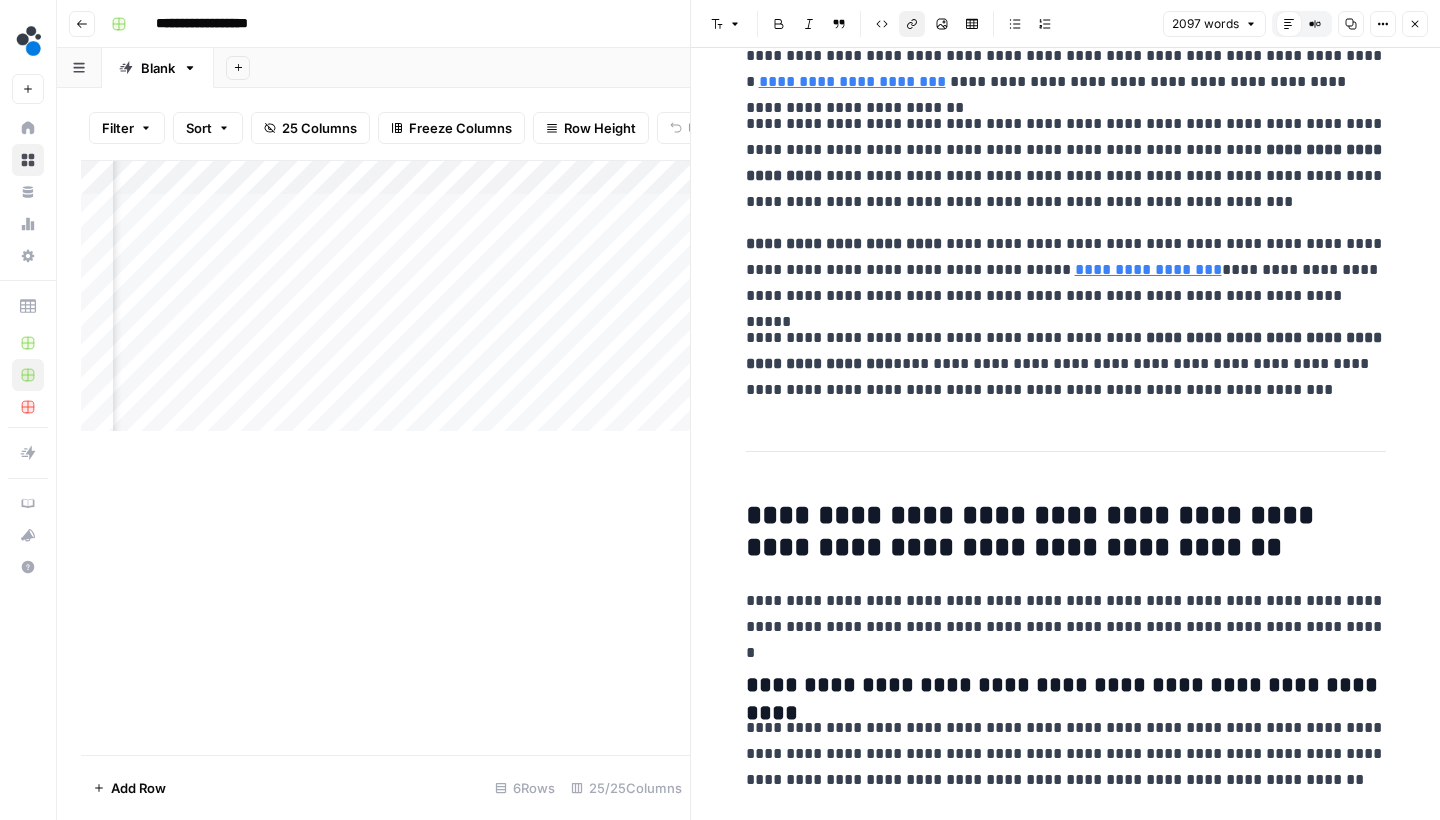 scroll, scrollTop: 233, scrollLeft: 0, axis: vertical 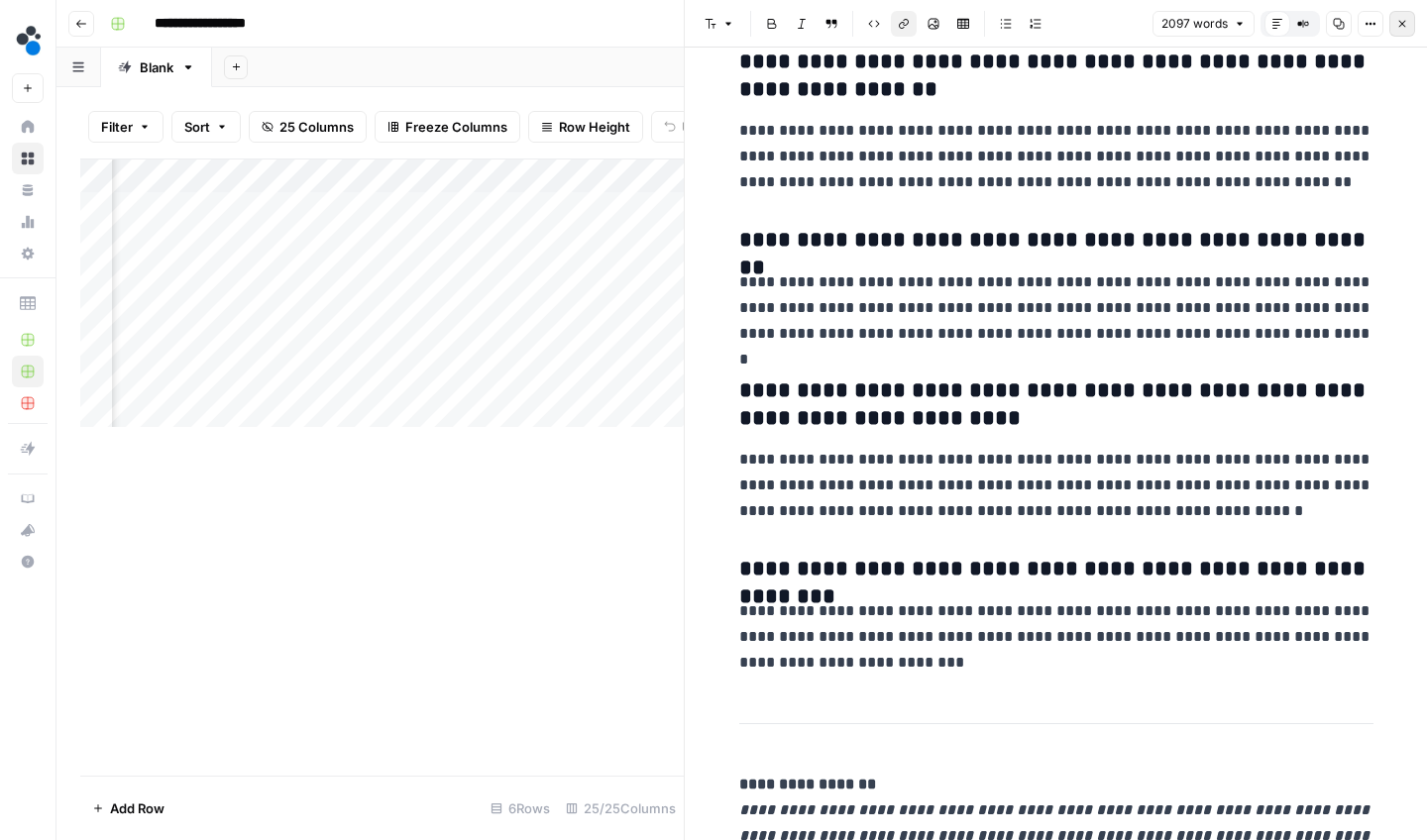 click on "Close" at bounding box center [1402, 24] 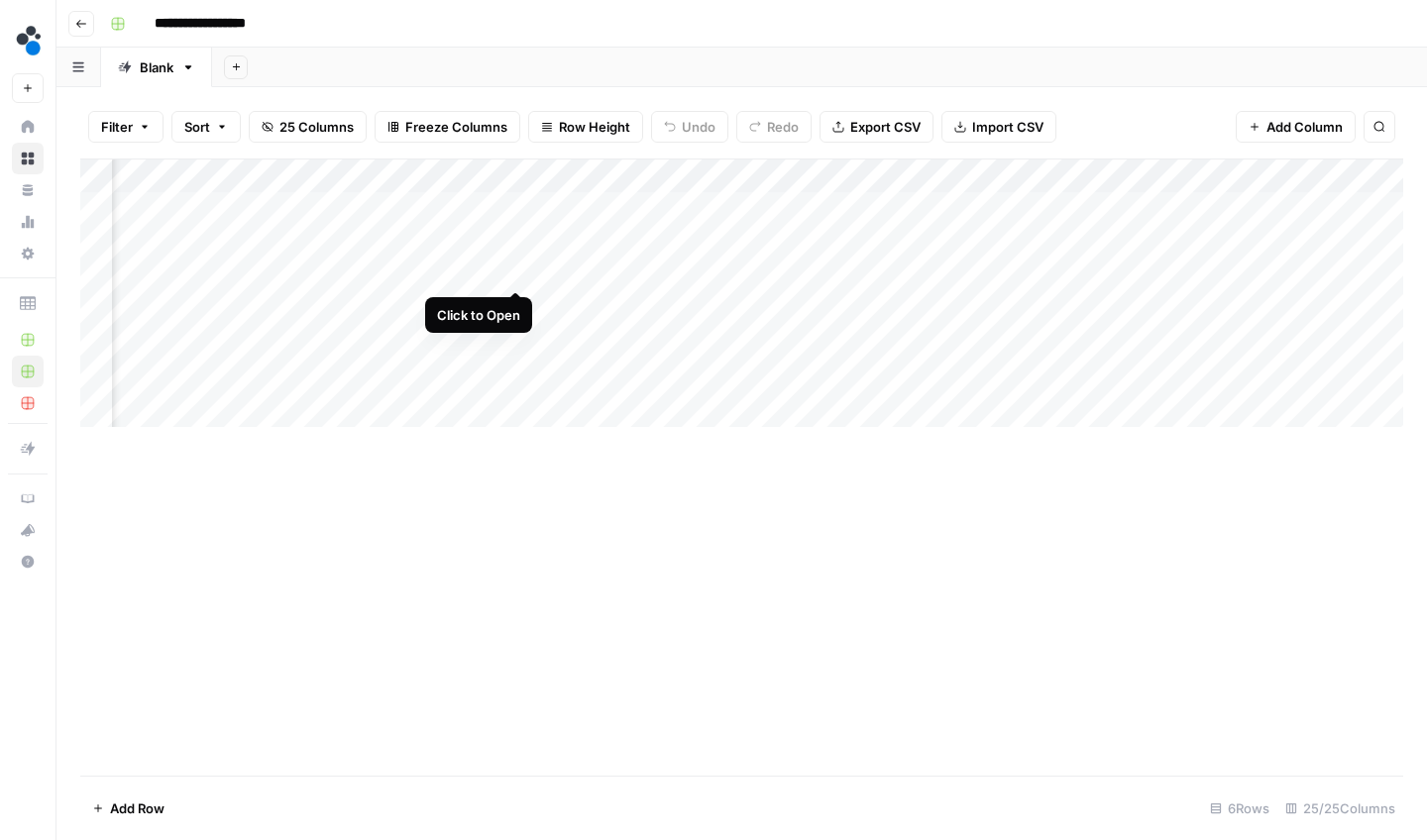 click on "Add Column" at bounding box center (741, 293) 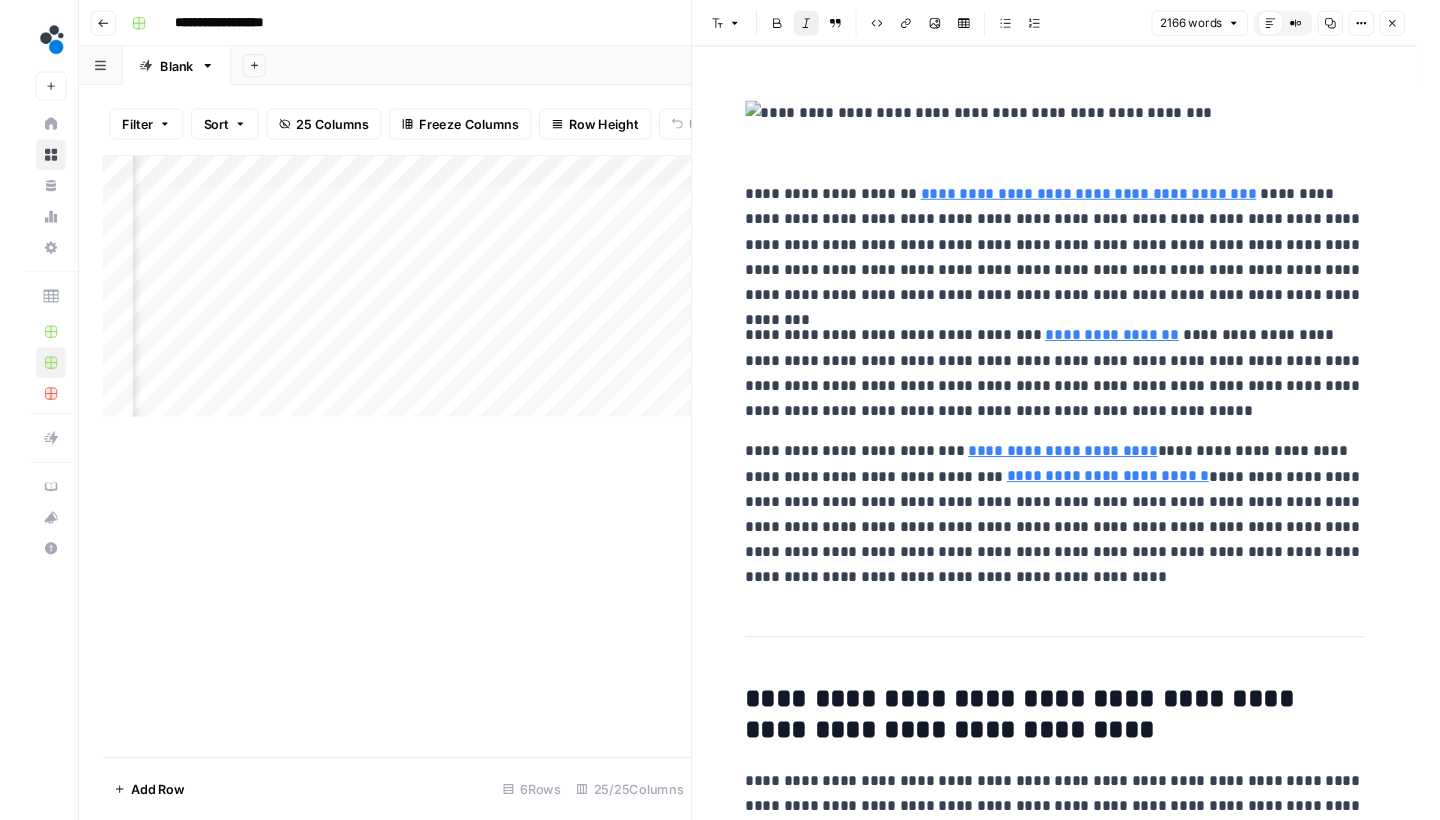 scroll, scrollTop: 16, scrollLeft: 0, axis: vertical 